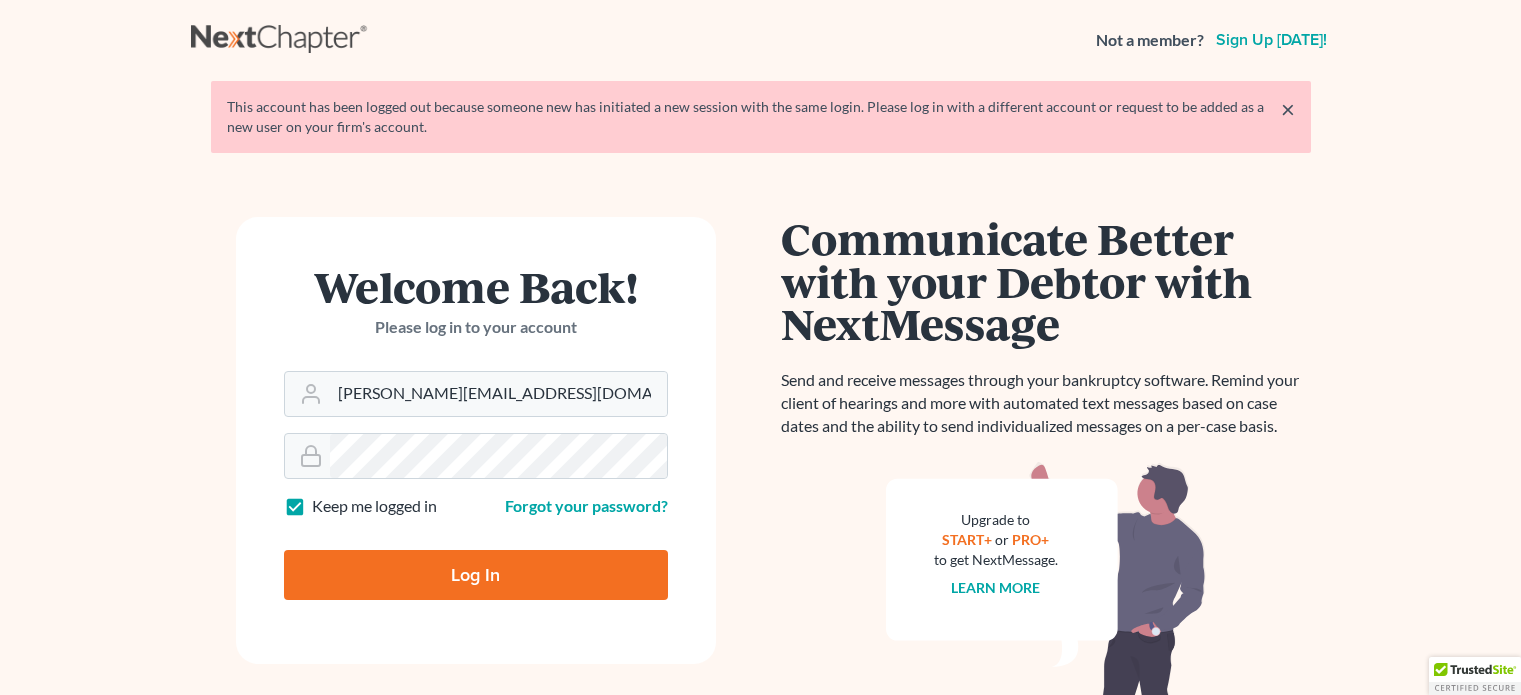scroll, scrollTop: 0, scrollLeft: 0, axis: both 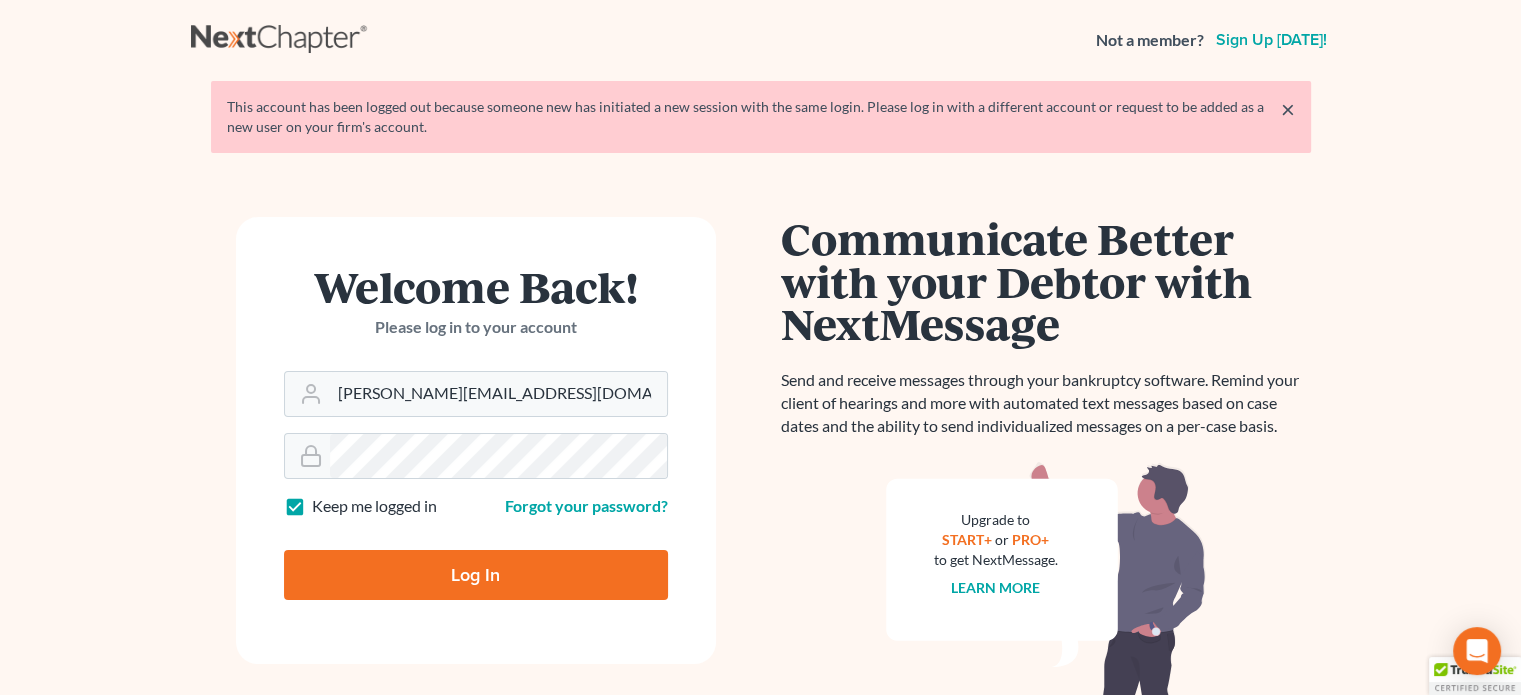 click on "Log In" at bounding box center [476, 575] 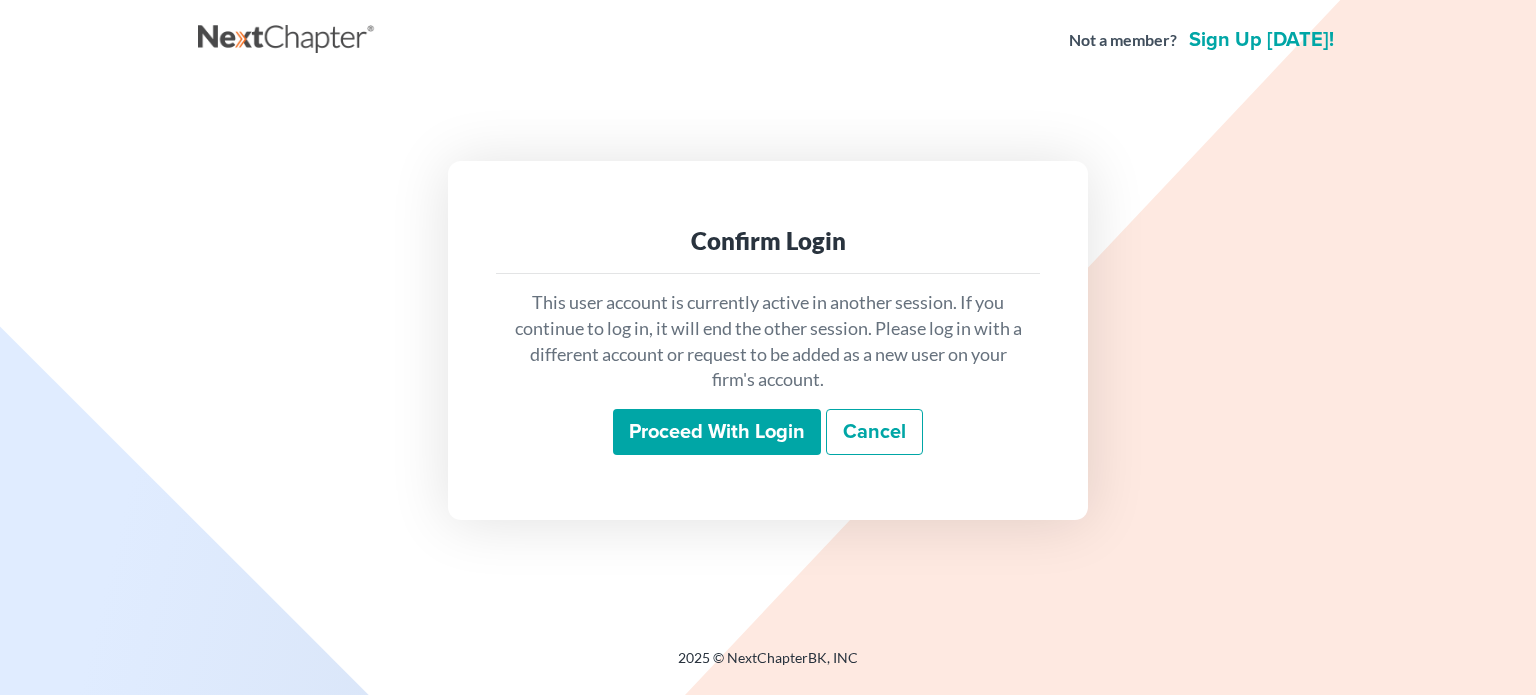 scroll, scrollTop: 0, scrollLeft: 0, axis: both 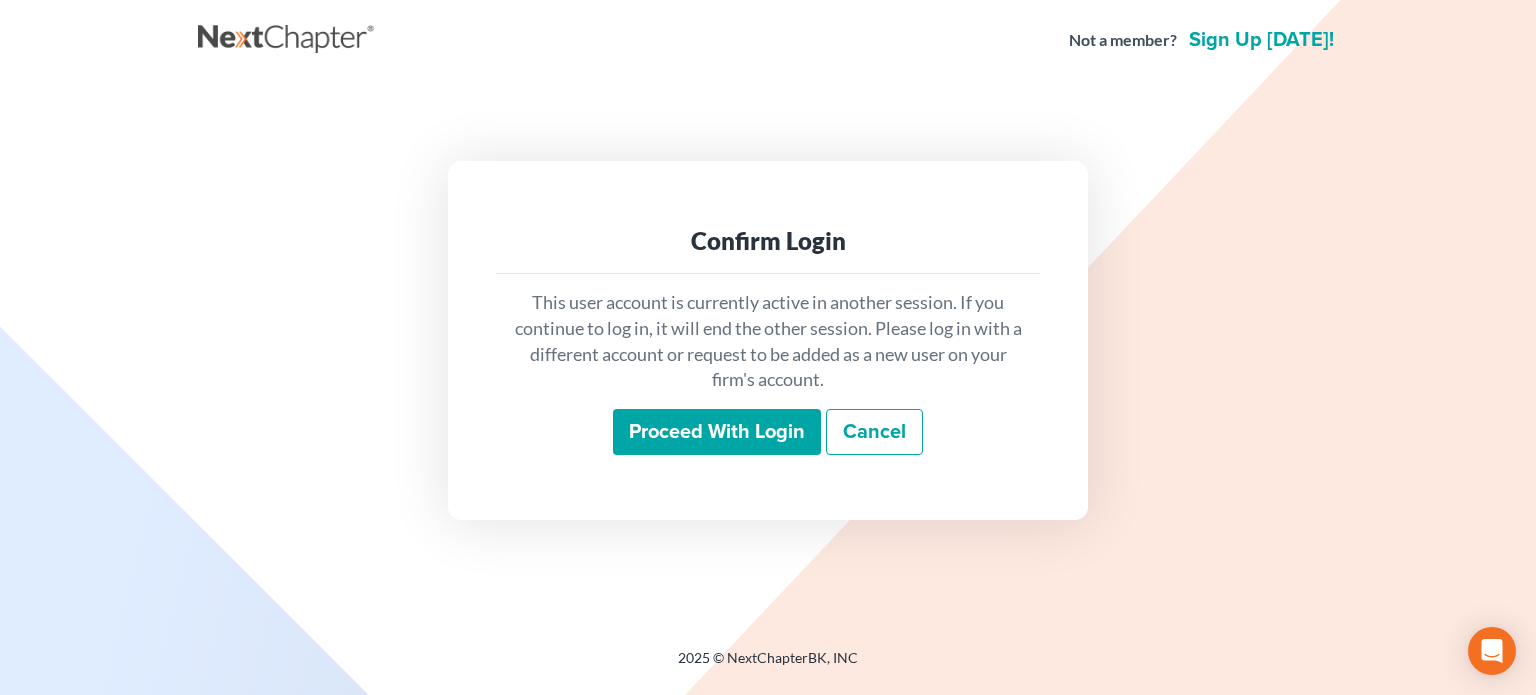 click on "Proceed with login" at bounding box center [717, 432] 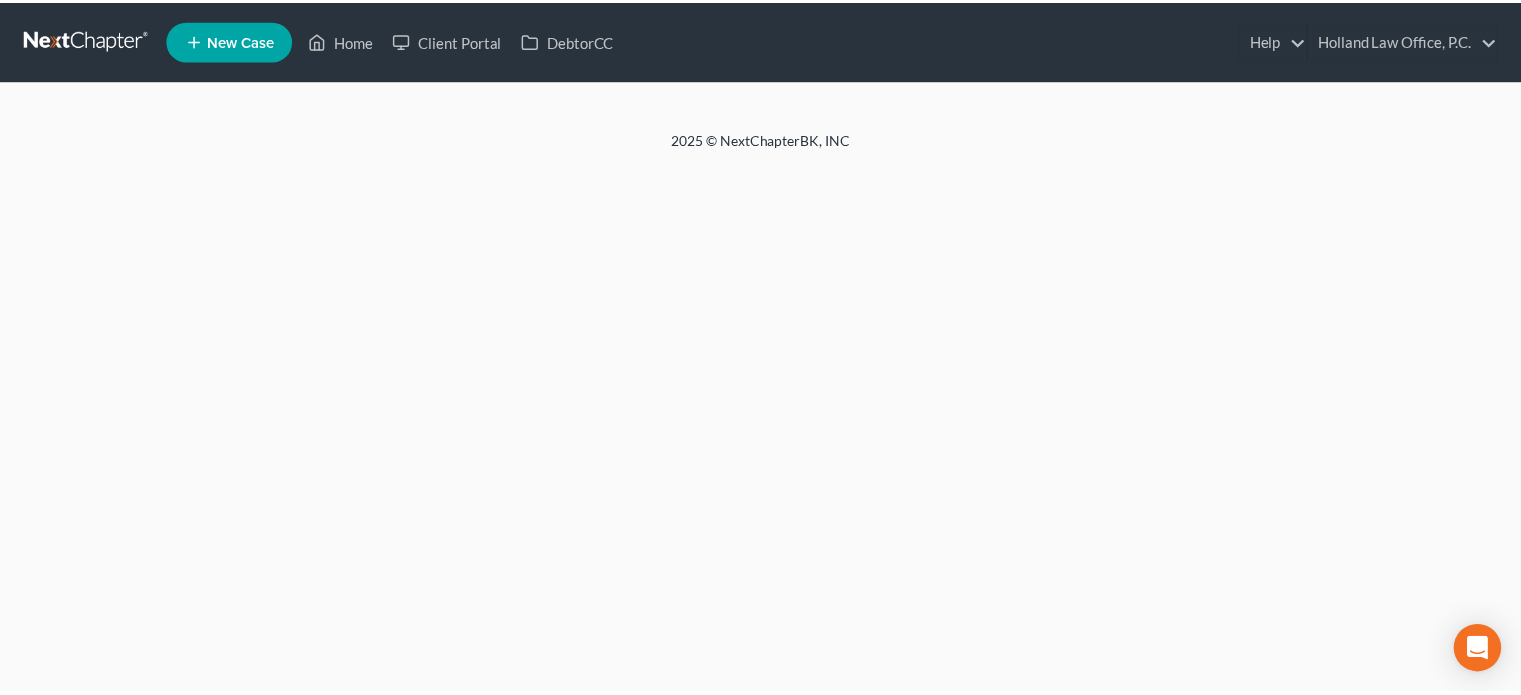scroll, scrollTop: 0, scrollLeft: 0, axis: both 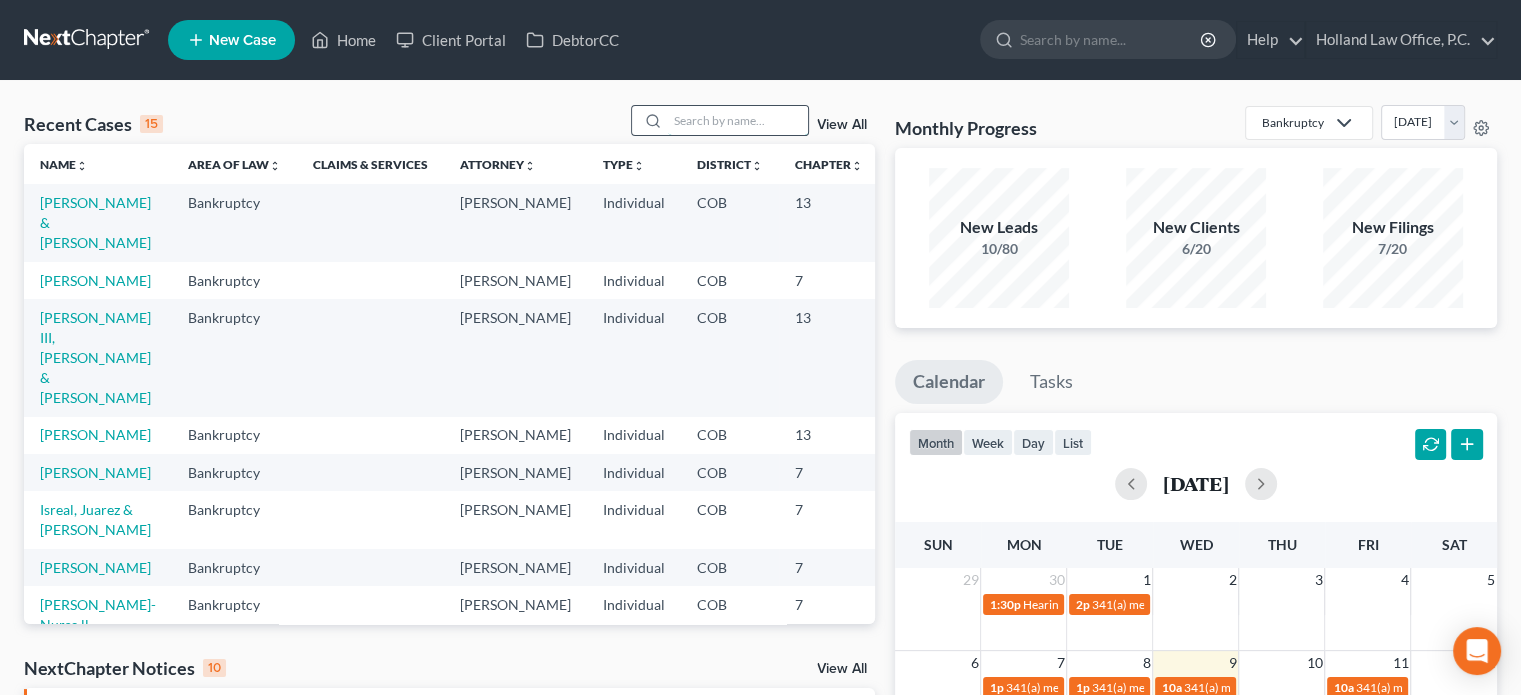 click at bounding box center (738, 120) 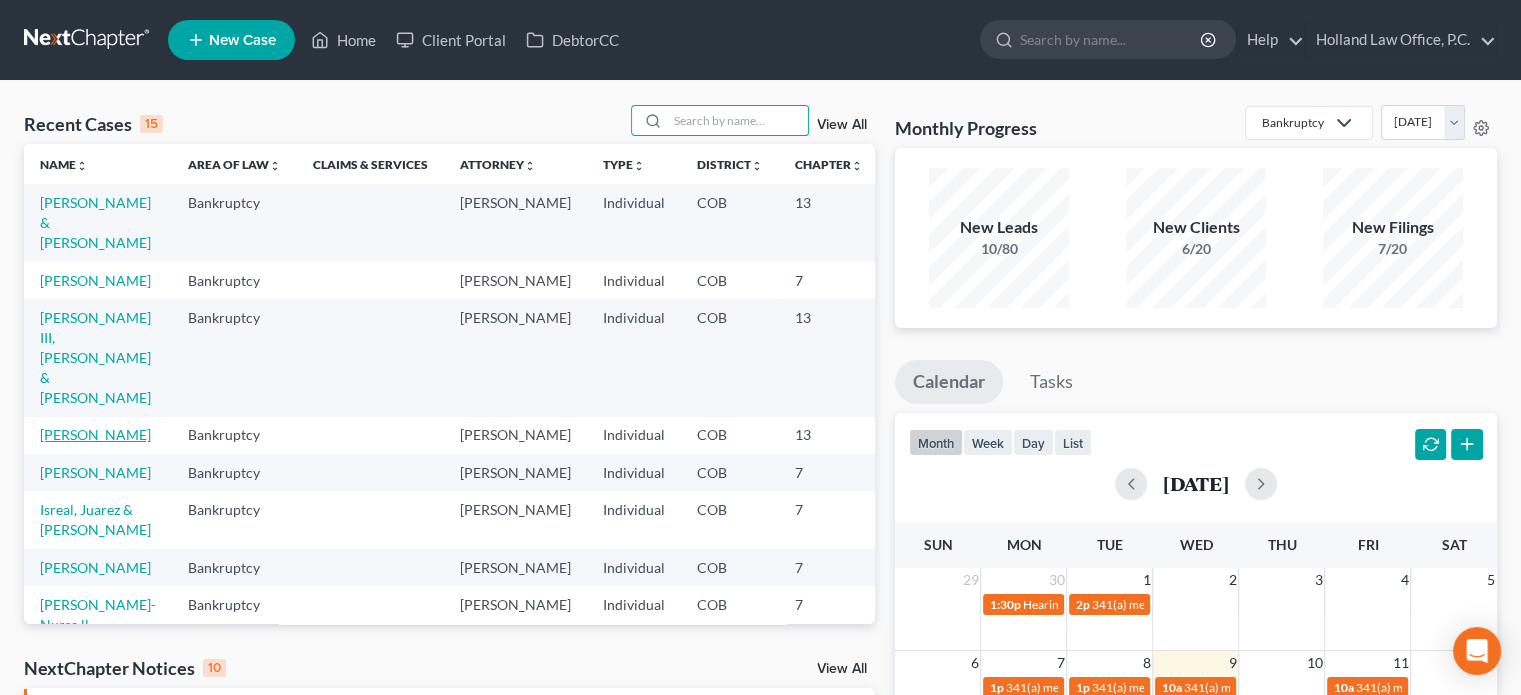 click on "[PERSON_NAME]" at bounding box center (95, 434) 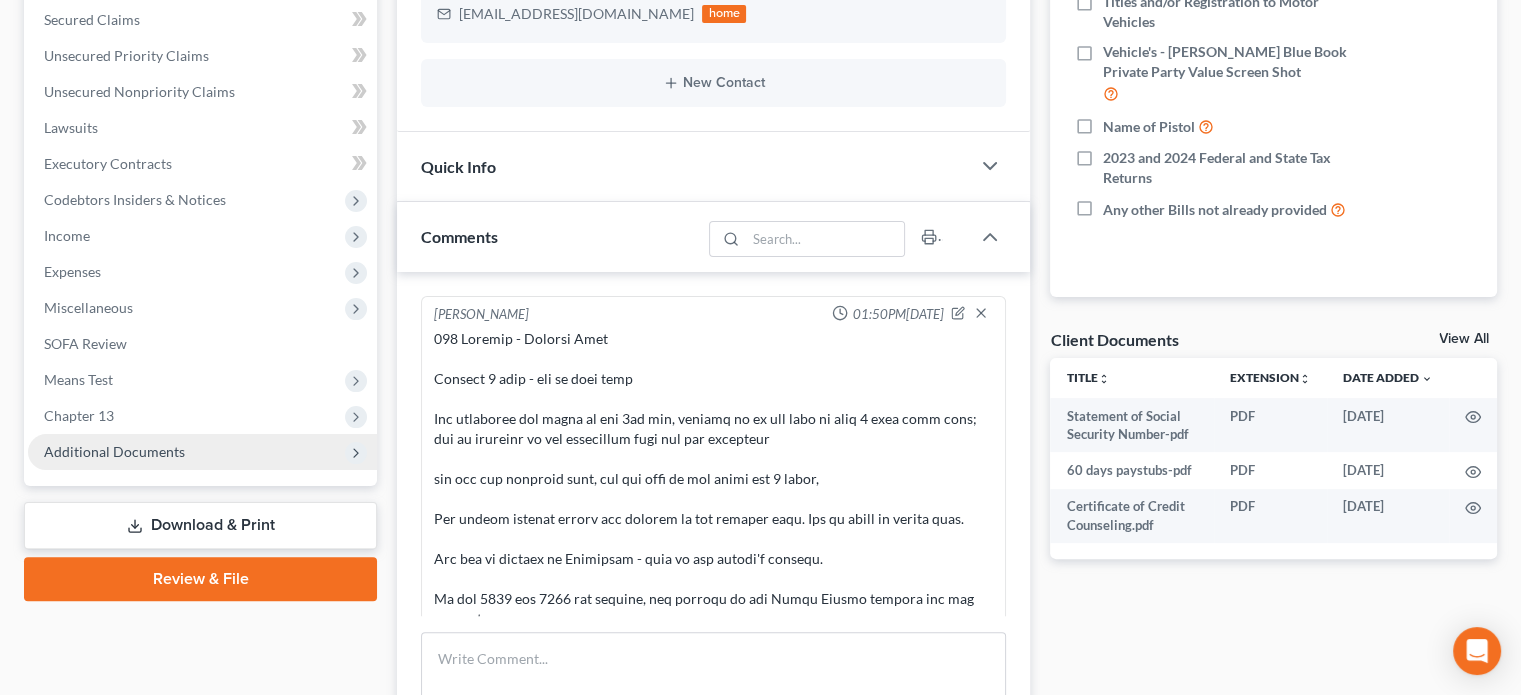 scroll, scrollTop: 500, scrollLeft: 0, axis: vertical 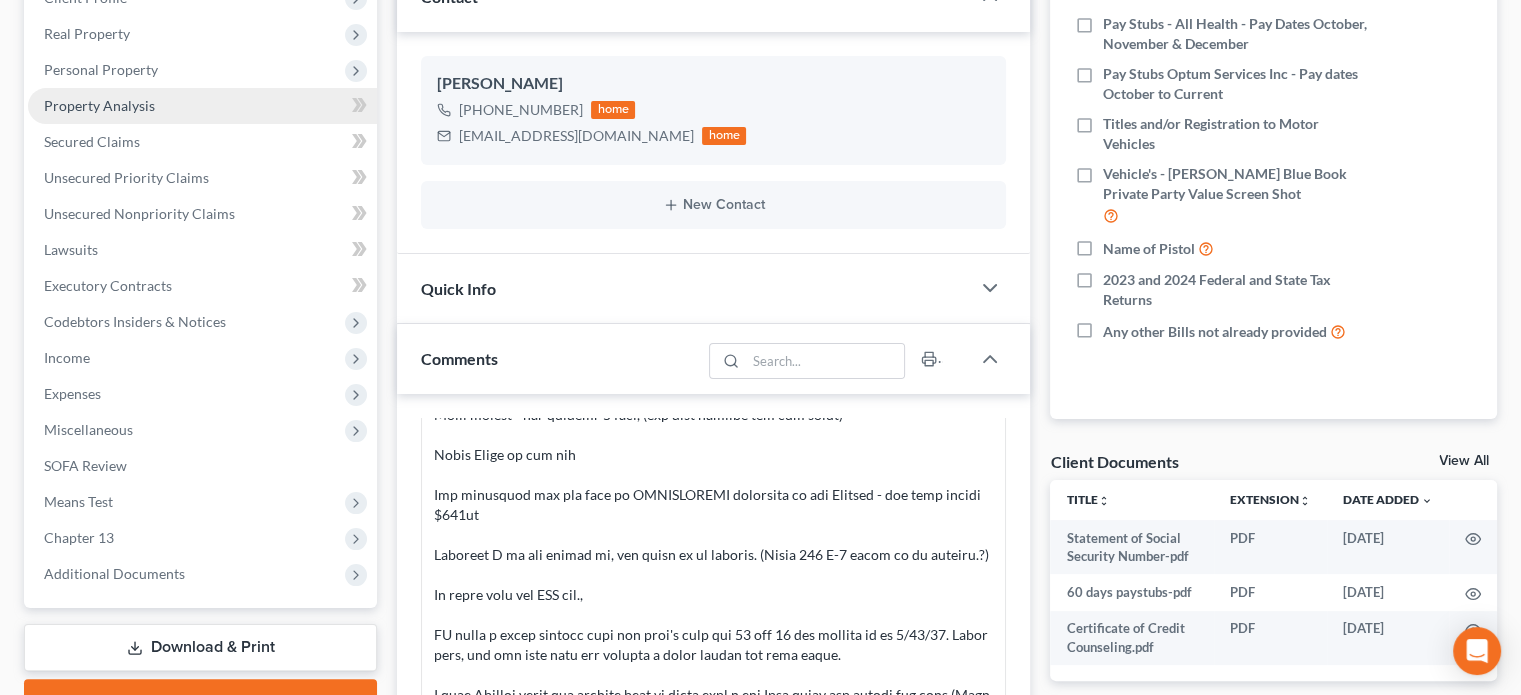 click on "Property Analysis" at bounding box center [99, 105] 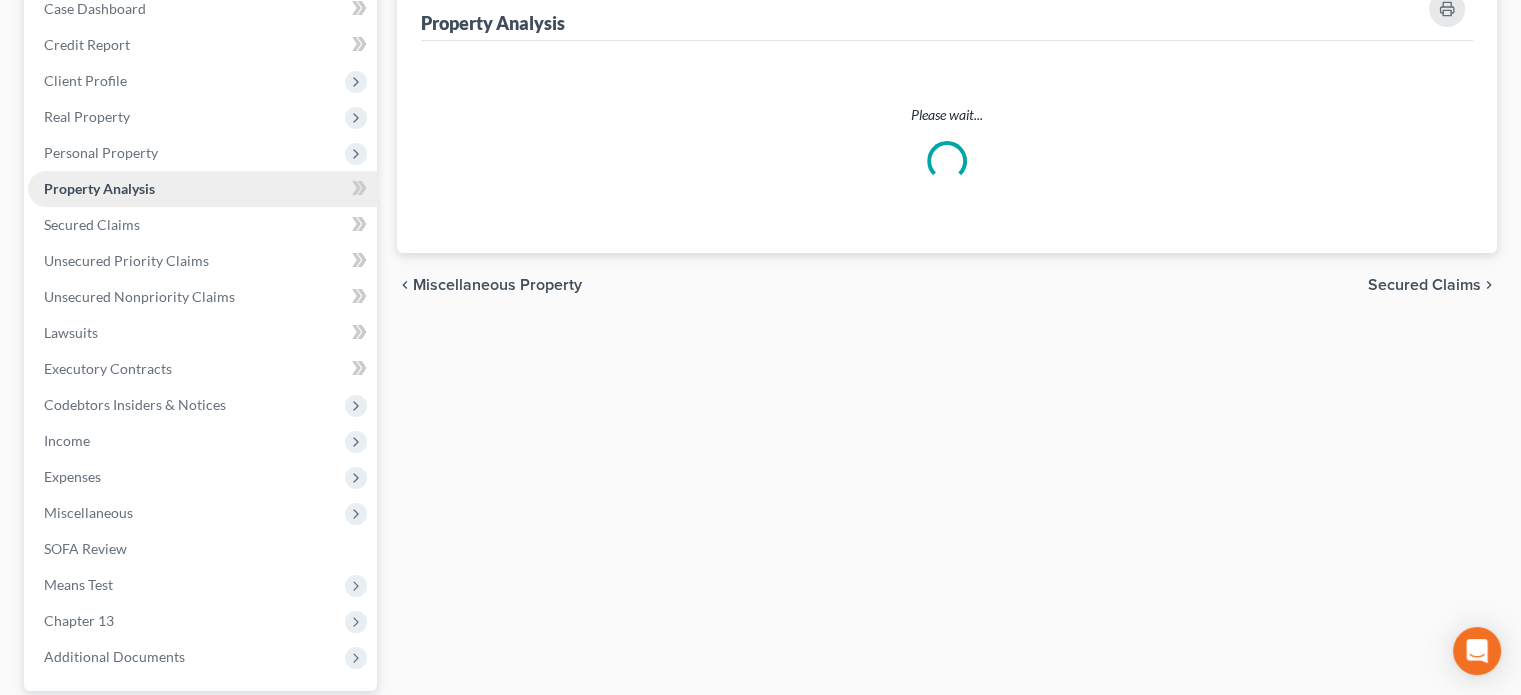 scroll, scrollTop: 0, scrollLeft: 0, axis: both 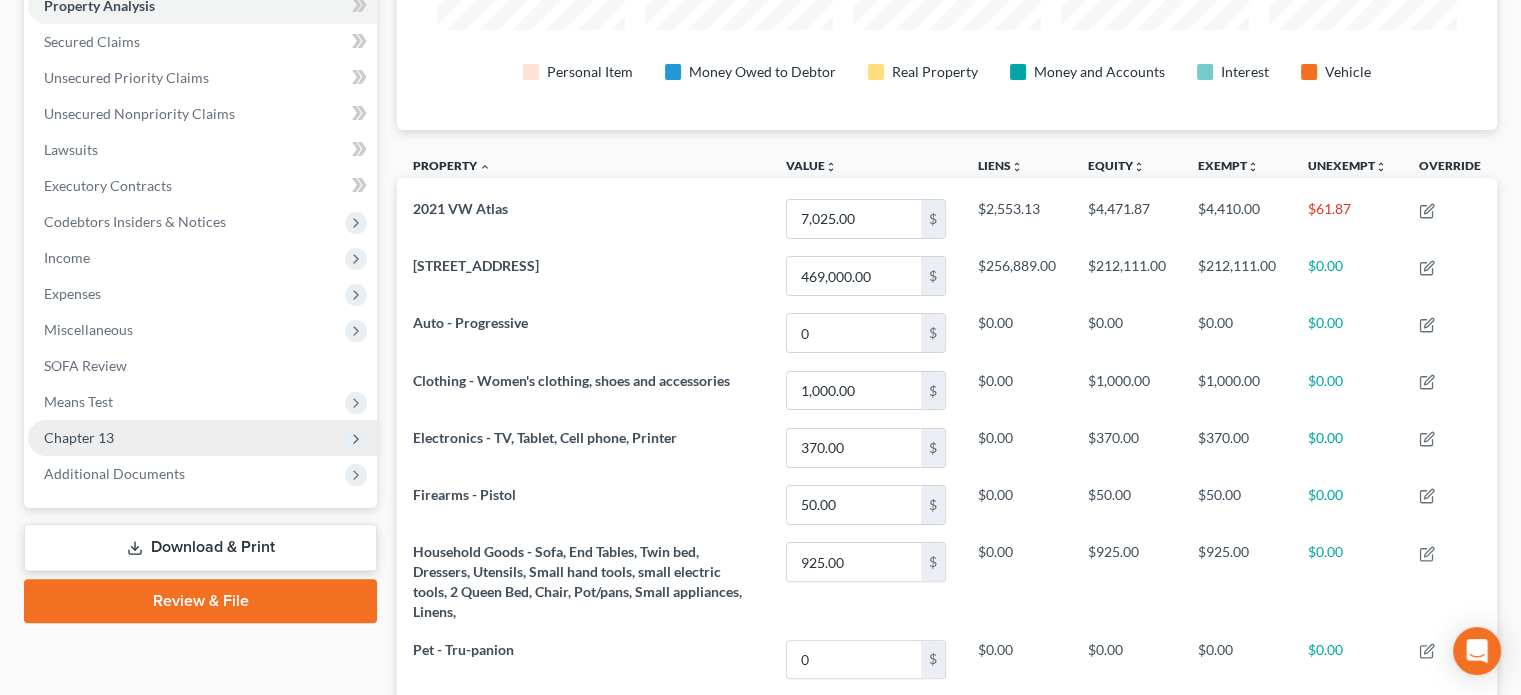 click on "Chapter 13" at bounding box center (202, 438) 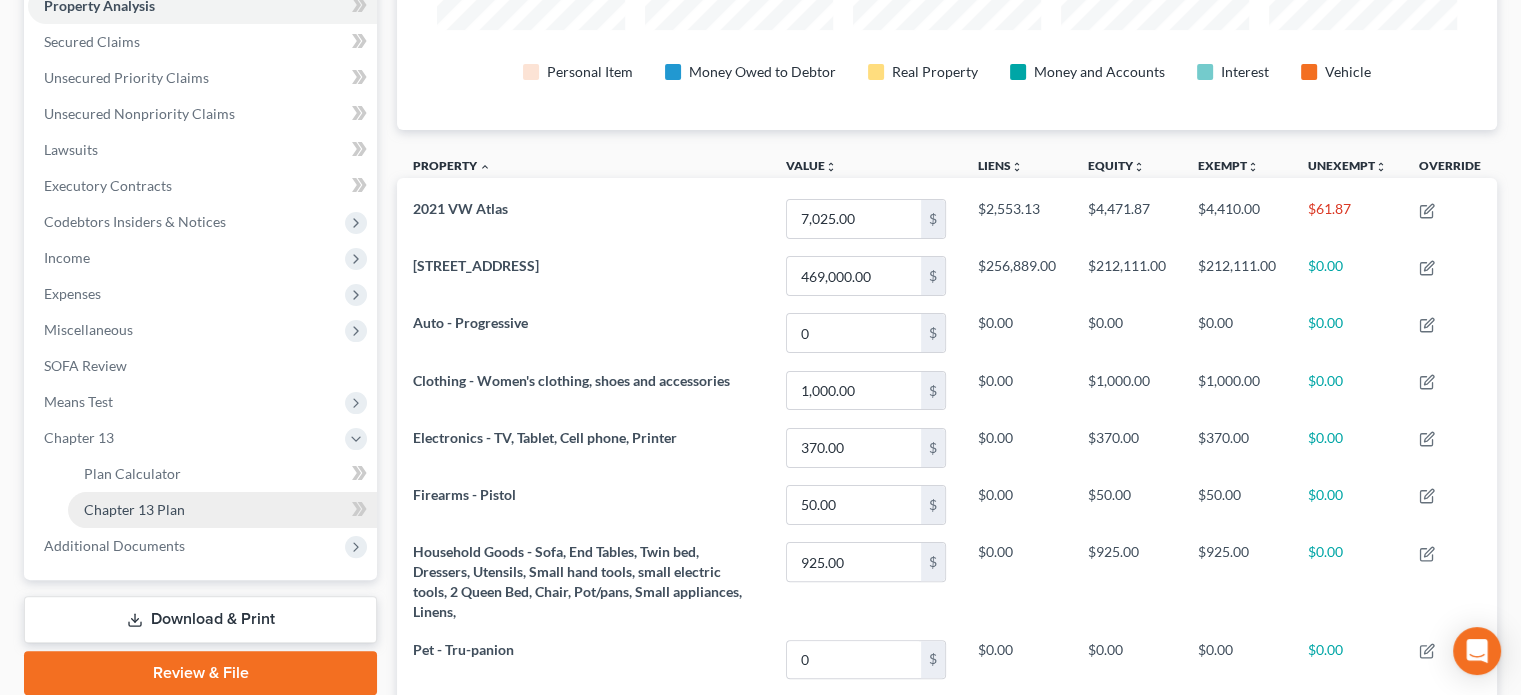 click on "Chapter 13 Plan" at bounding box center [134, 509] 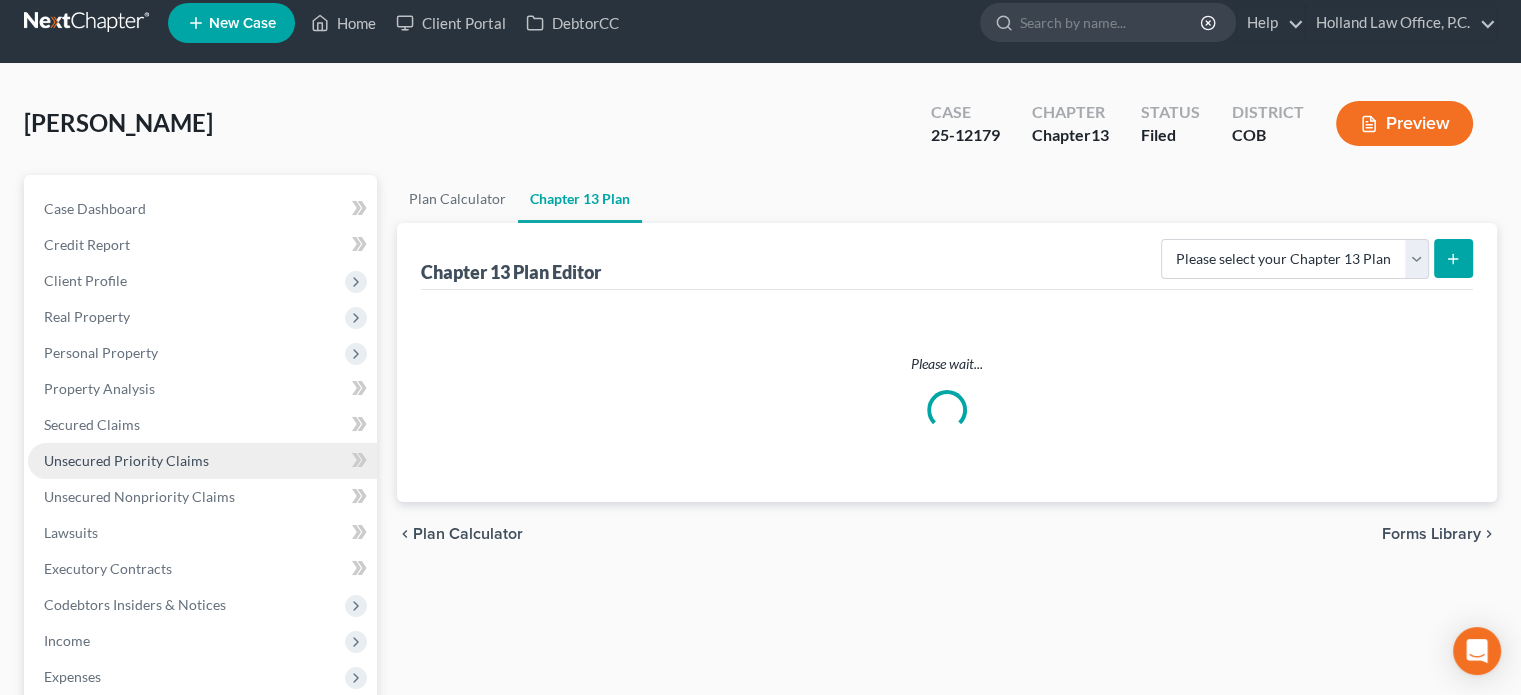 scroll, scrollTop: 0, scrollLeft: 0, axis: both 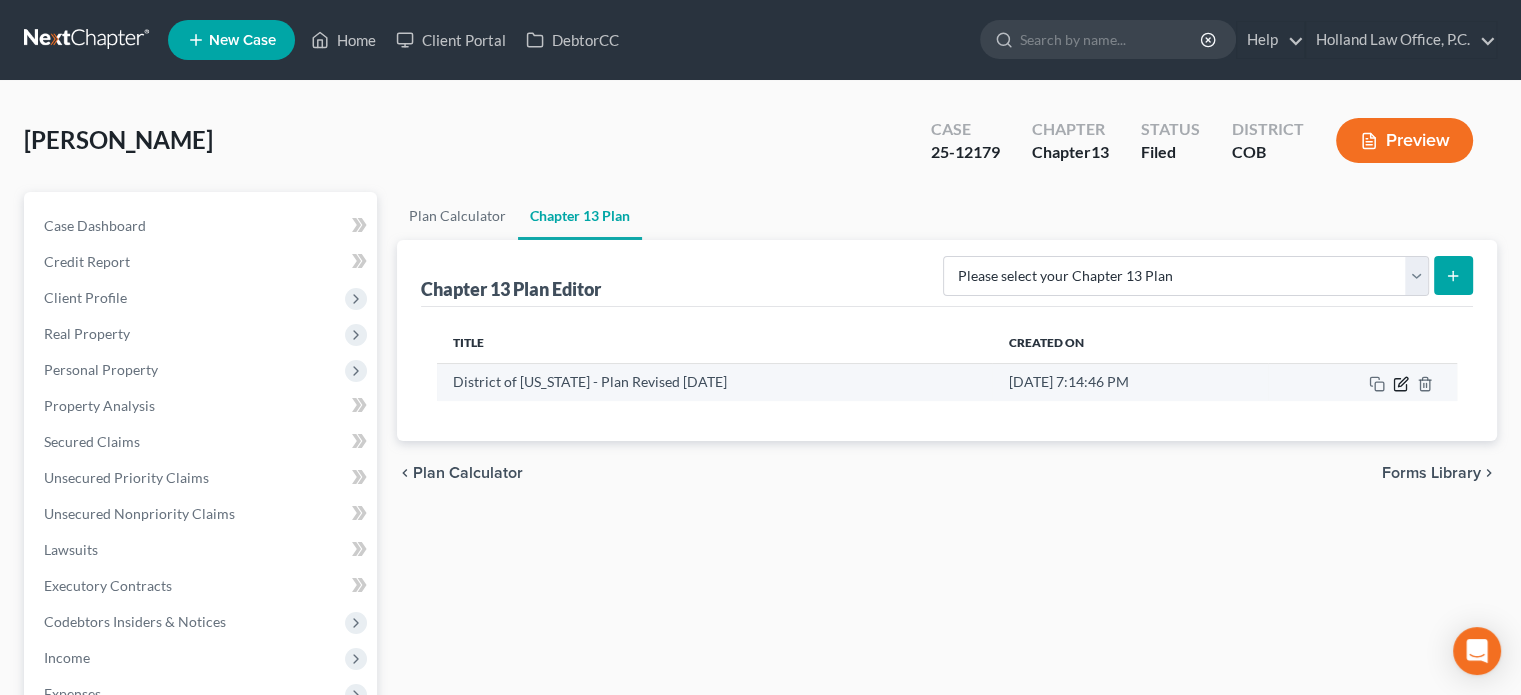 click 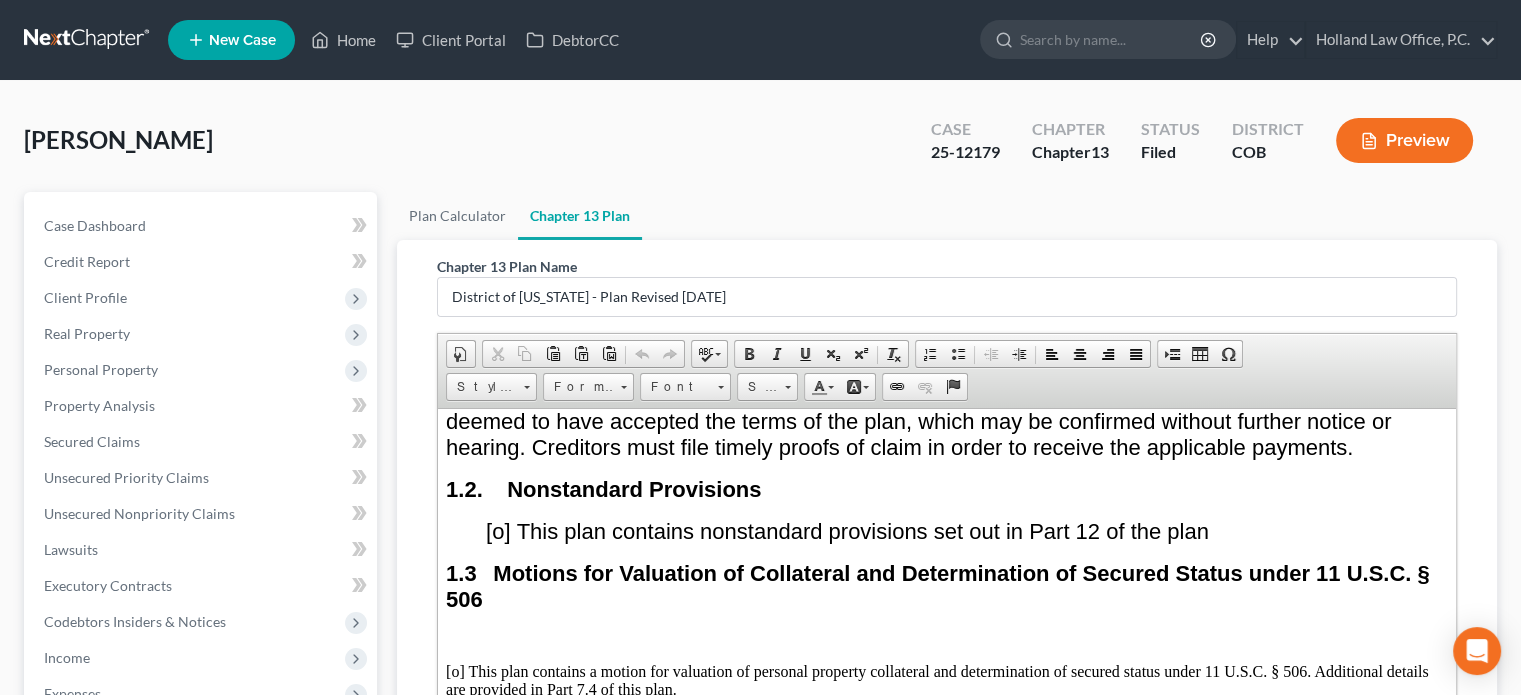 scroll, scrollTop: 600, scrollLeft: 0, axis: vertical 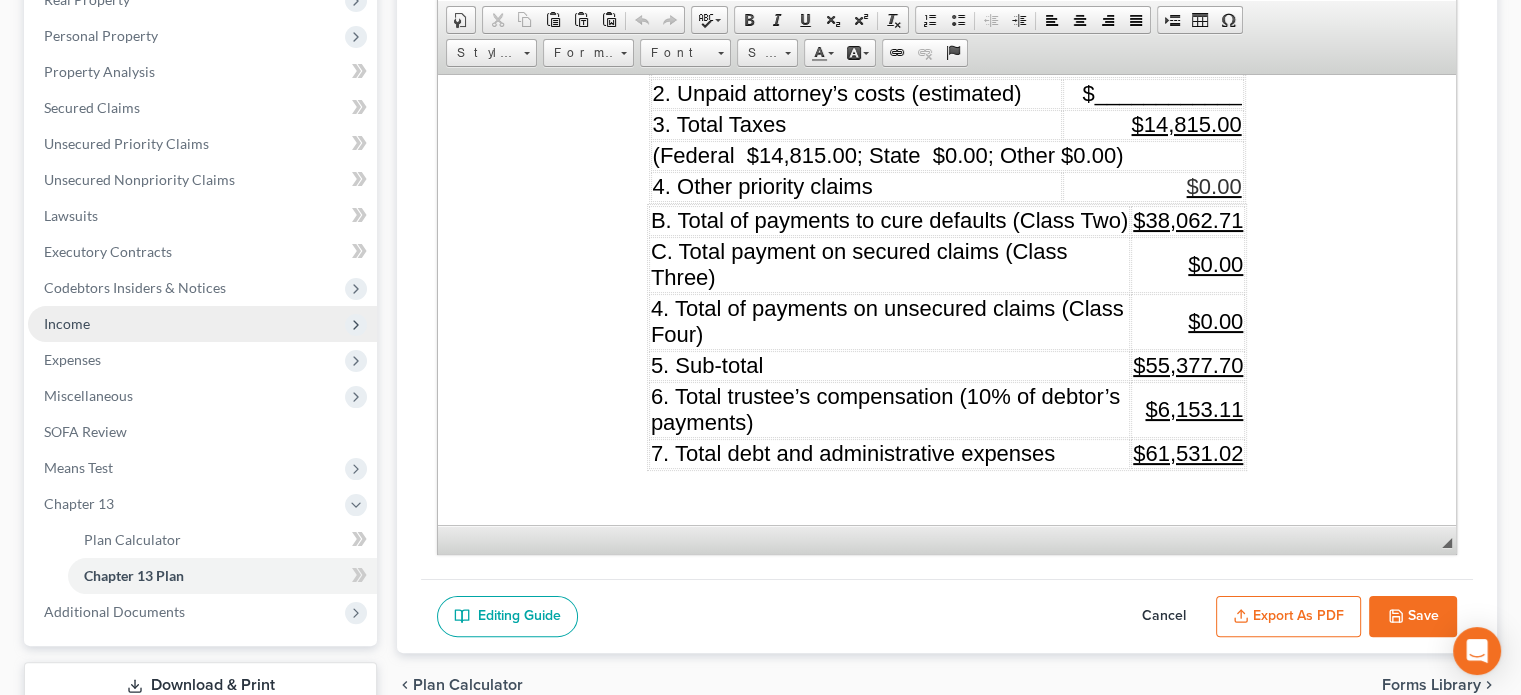 click on "Income" at bounding box center [67, 323] 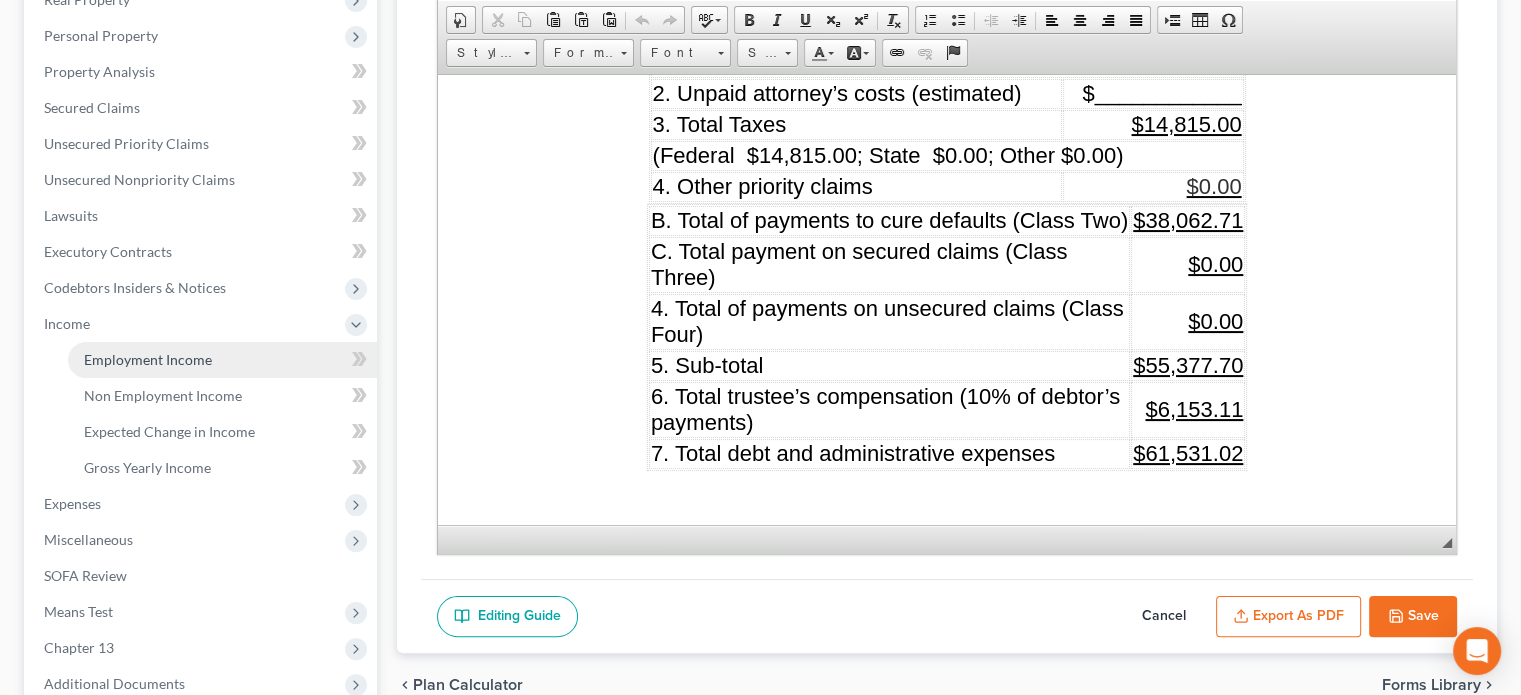 click on "Employment Income" at bounding box center [148, 359] 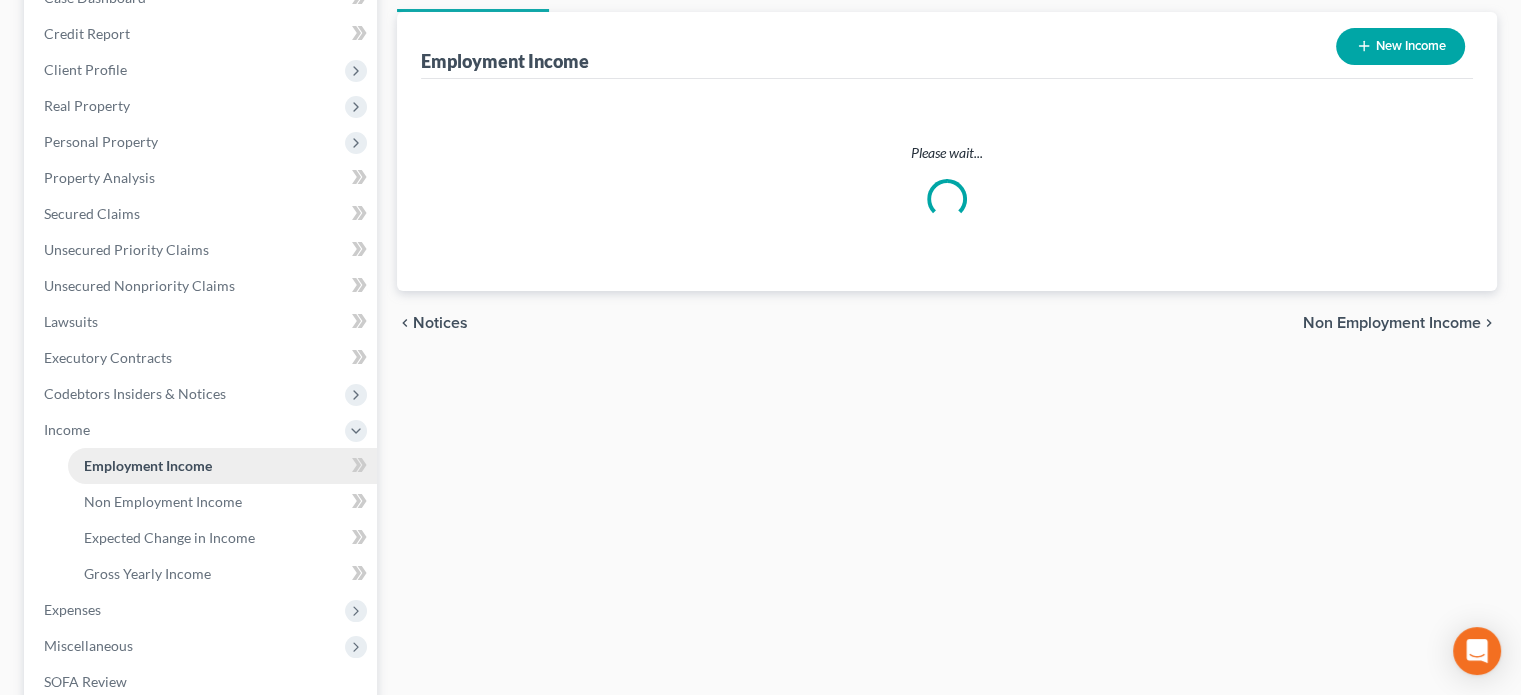 scroll, scrollTop: 0, scrollLeft: 0, axis: both 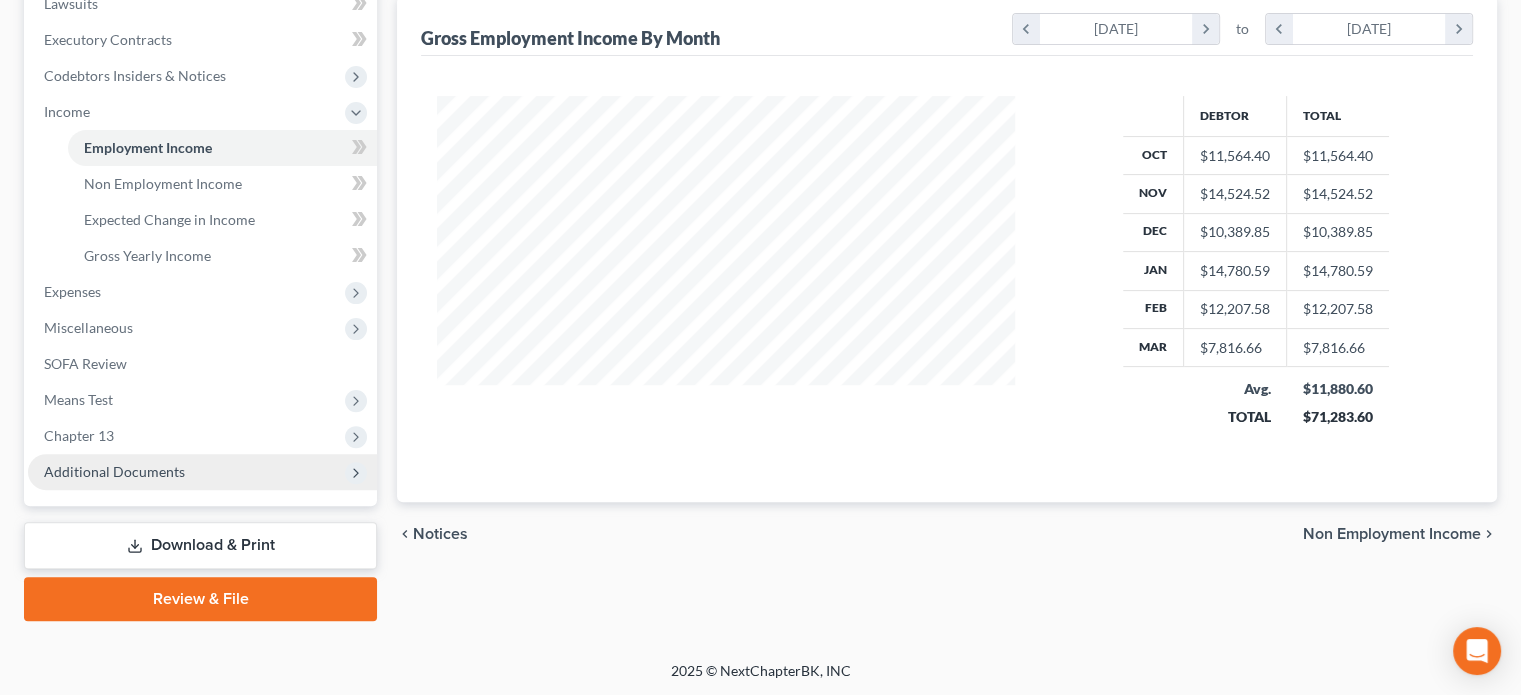 click on "Additional Documents" at bounding box center (114, 471) 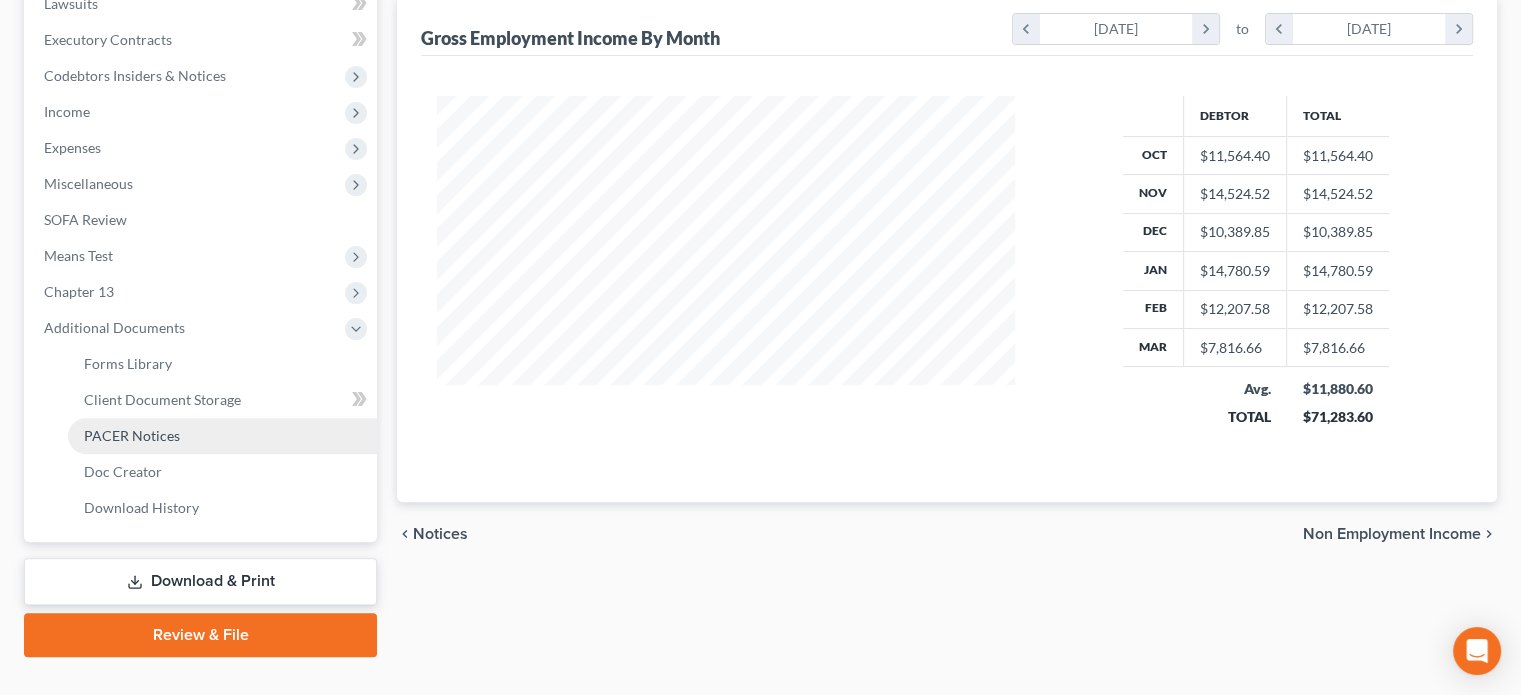 click on "PACER Notices" at bounding box center (132, 435) 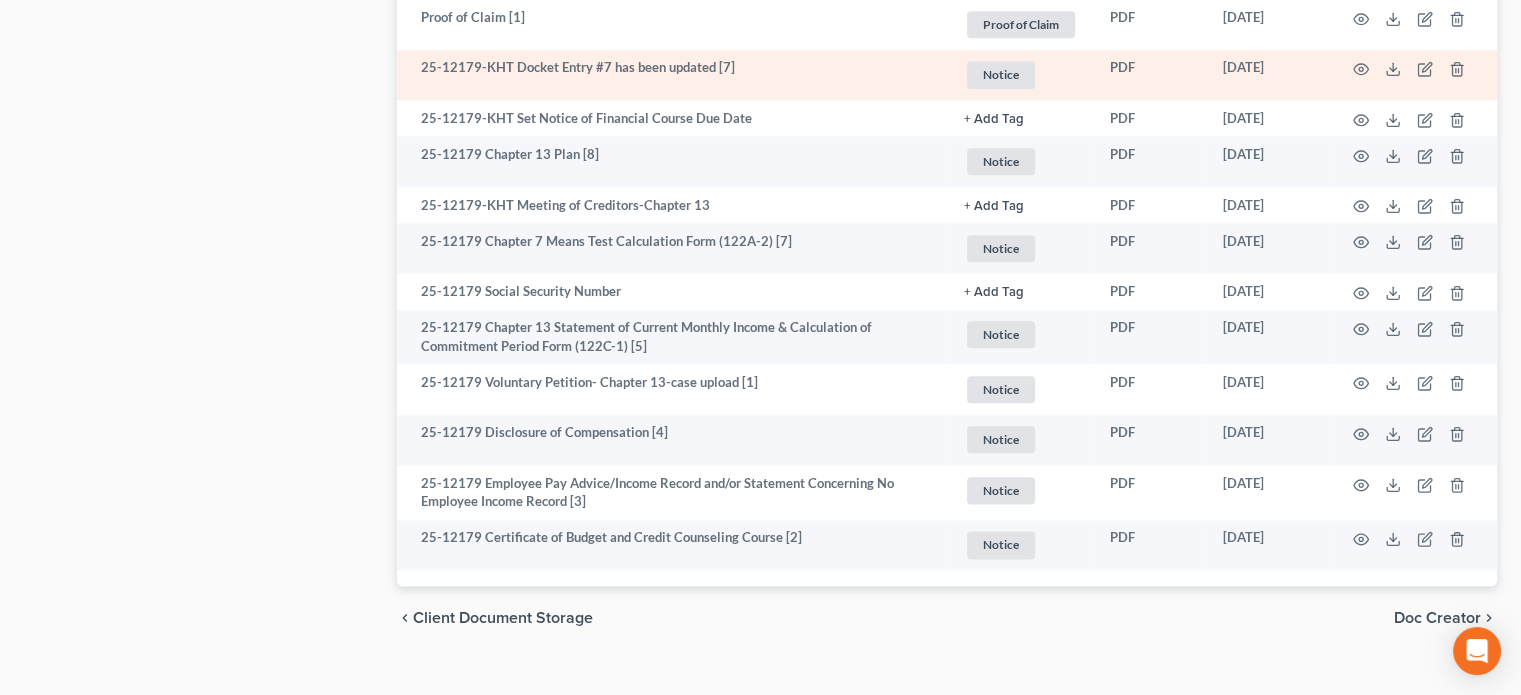 scroll, scrollTop: 2396, scrollLeft: 0, axis: vertical 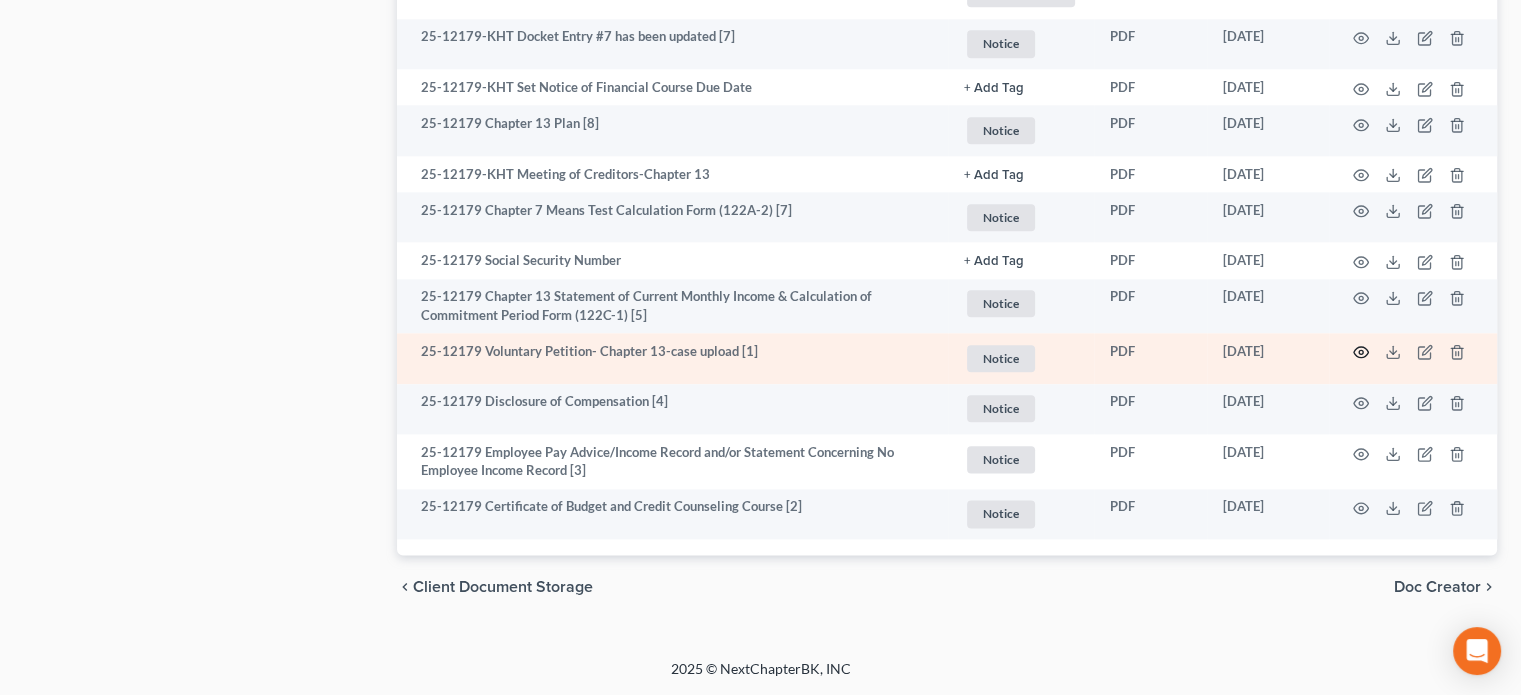 click 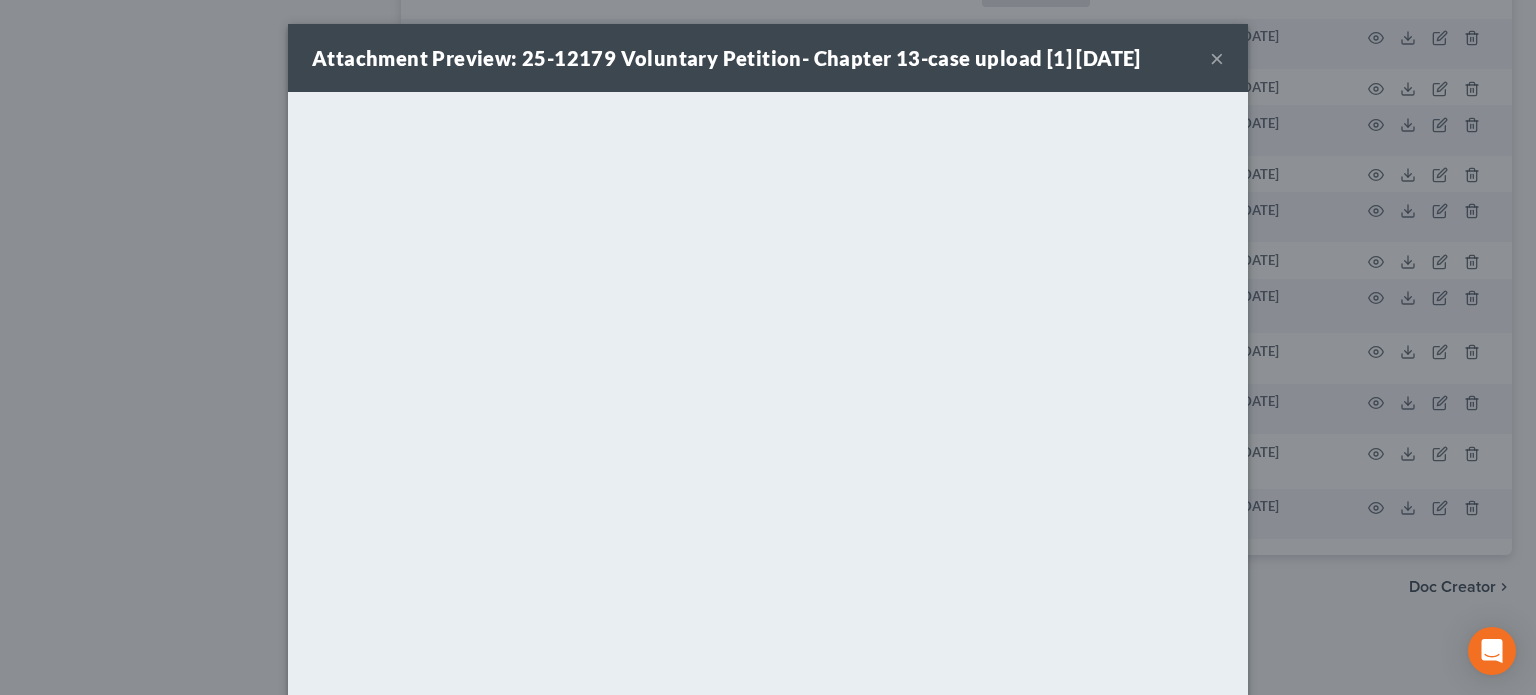 click on "×" at bounding box center [1217, 58] 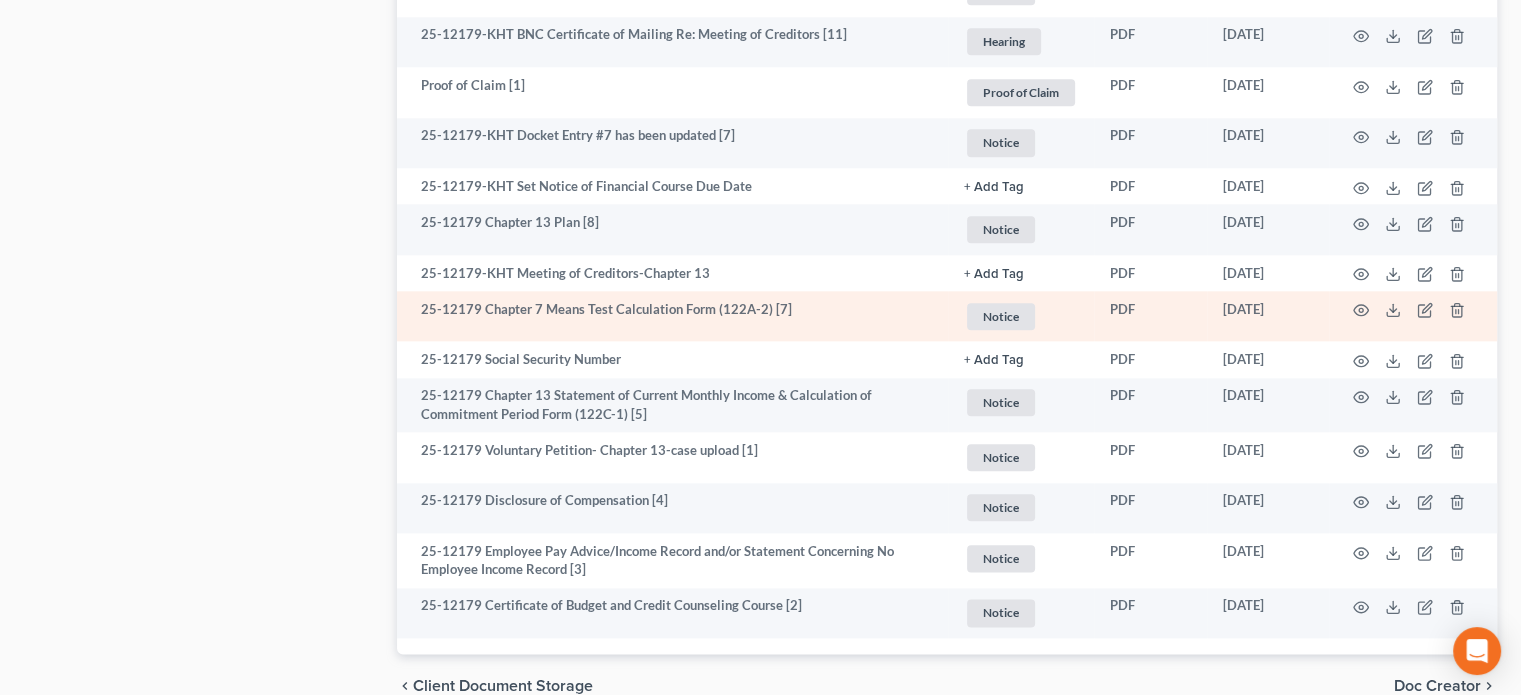 scroll, scrollTop: 2396, scrollLeft: 0, axis: vertical 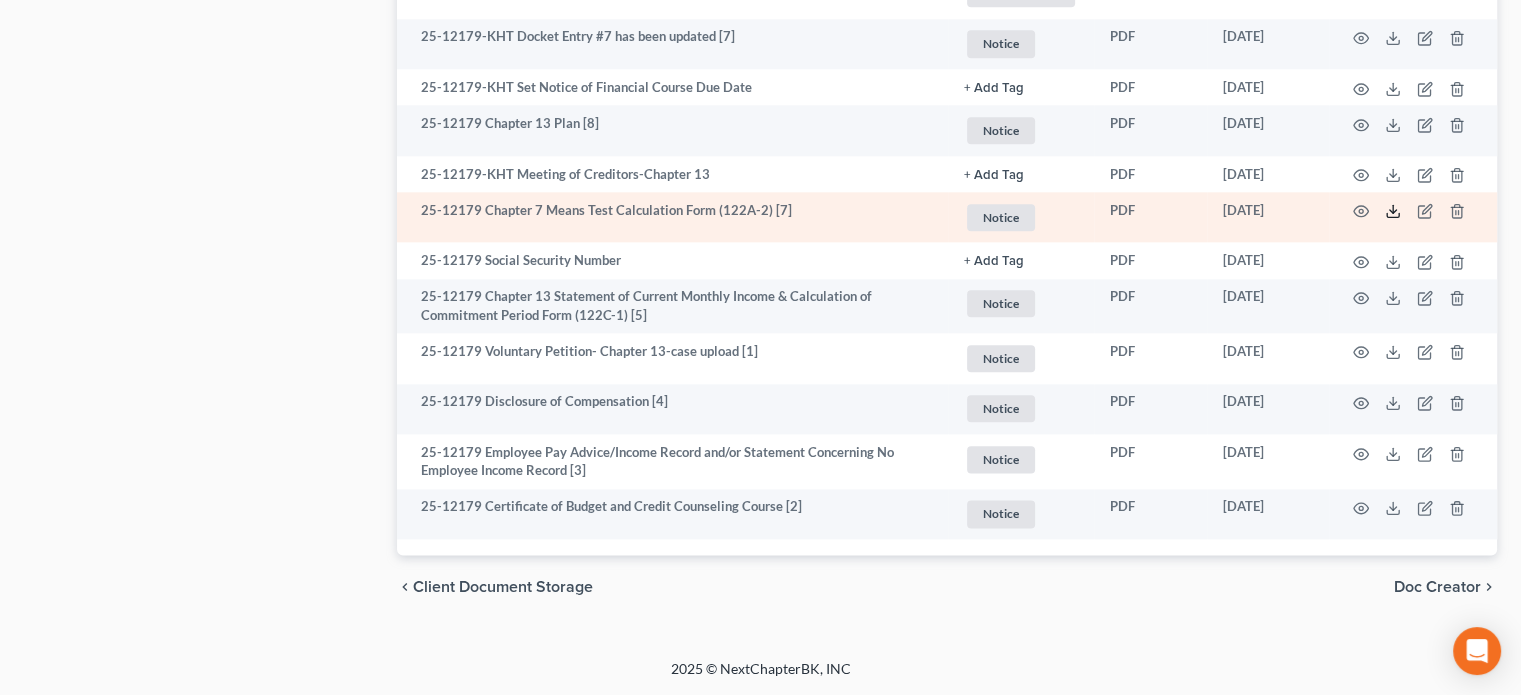 click 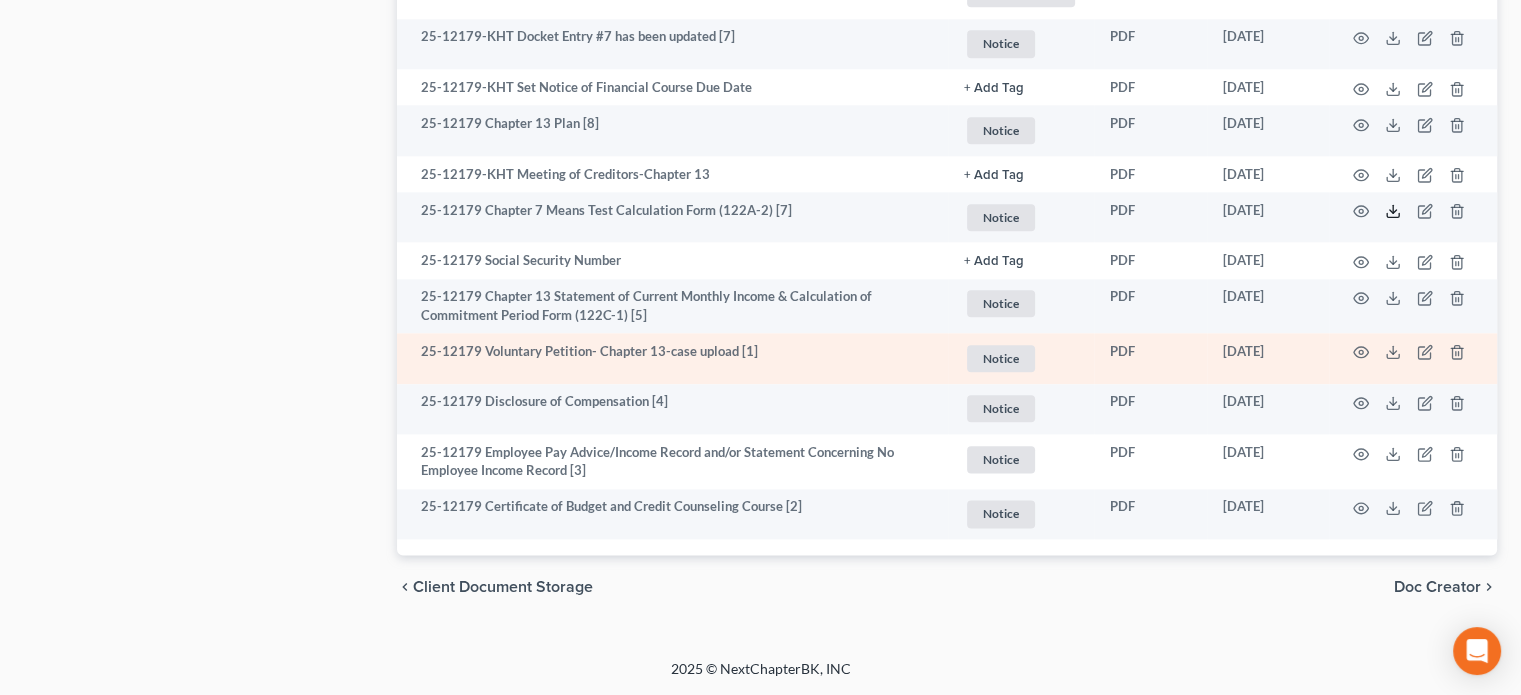 scroll, scrollTop: 2296, scrollLeft: 0, axis: vertical 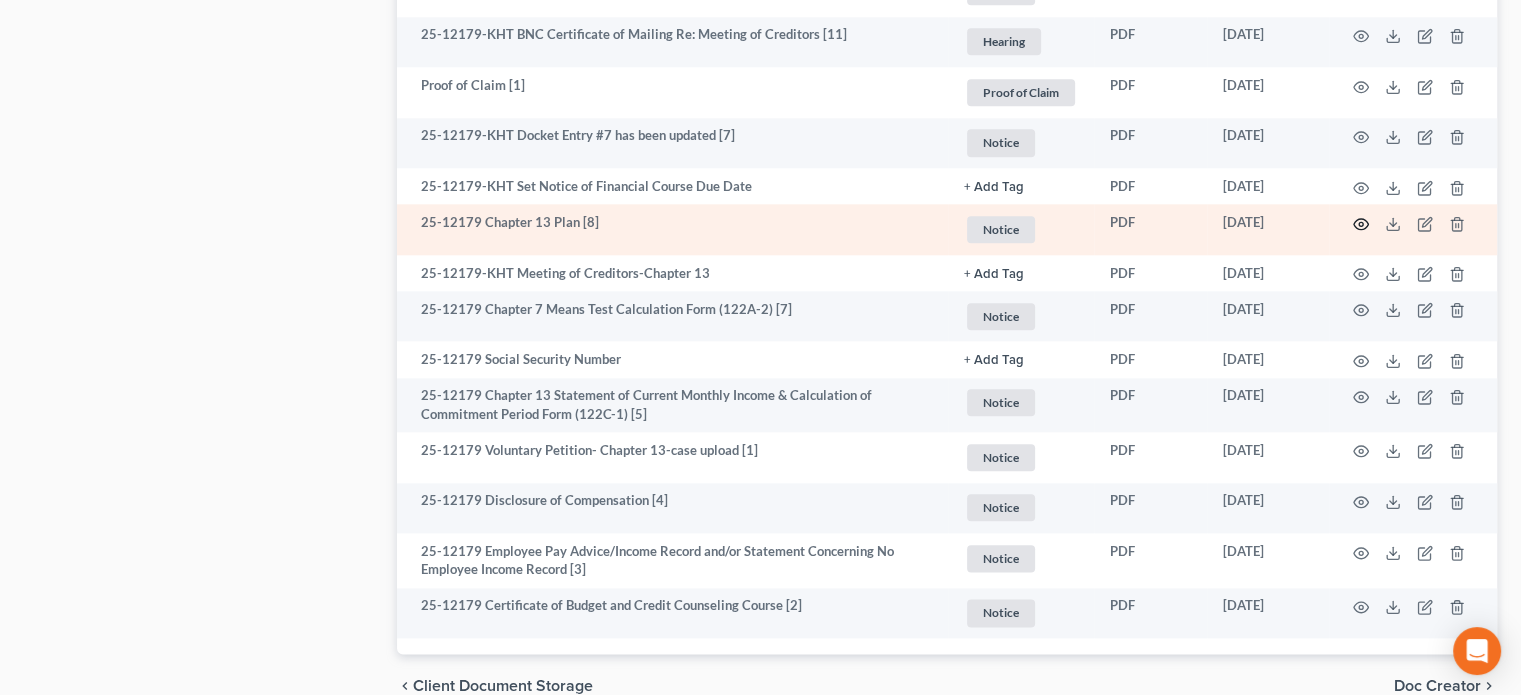 click 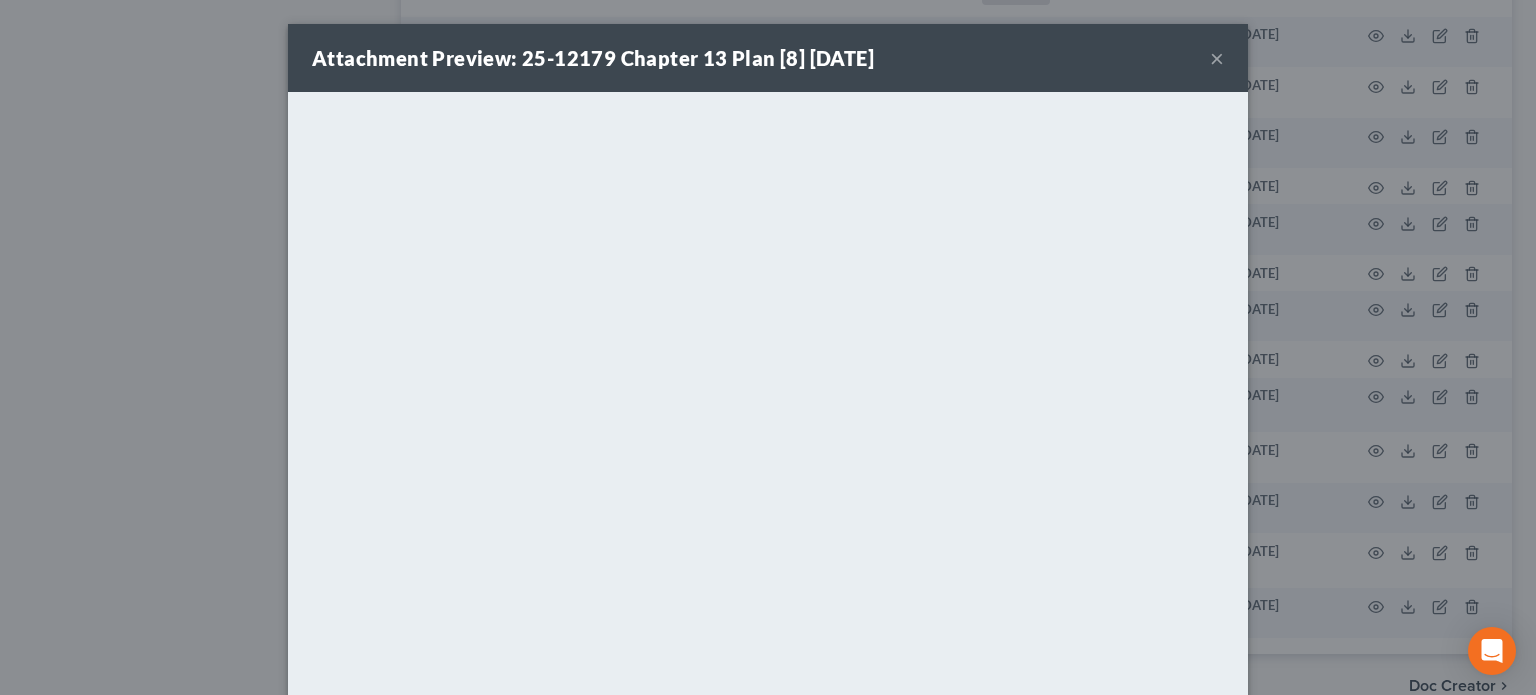 click on "Attachment Preview: 25-12179 Chapter 13 Plan [8] 04/16/2025 ×" at bounding box center [768, 58] 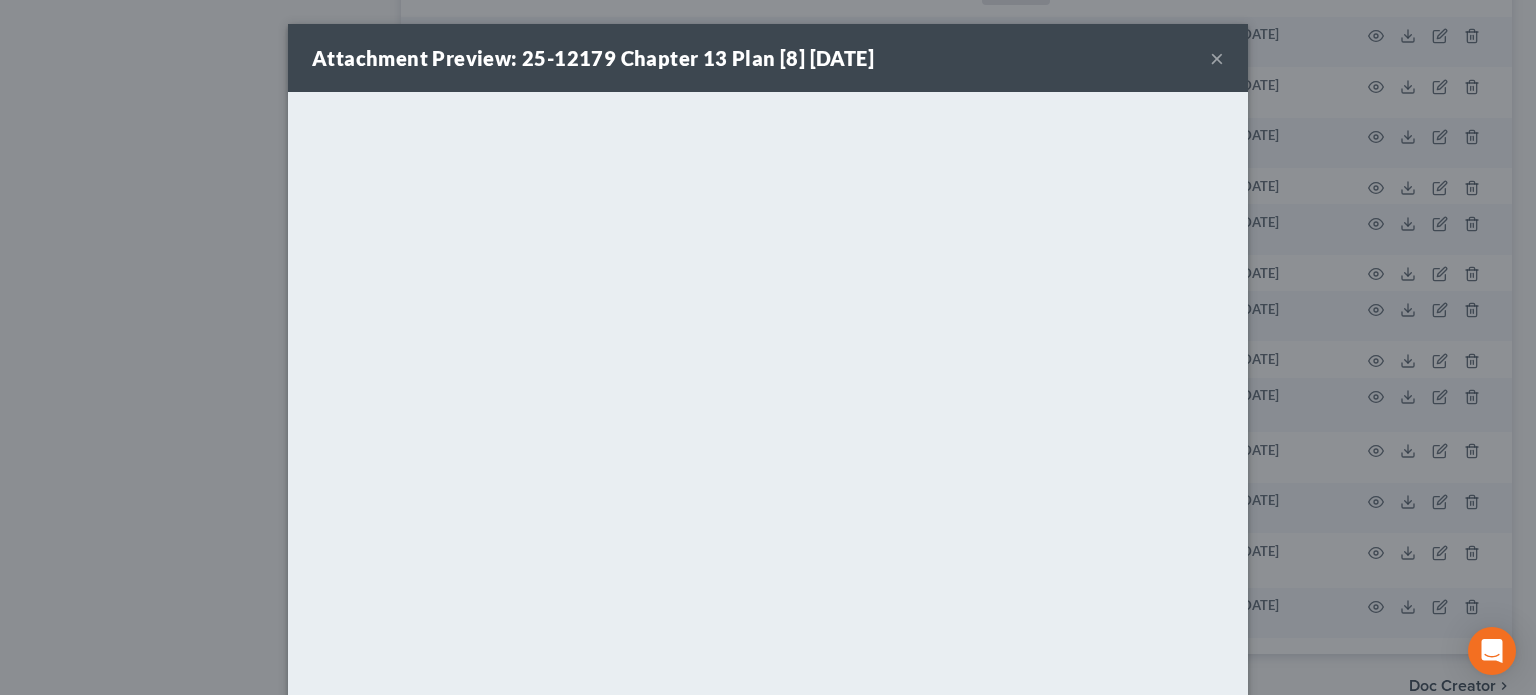 click on "×" at bounding box center (1217, 58) 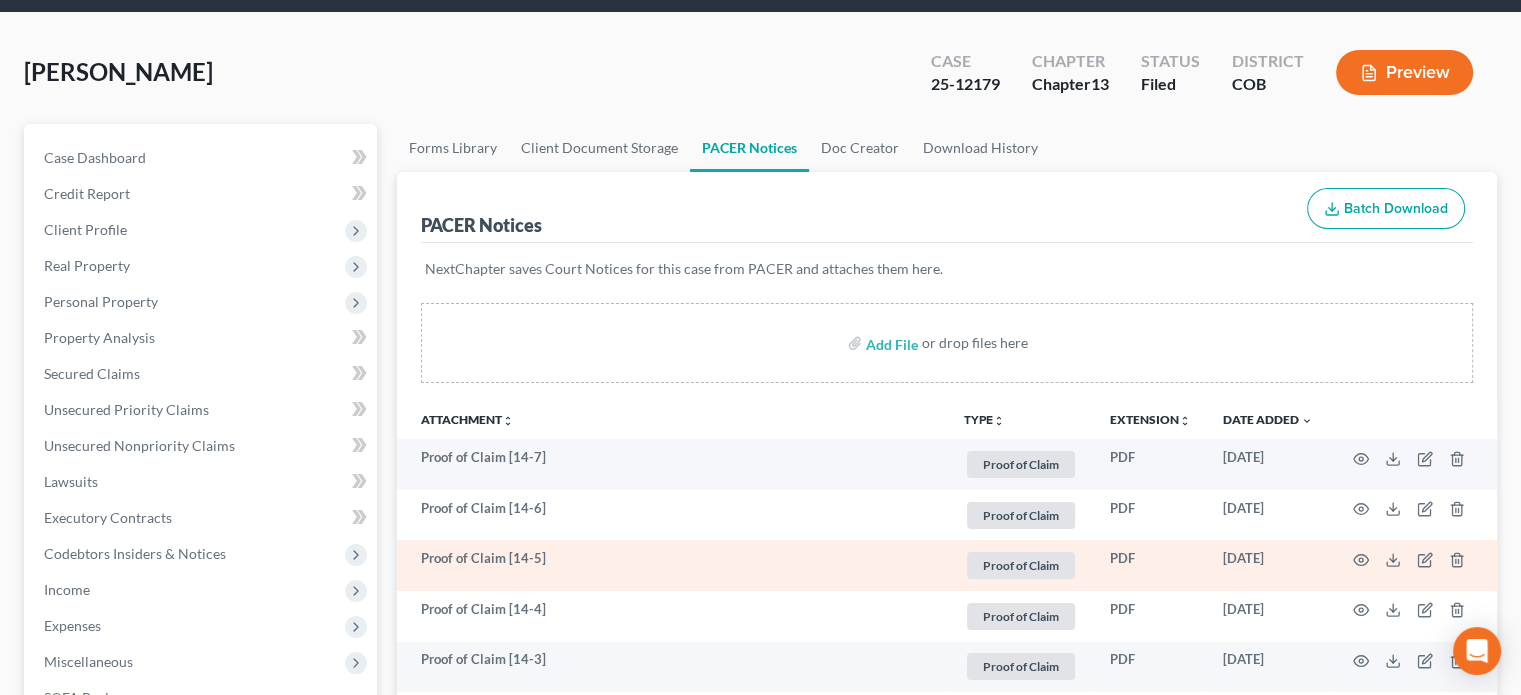 scroll, scrollTop: 0, scrollLeft: 0, axis: both 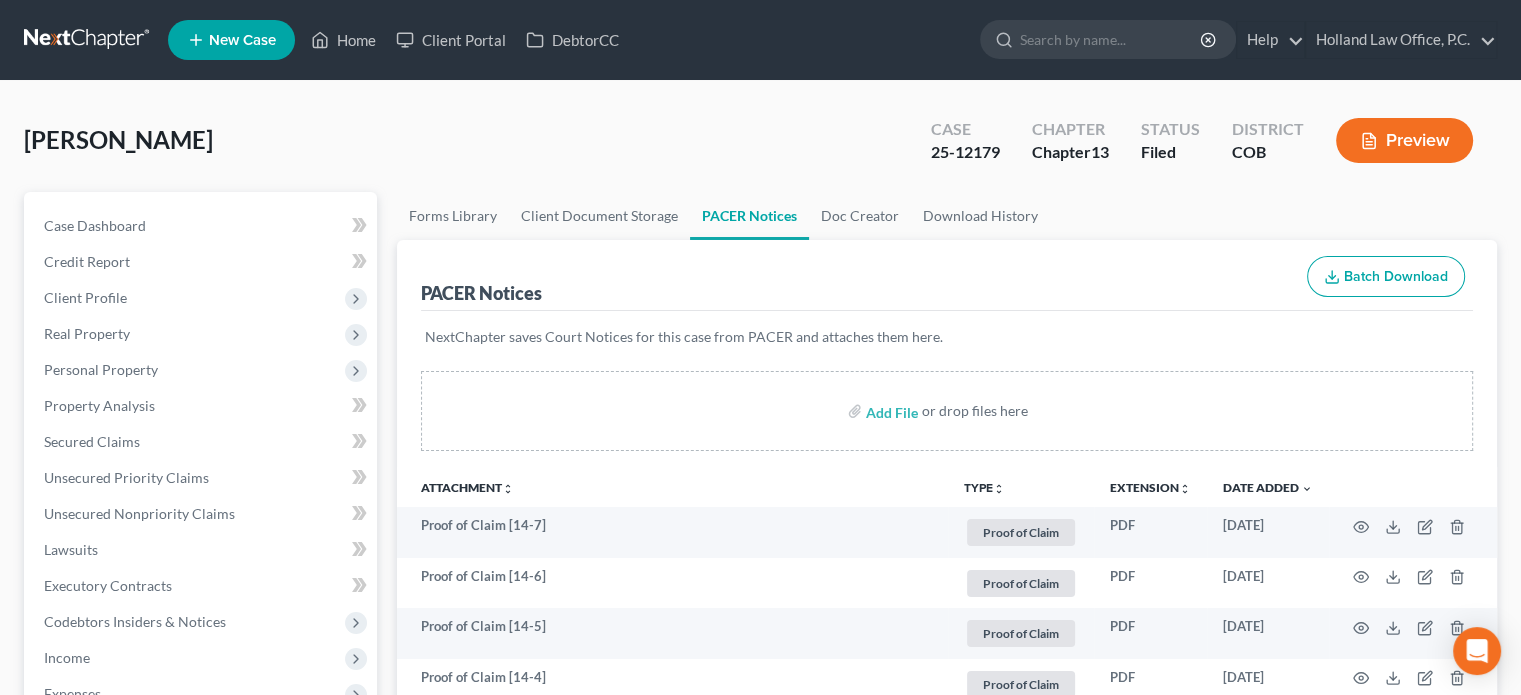 click on "unfold_more" at bounding box center (999, 489) 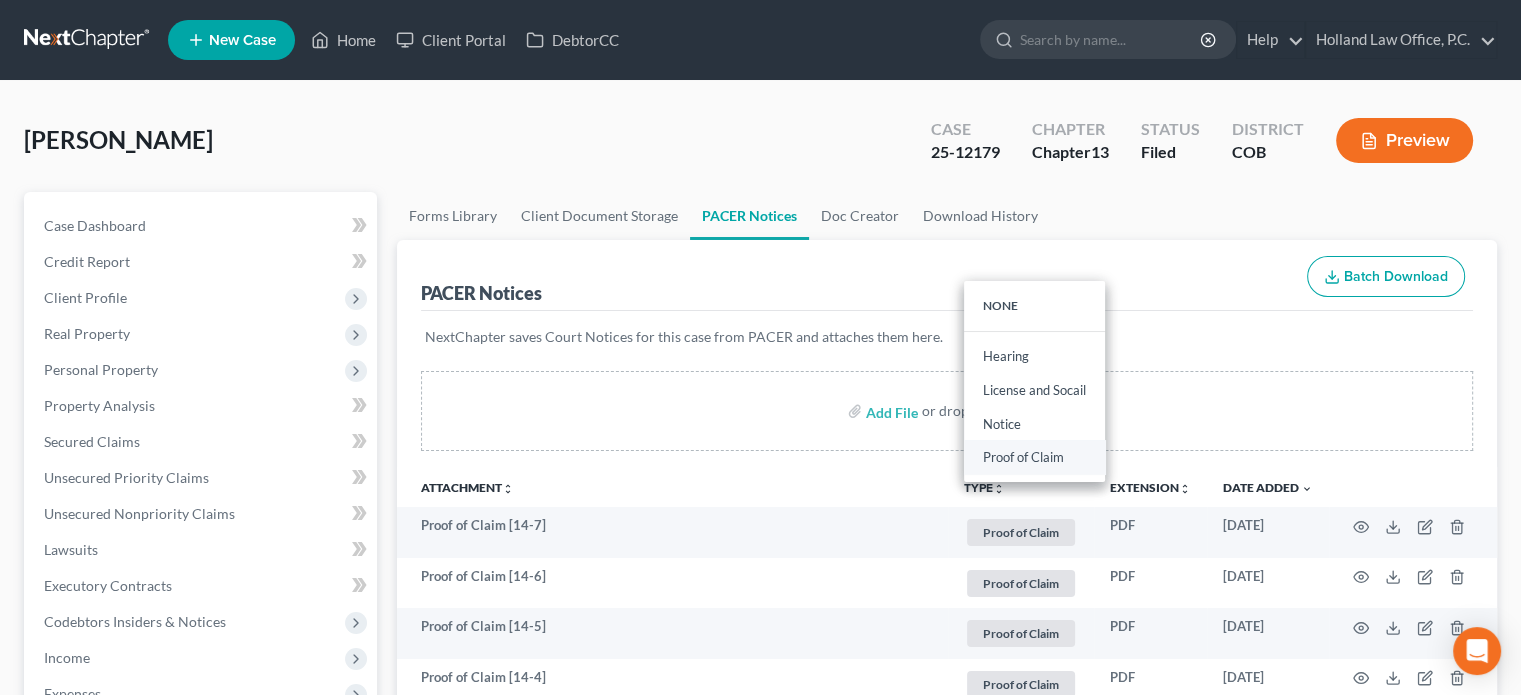 click on "Proof of Claim" at bounding box center (1034, 458) 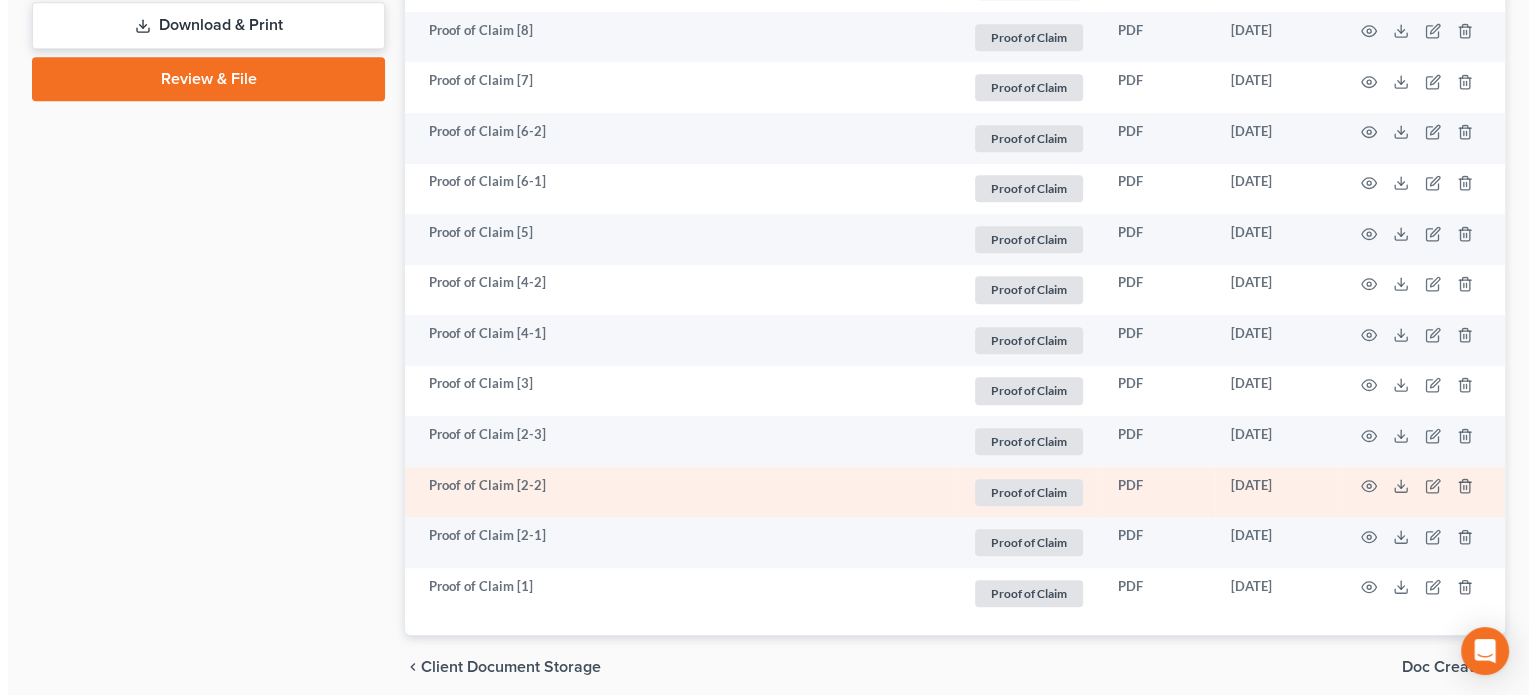 scroll, scrollTop: 1080, scrollLeft: 0, axis: vertical 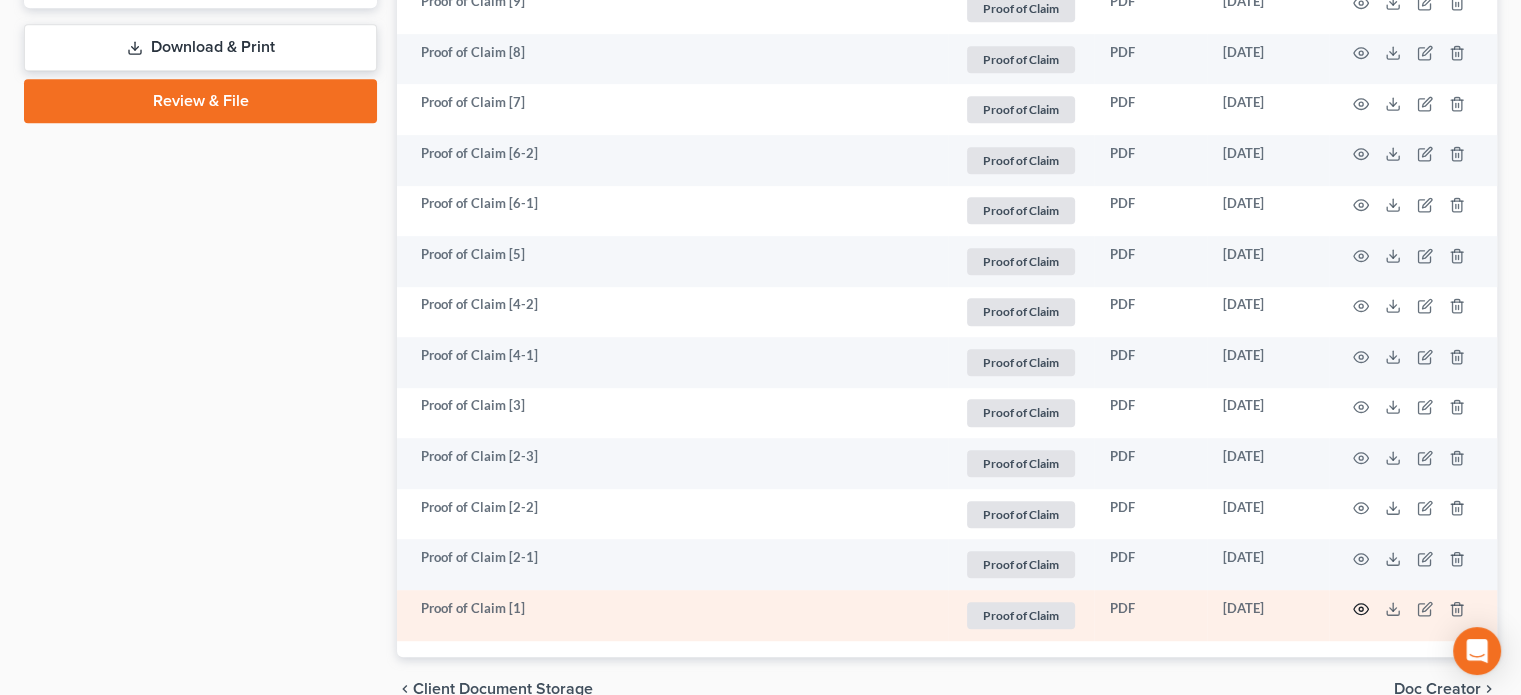 click 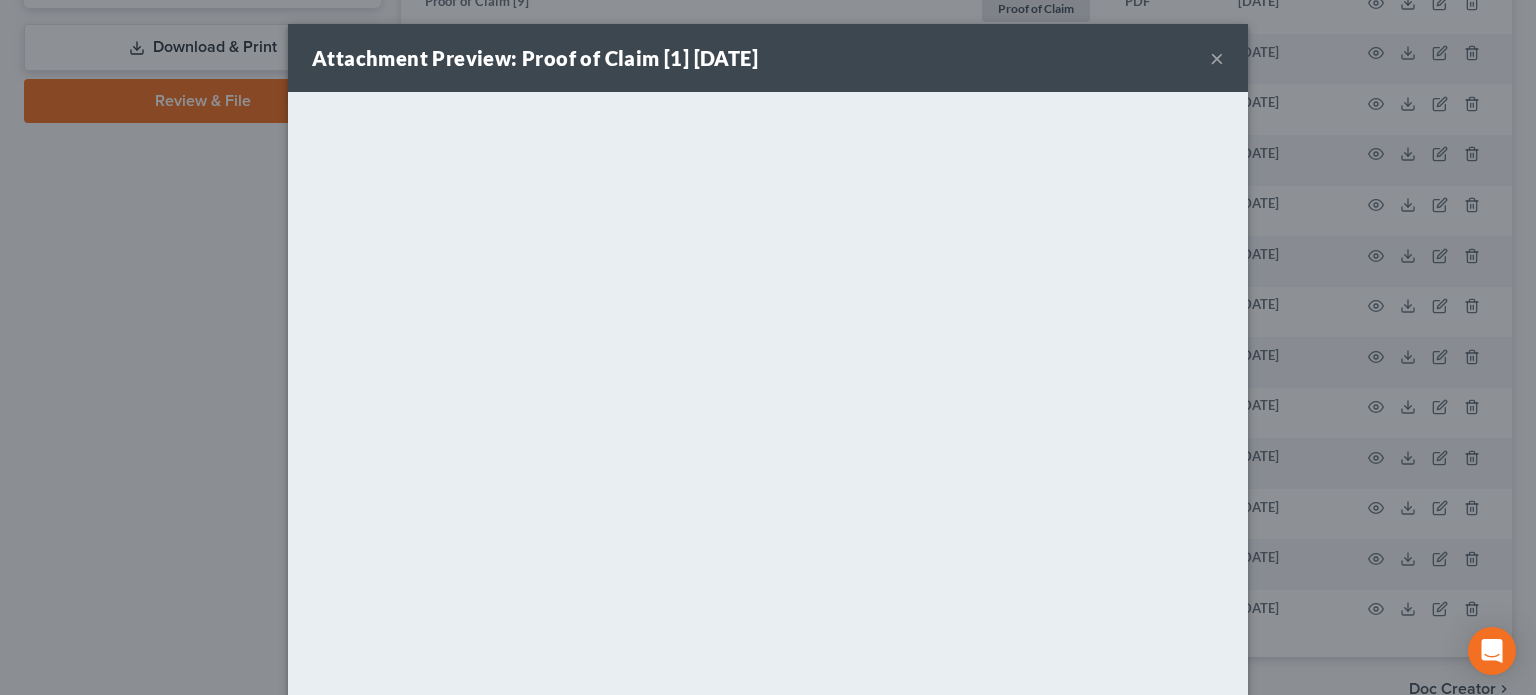 click on "×" at bounding box center (1217, 58) 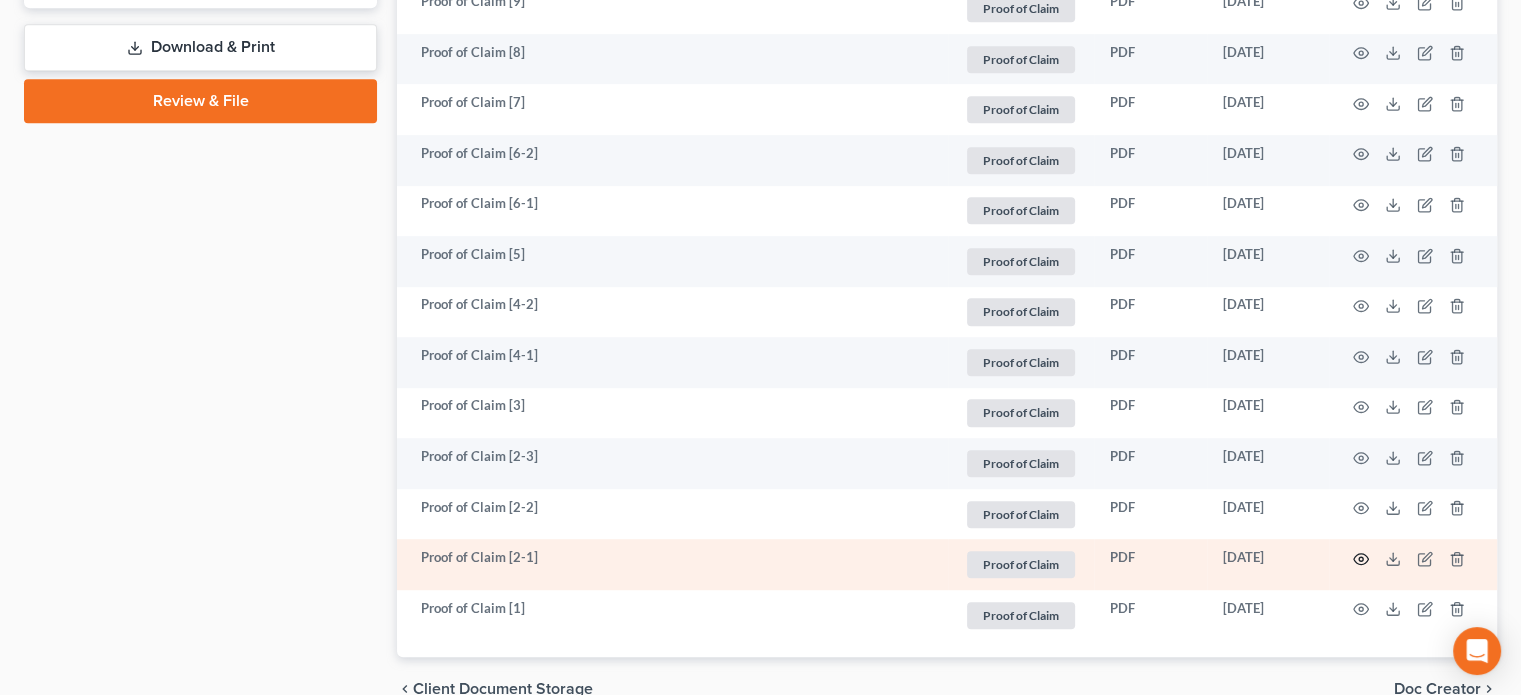 click 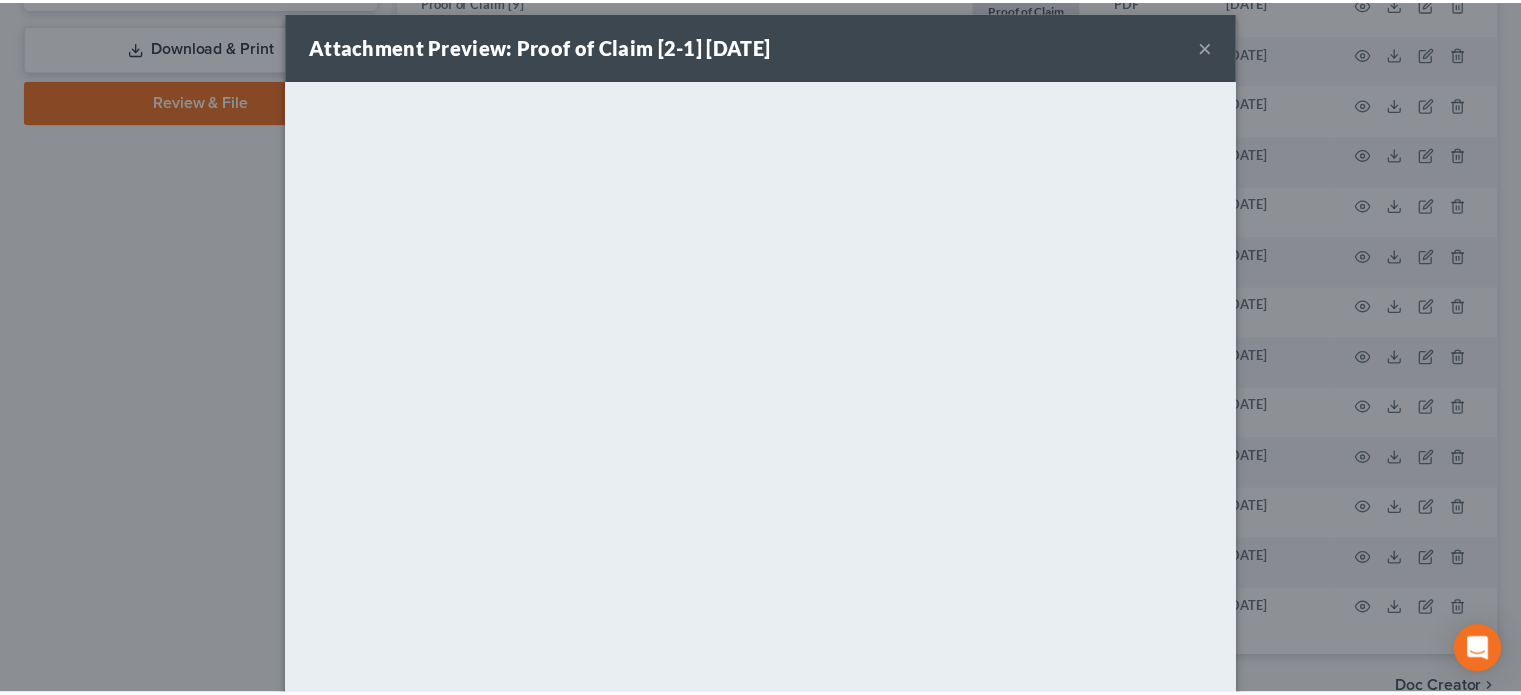scroll, scrollTop: 0, scrollLeft: 0, axis: both 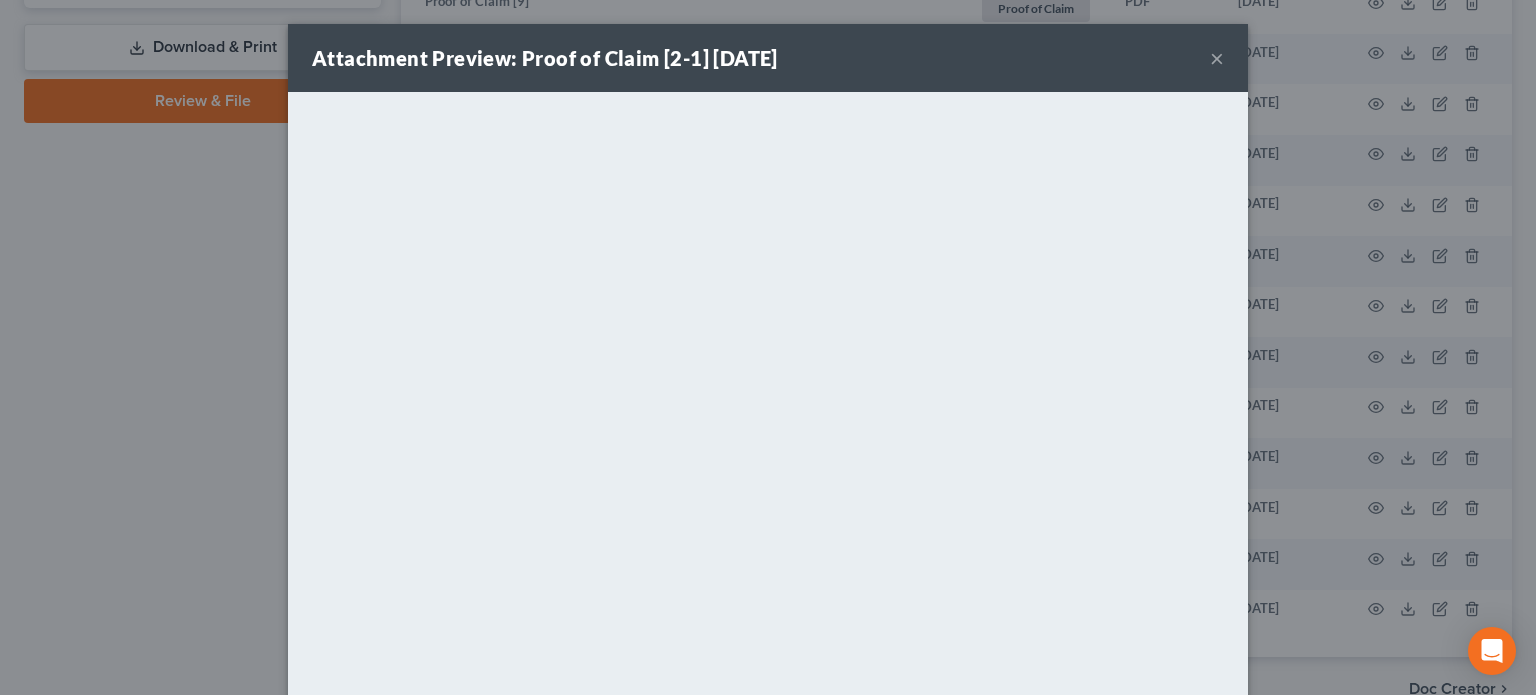 click on "×" at bounding box center [1217, 58] 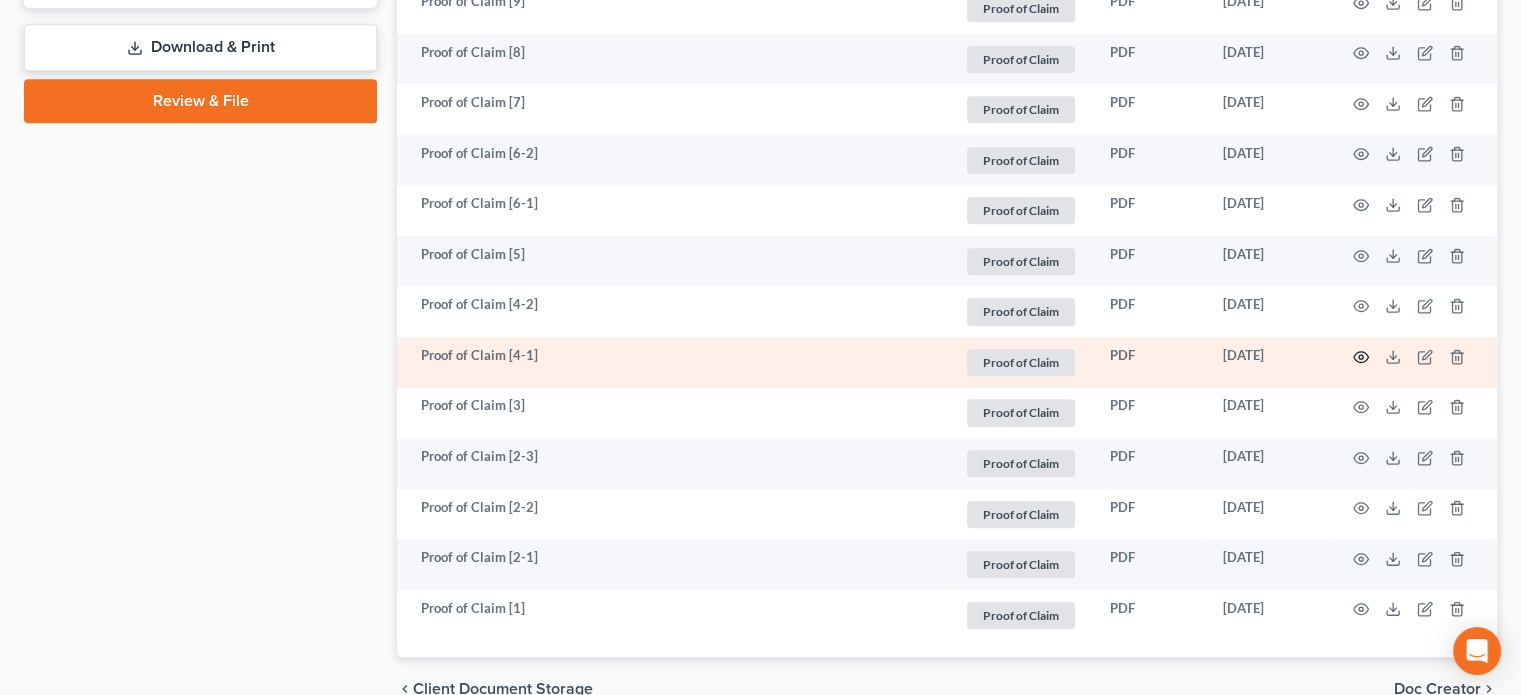click 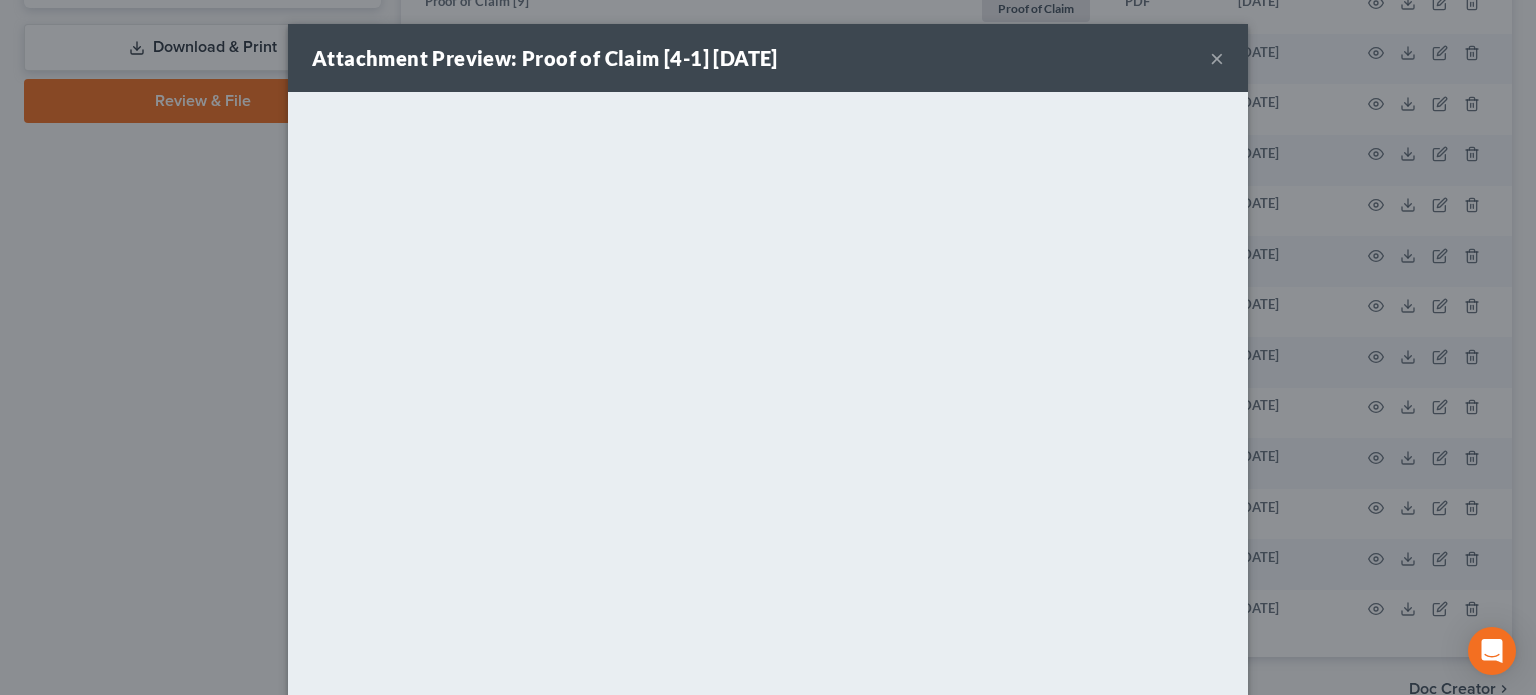 click on "×" at bounding box center (1217, 58) 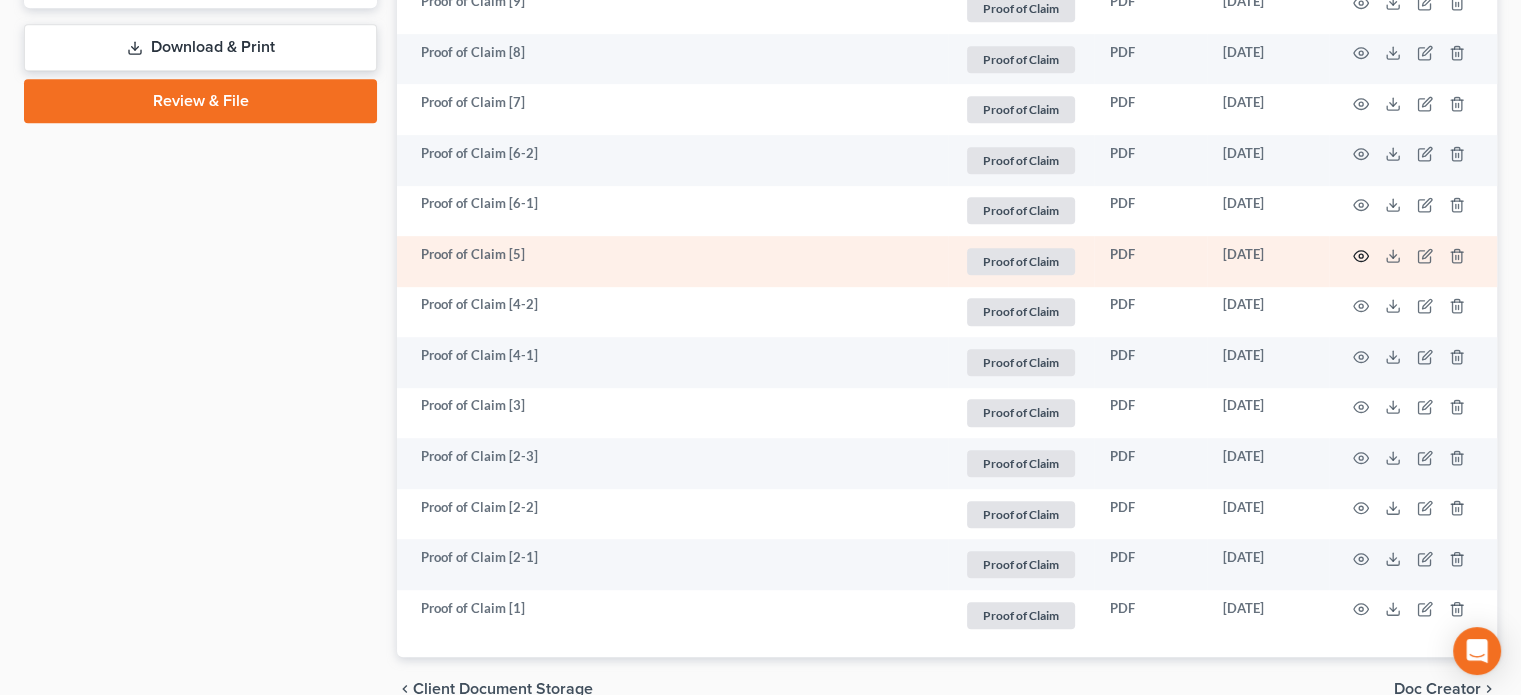 click 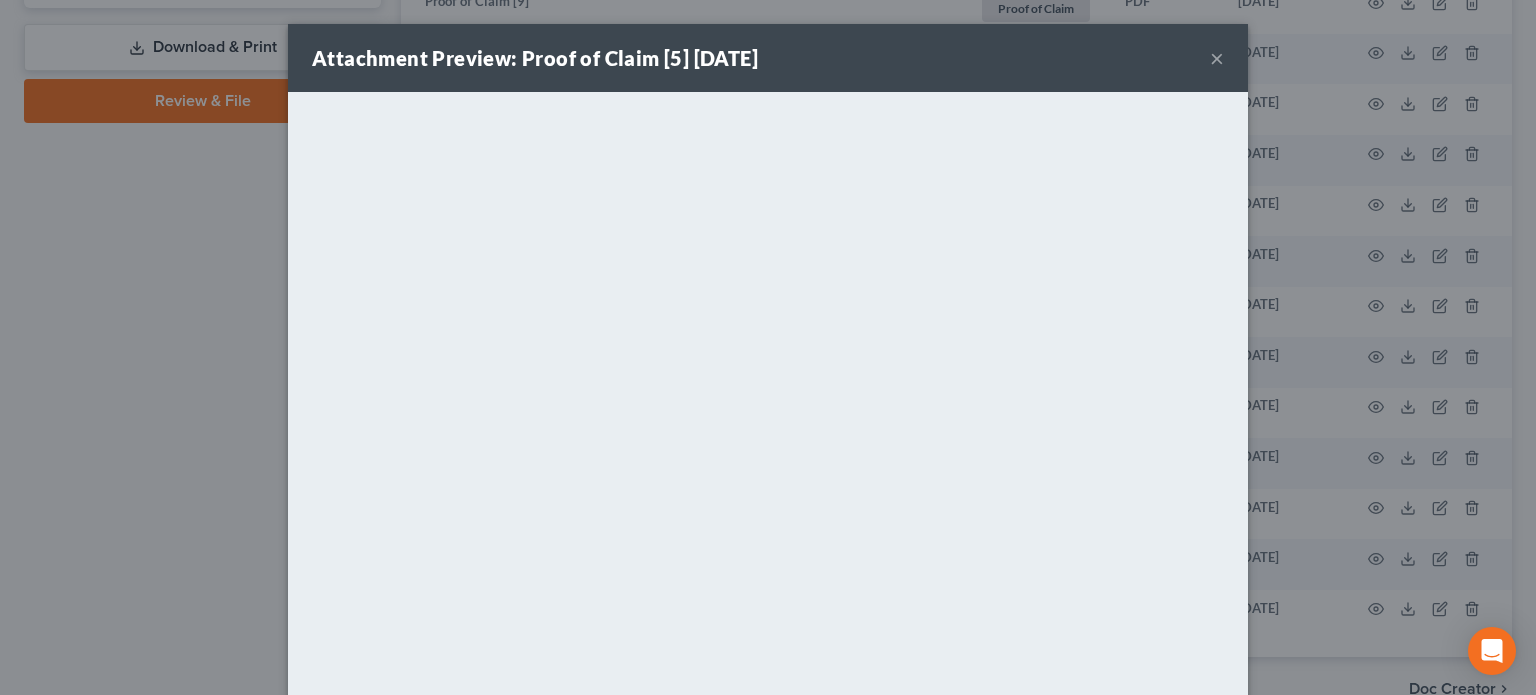 click on "×" at bounding box center (1217, 58) 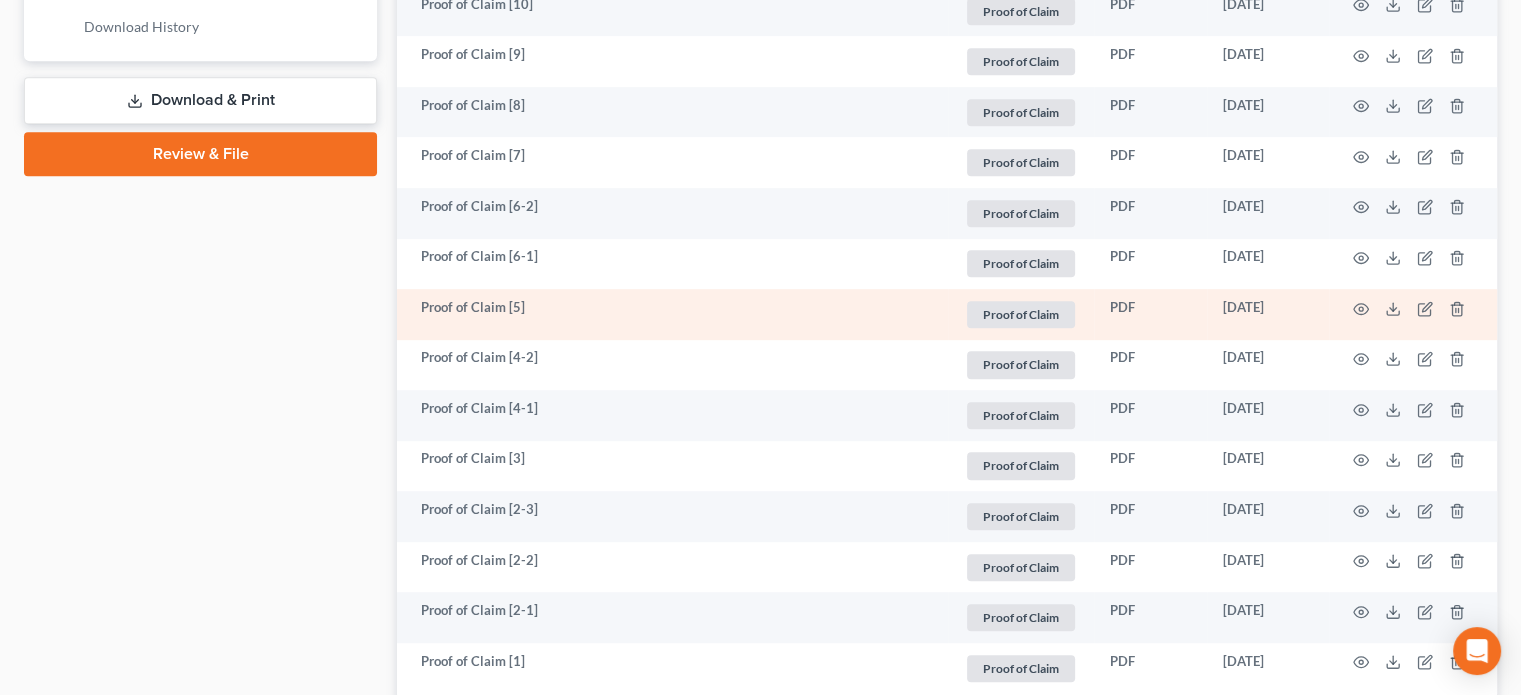 scroll, scrollTop: 980, scrollLeft: 0, axis: vertical 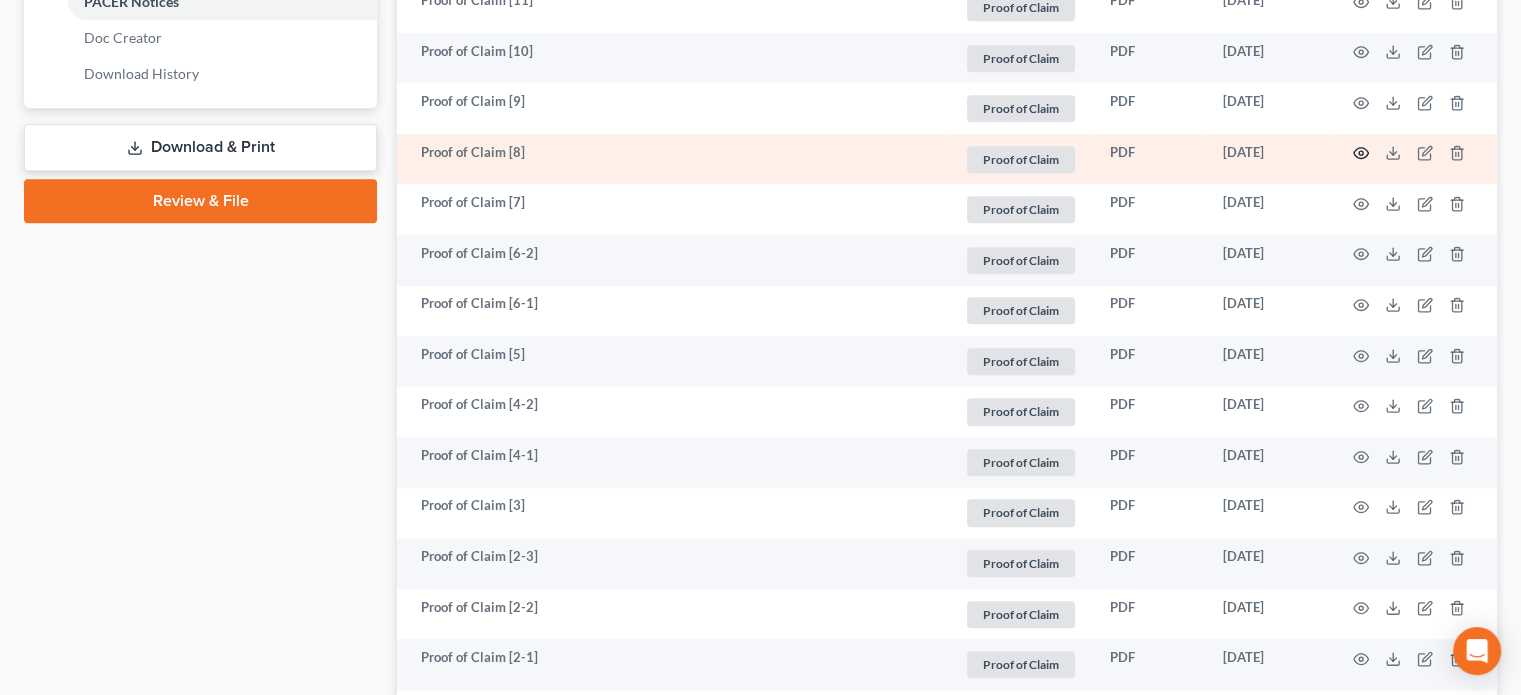 click 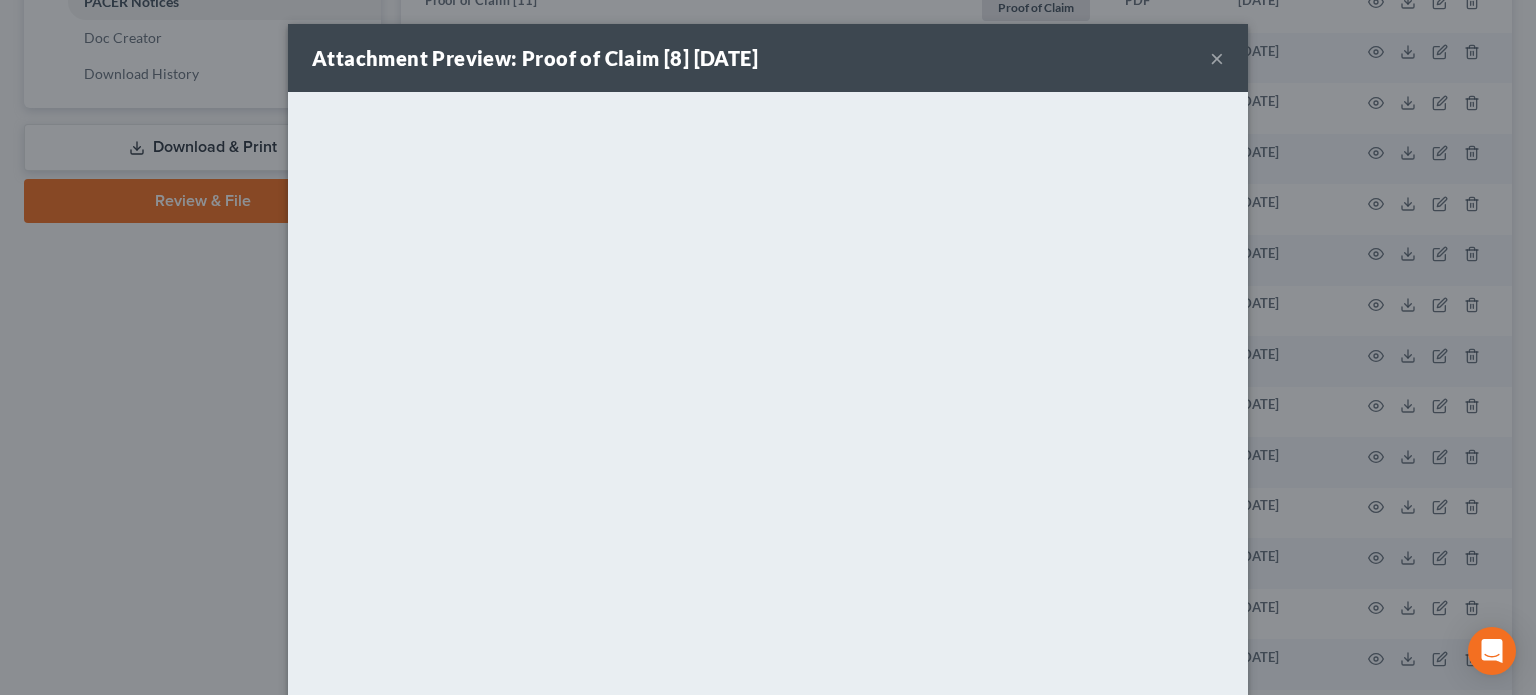 click on "×" at bounding box center [1217, 58] 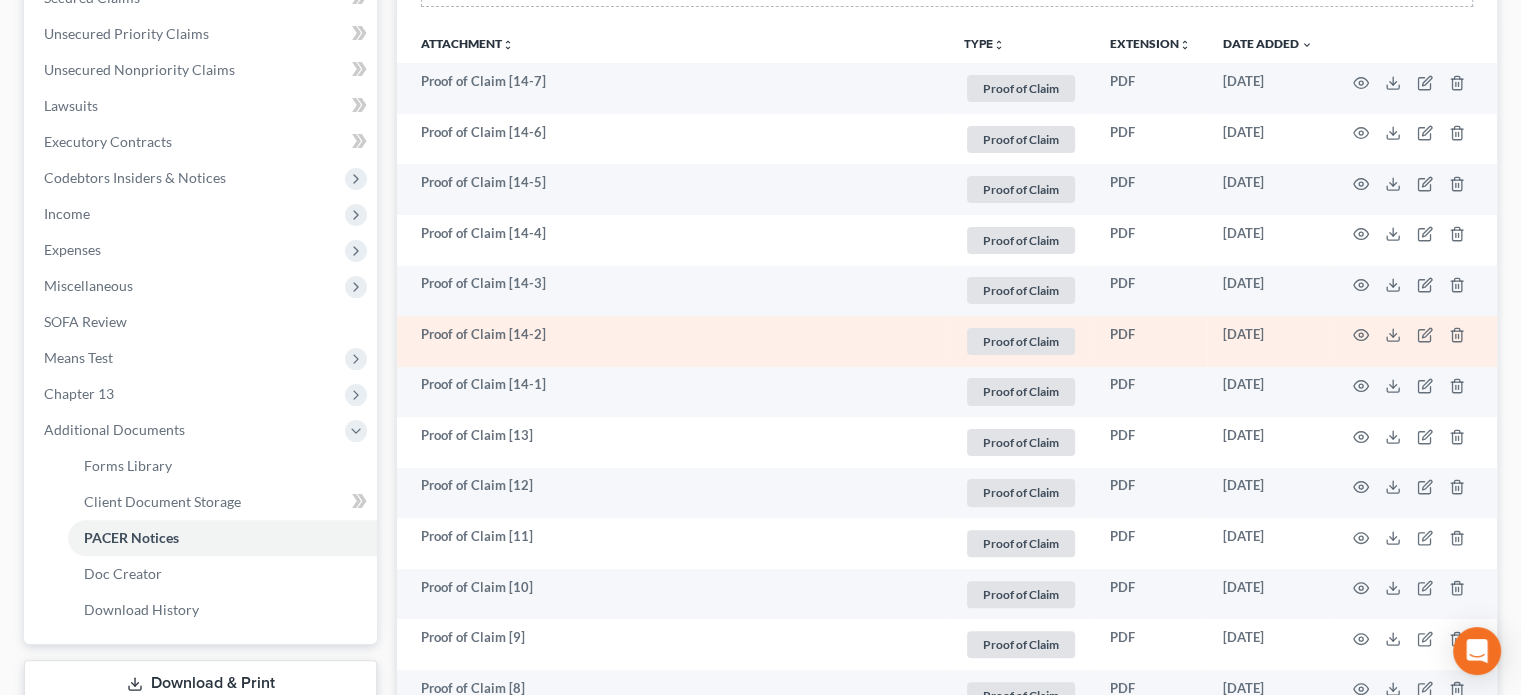 scroll, scrollTop: 480, scrollLeft: 0, axis: vertical 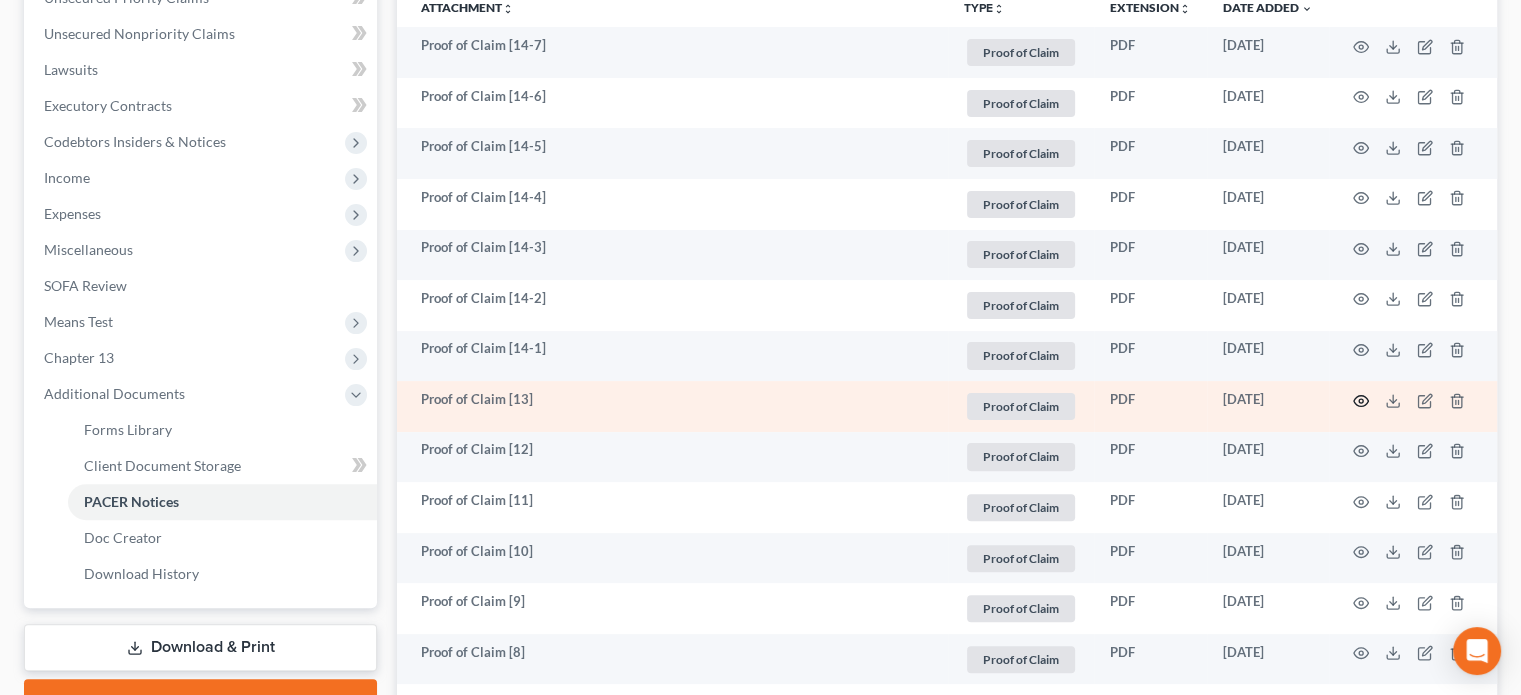 click 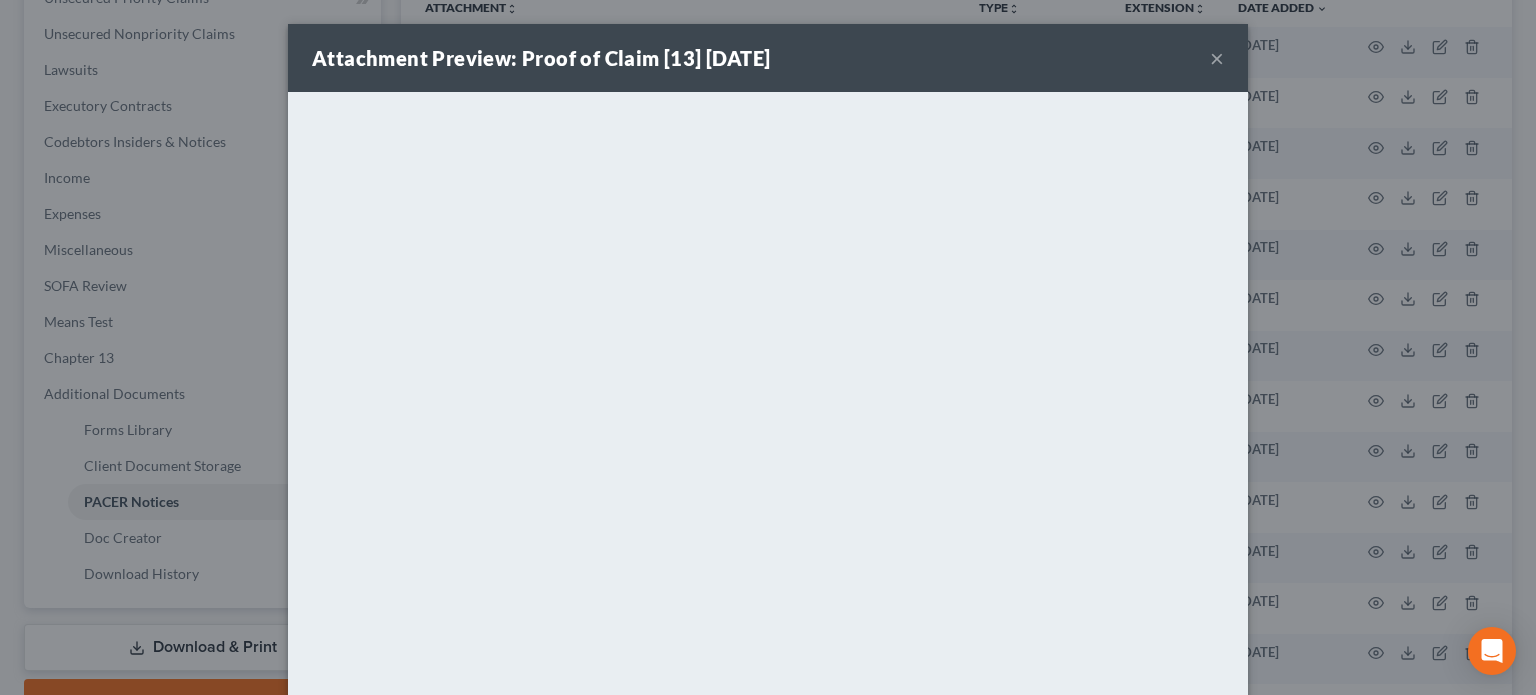 click on "×" at bounding box center [1217, 58] 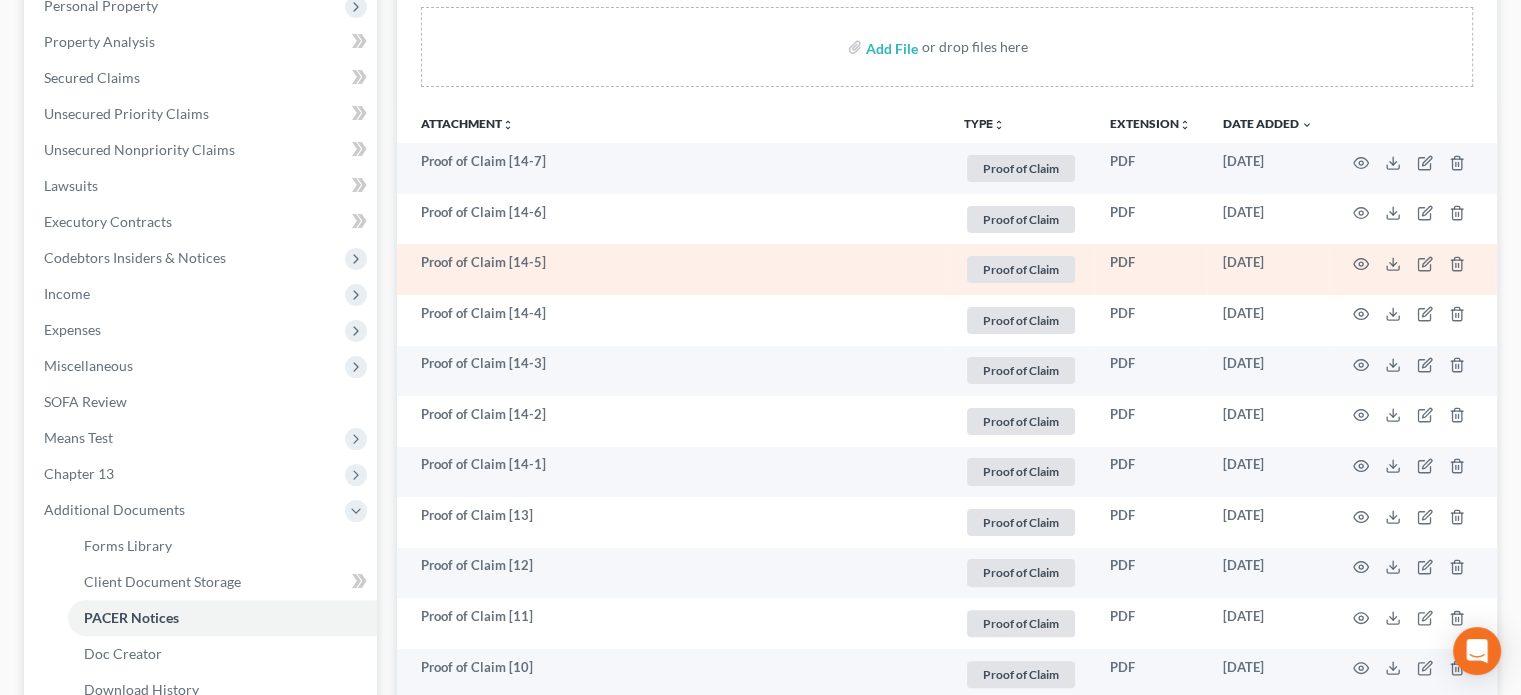 scroll, scrollTop: 400, scrollLeft: 0, axis: vertical 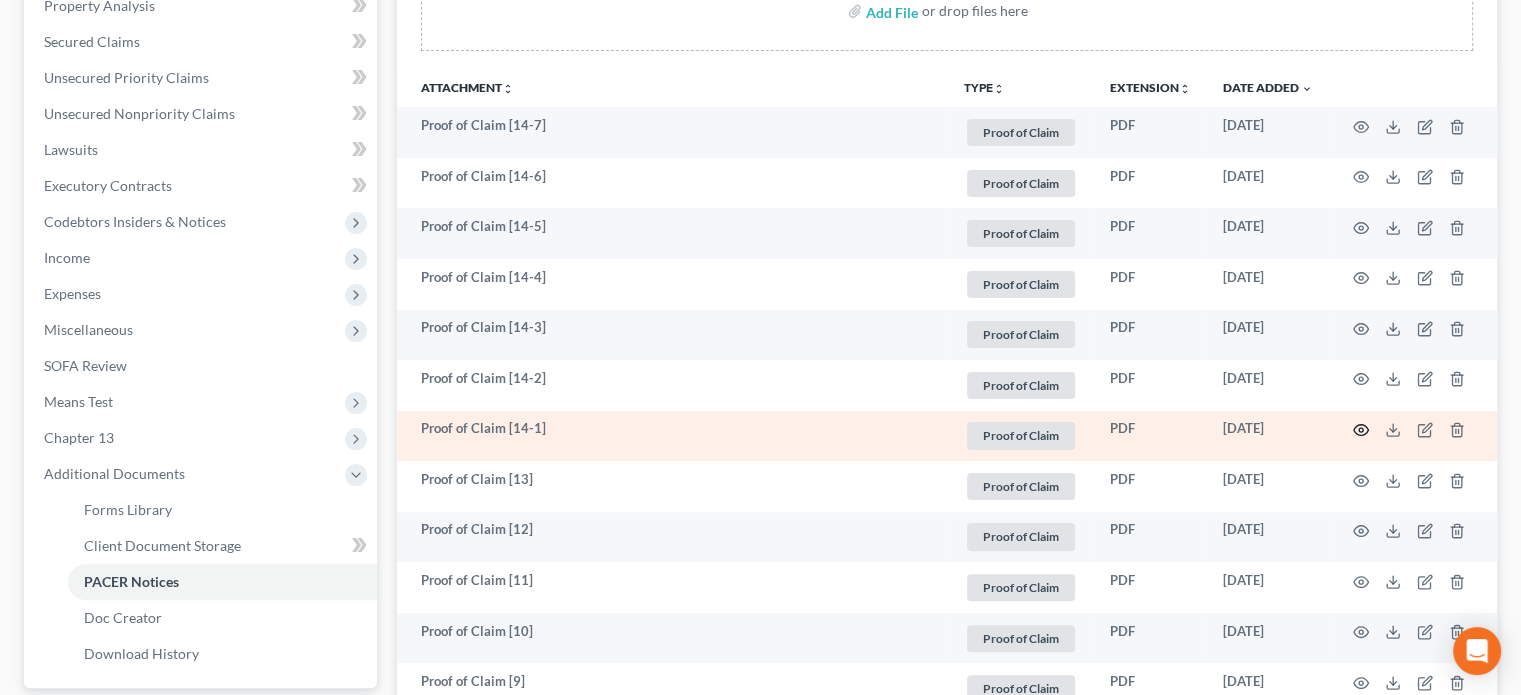 click 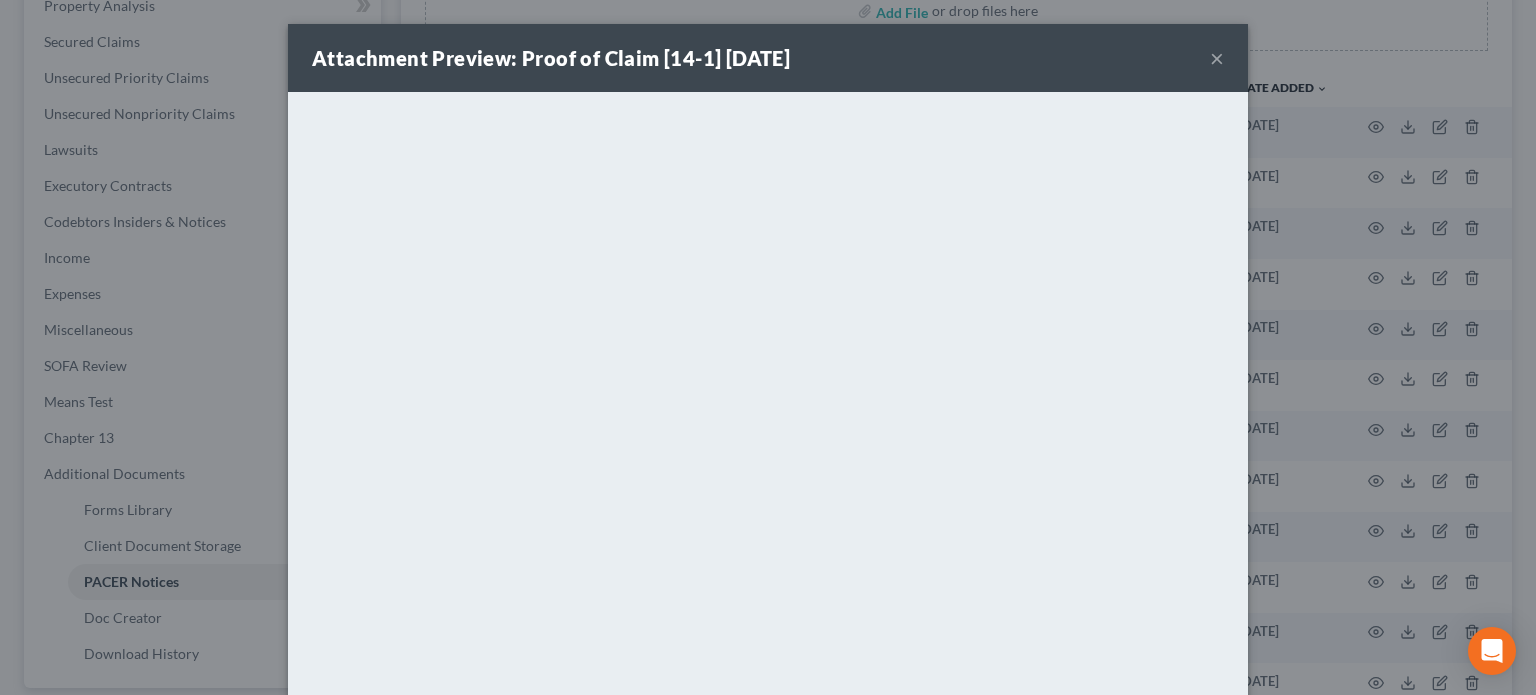 click on "×" at bounding box center (1217, 58) 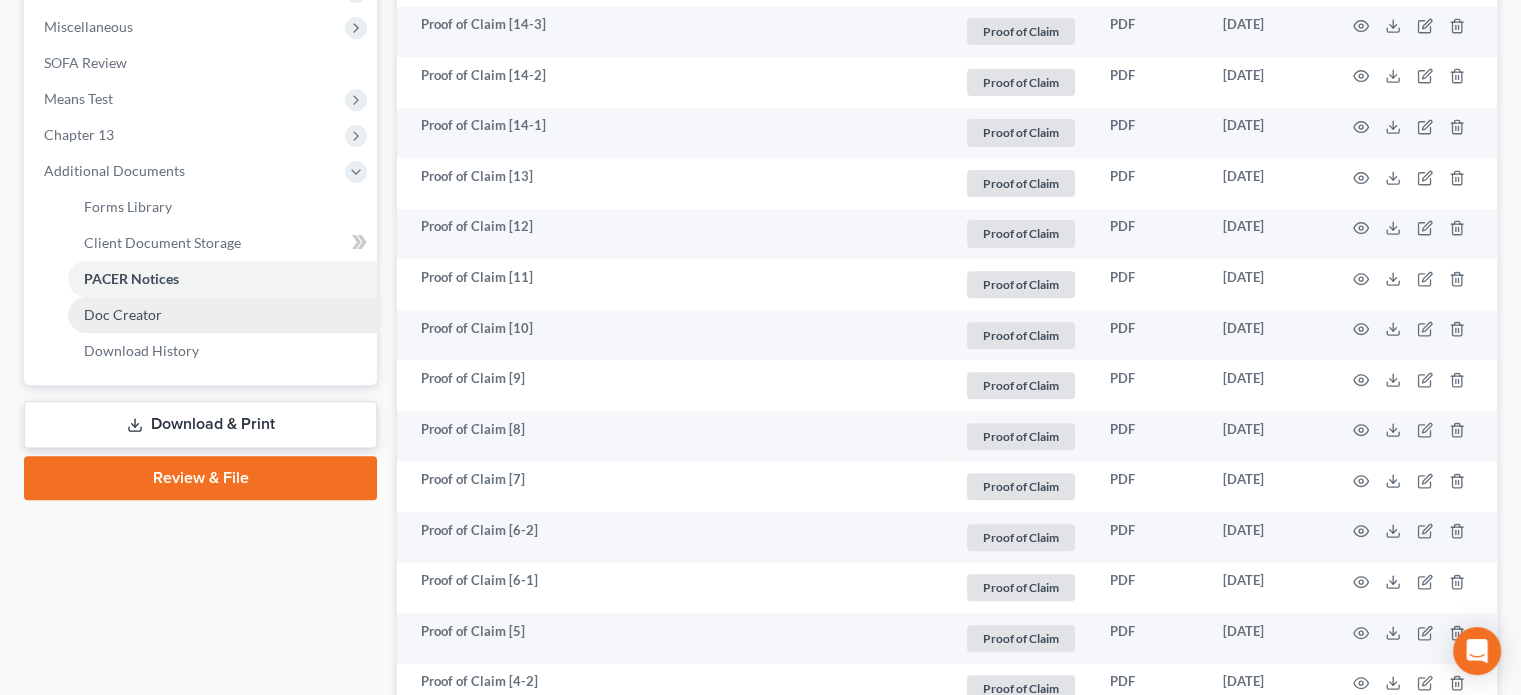 scroll, scrollTop: 680, scrollLeft: 0, axis: vertical 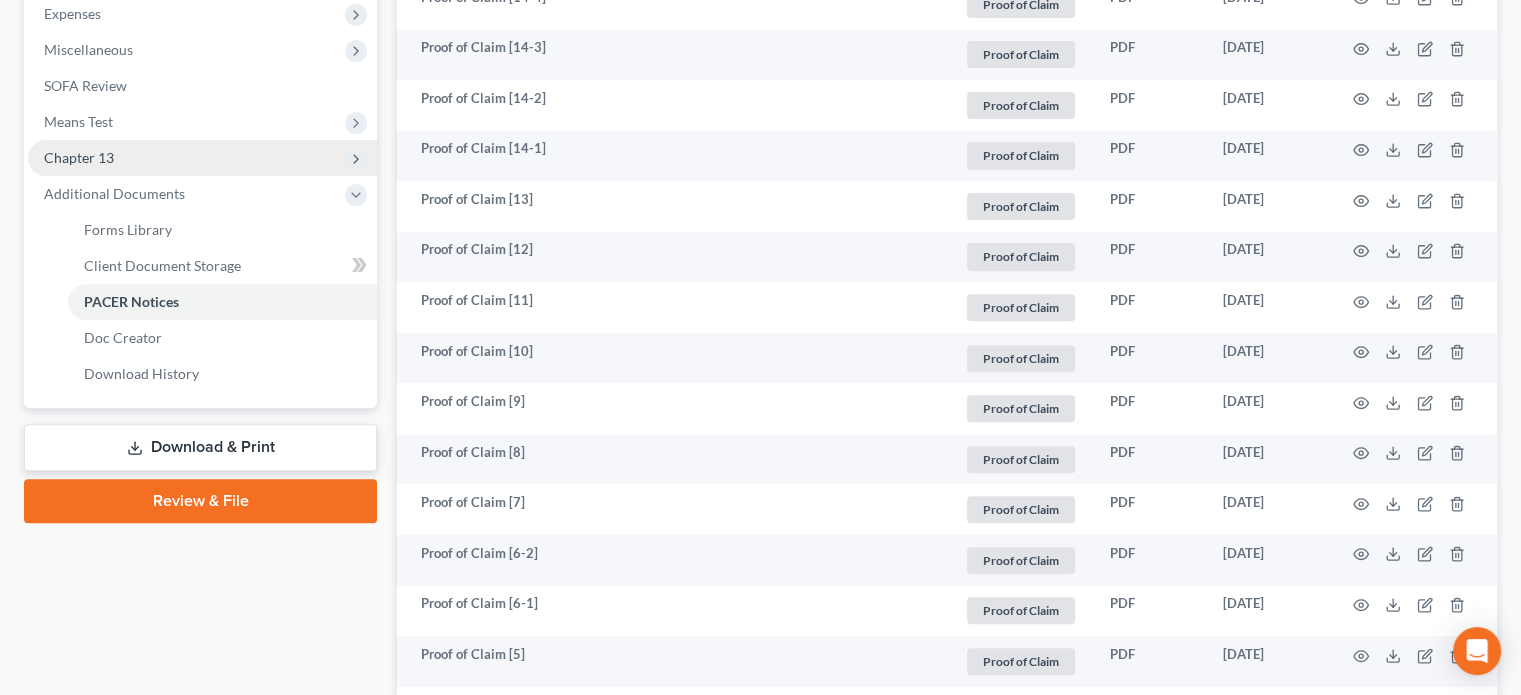 click on "Chapter 13" at bounding box center [202, 158] 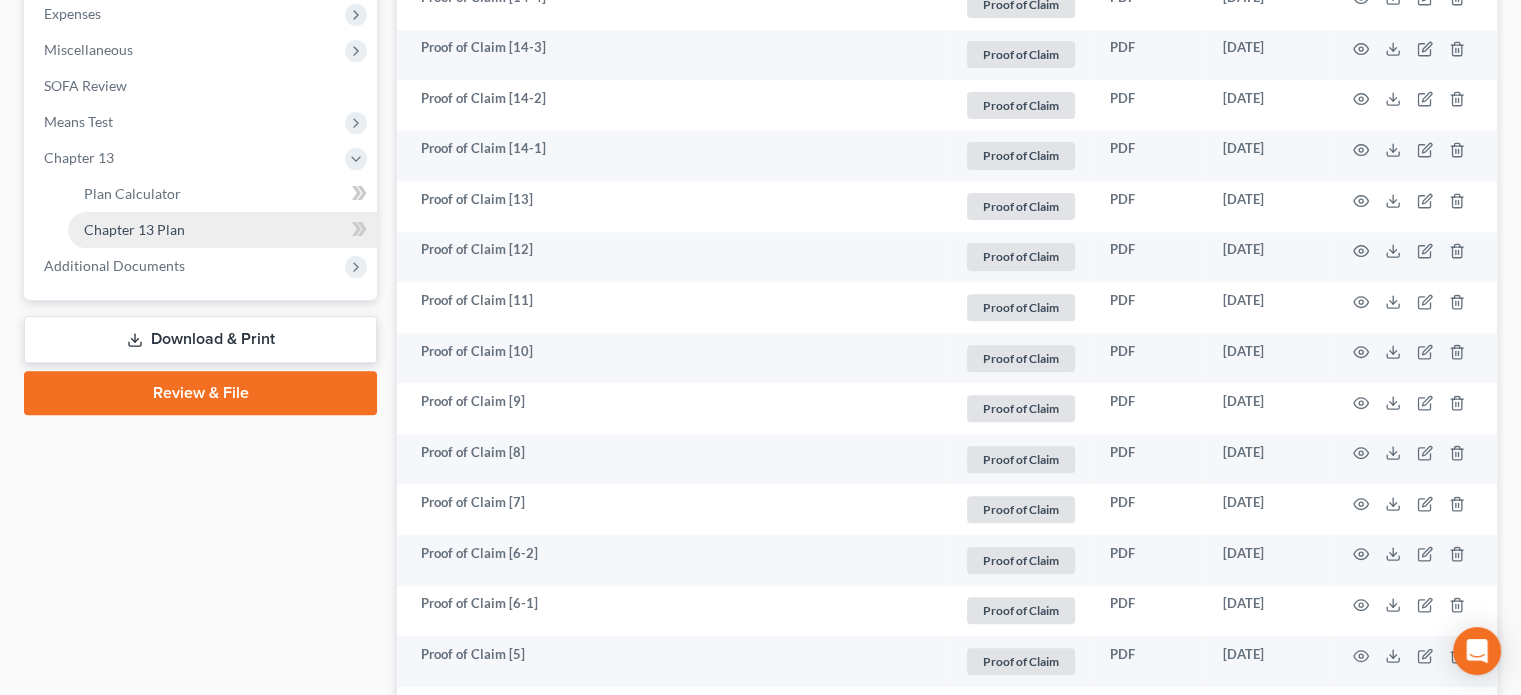 click on "Chapter 13 Plan" at bounding box center (222, 230) 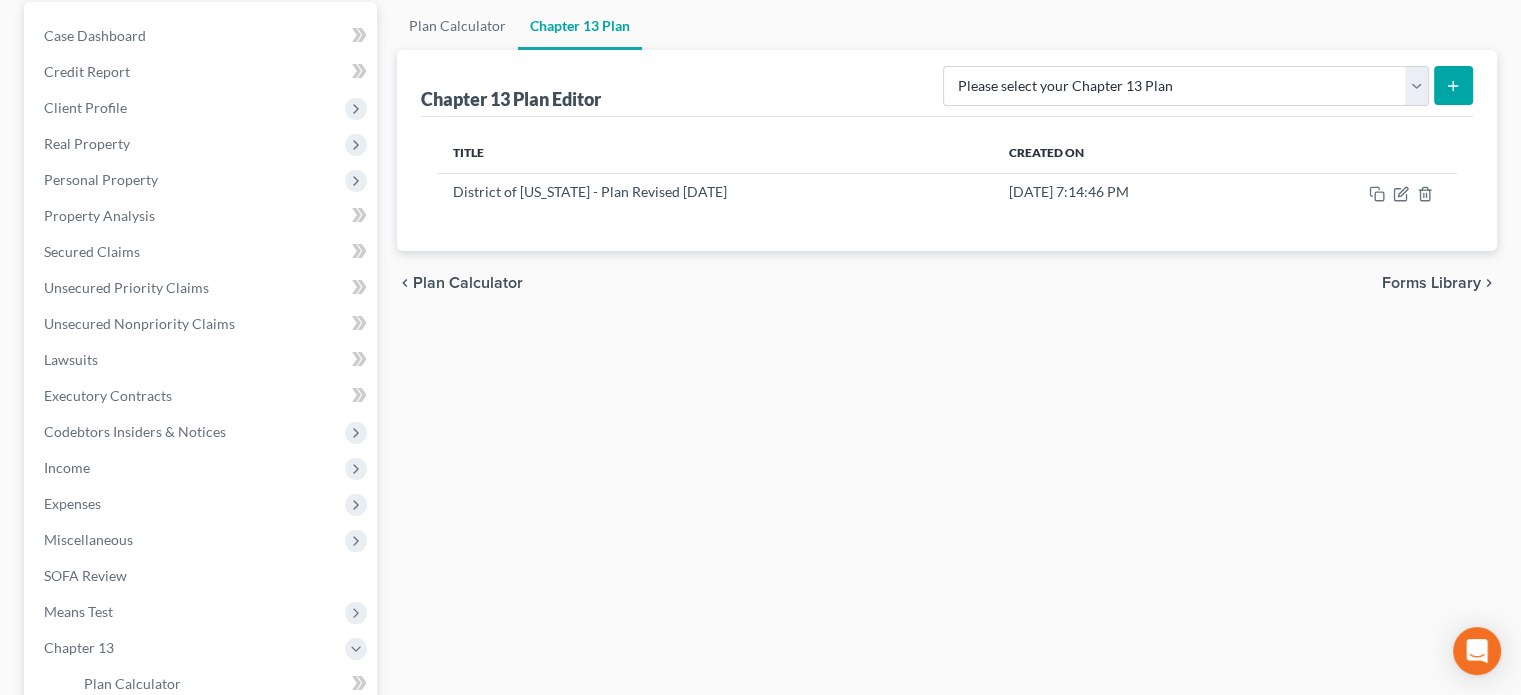 scroll, scrollTop: 200, scrollLeft: 0, axis: vertical 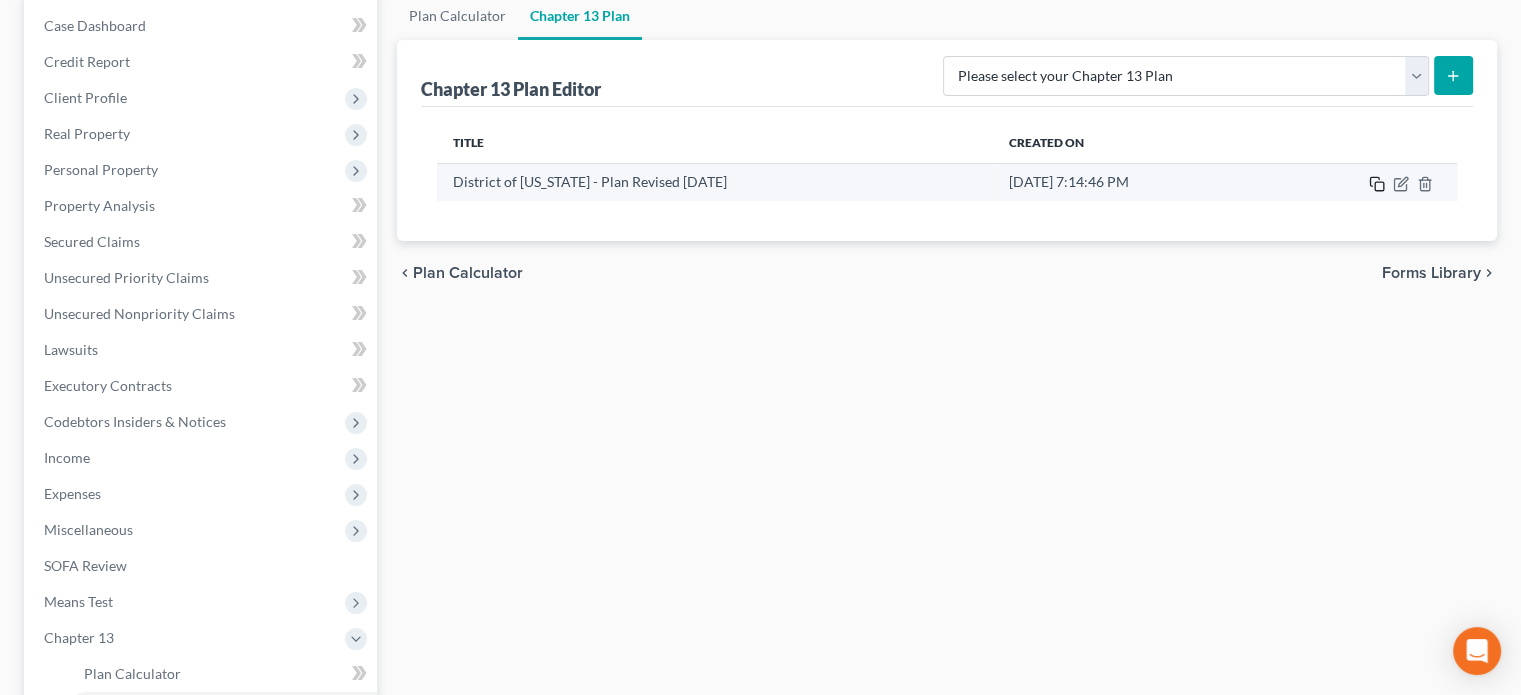 click 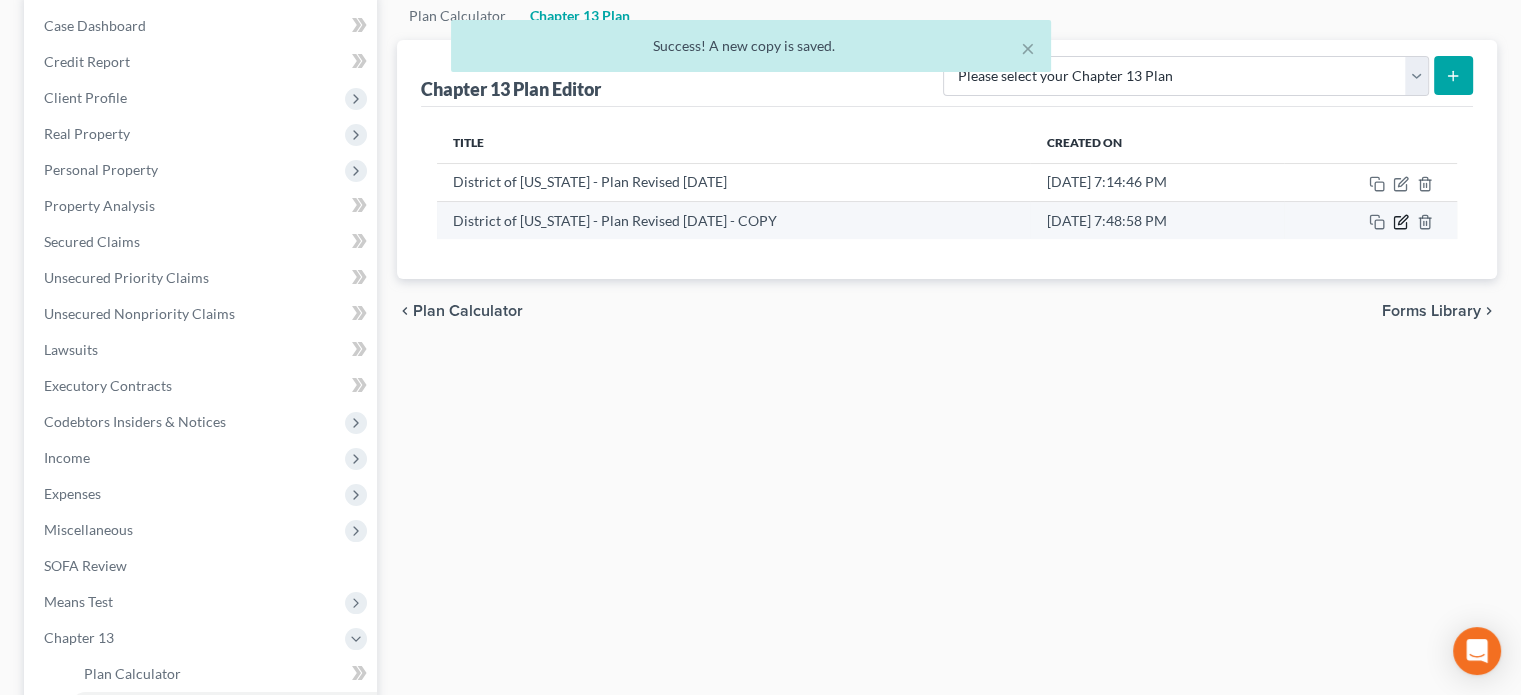 click 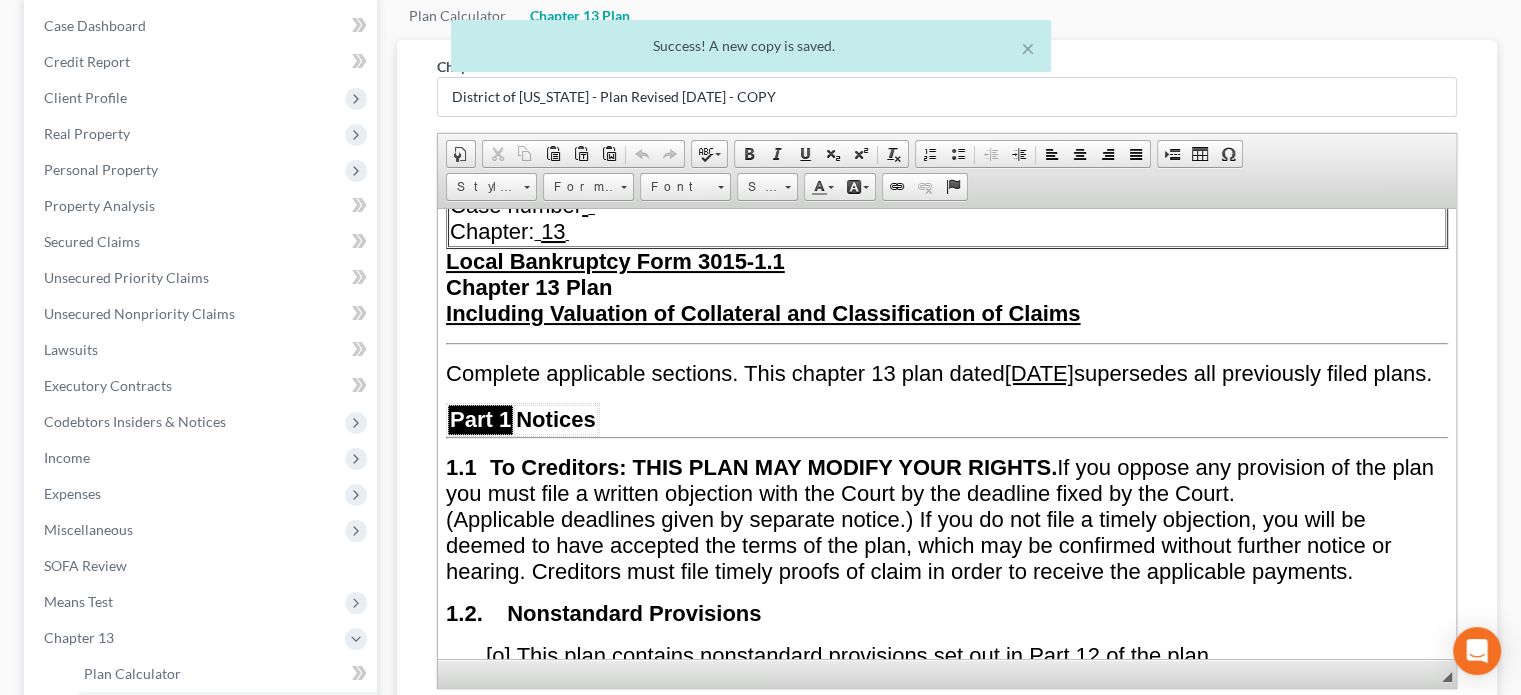 scroll, scrollTop: 300, scrollLeft: 0, axis: vertical 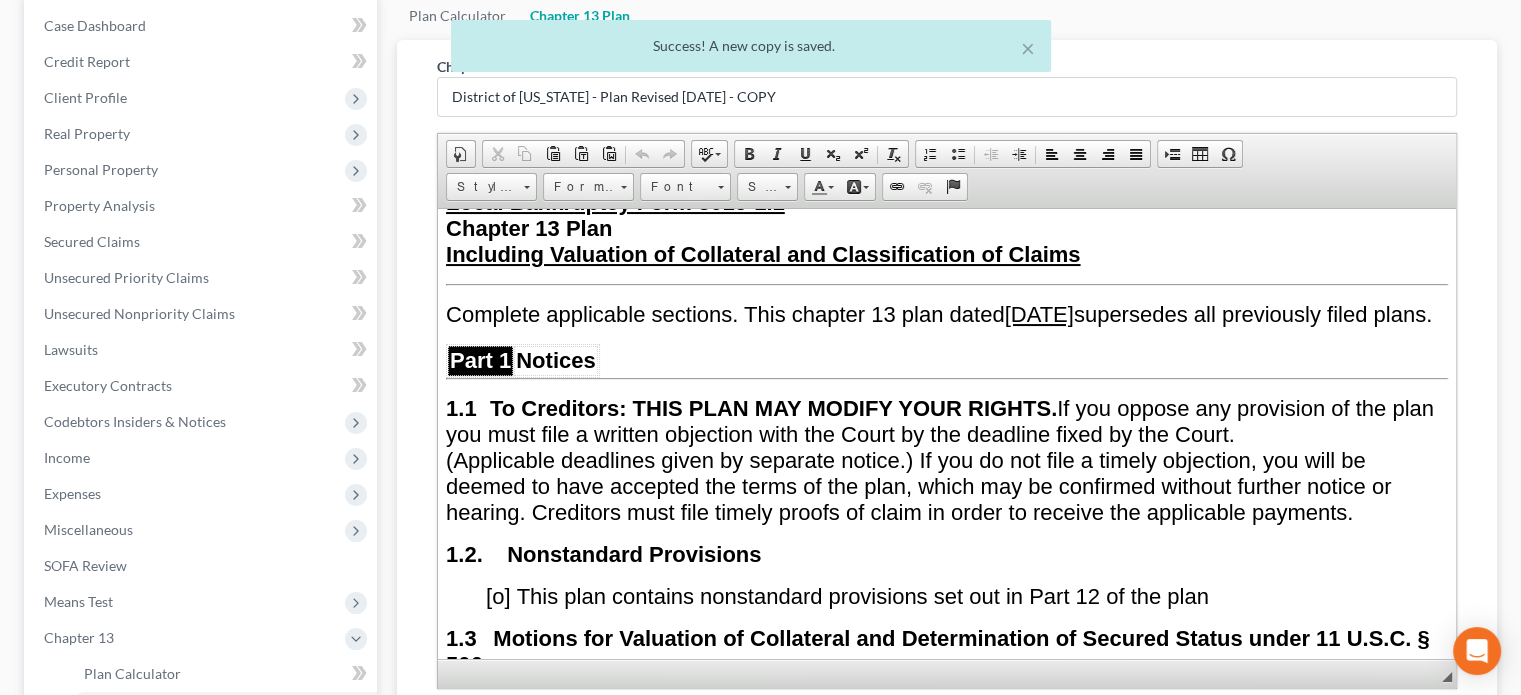 click on "April 15, 2025" at bounding box center (1039, 313) 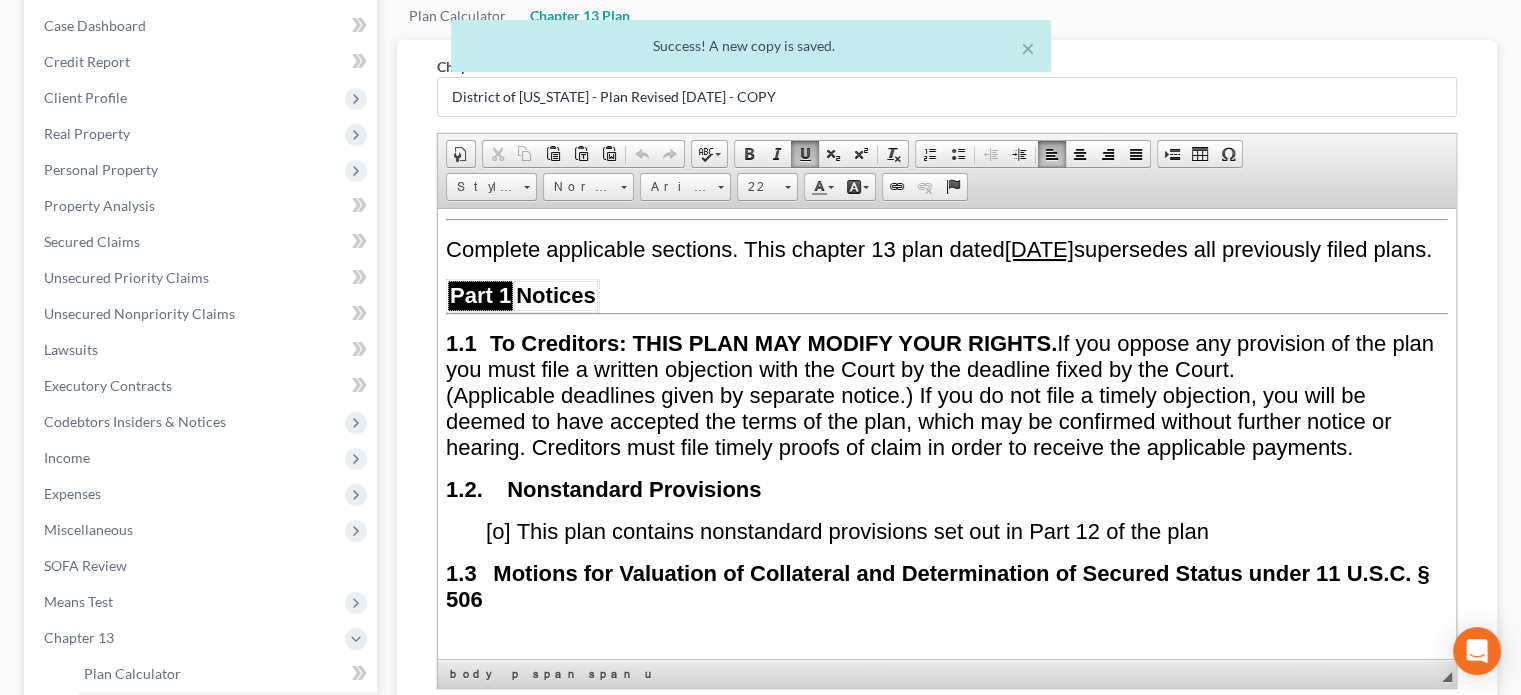 scroll, scrollTop: 400, scrollLeft: 0, axis: vertical 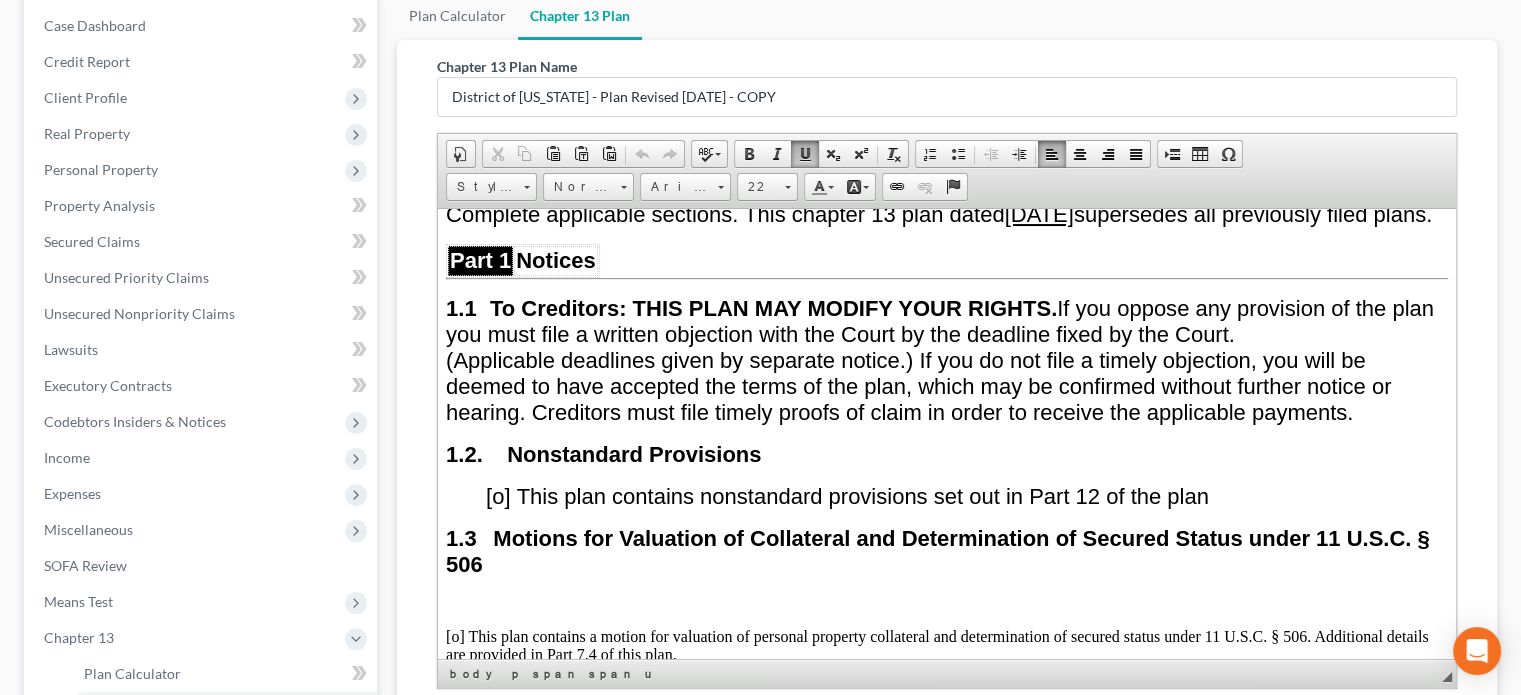 type 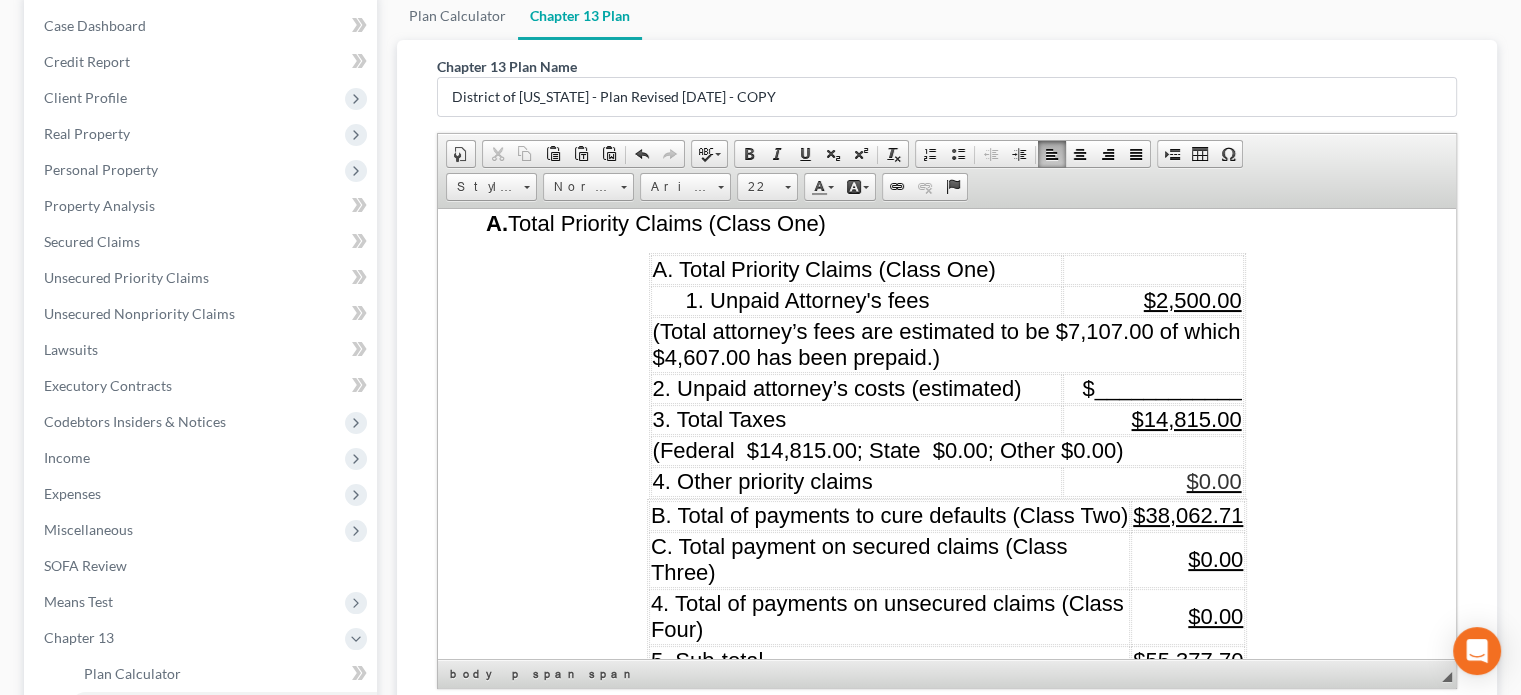 scroll, scrollTop: 2385, scrollLeft: 0, axis: vertical 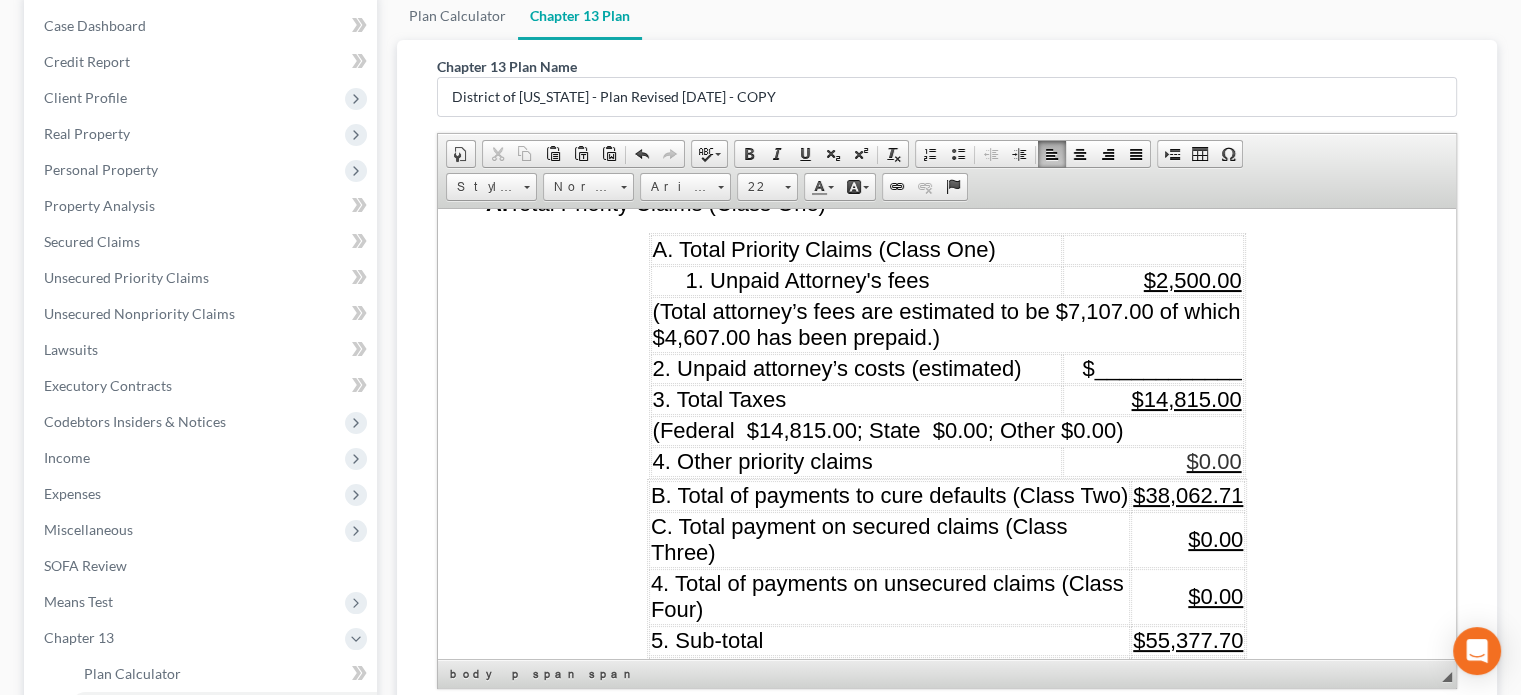 click on "$14,815.00" at bounding box center (1186, 398) 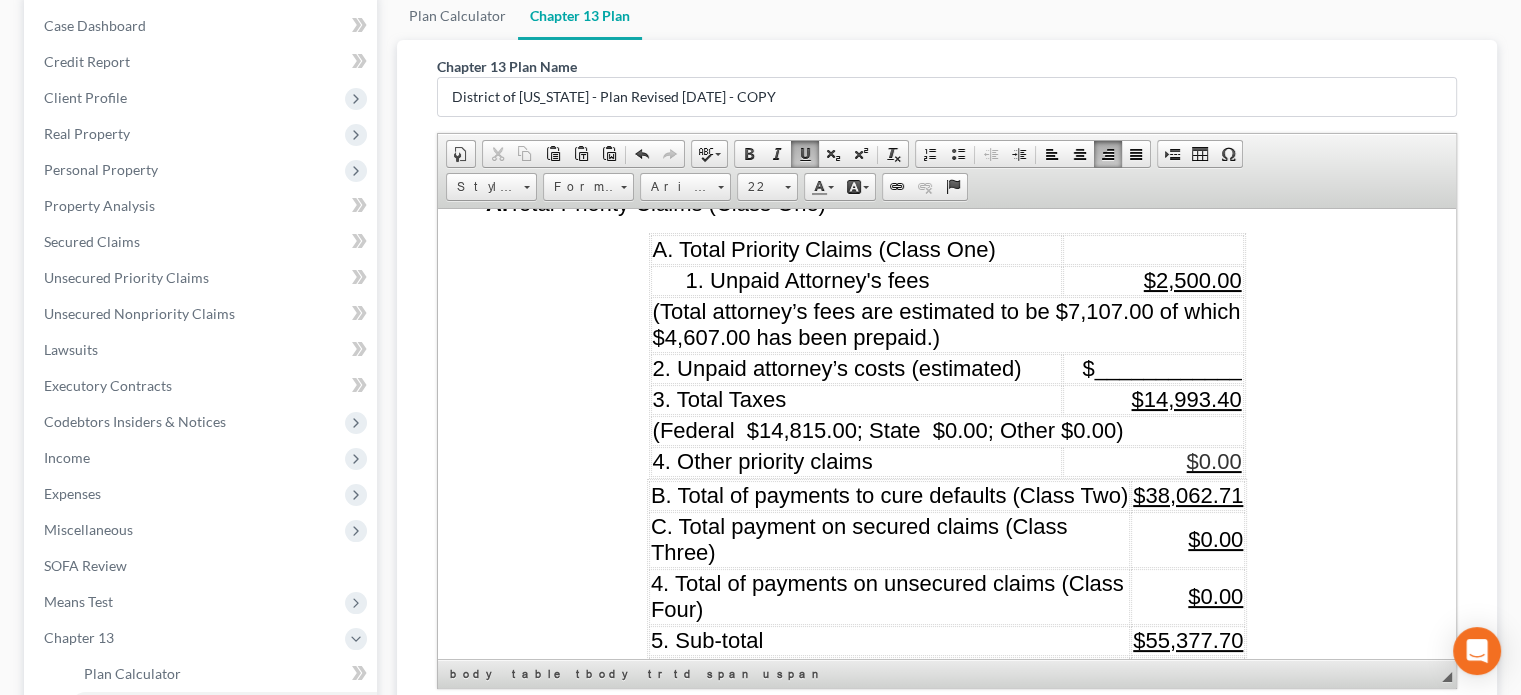 click on "$38,062.71" at bounding box center [1188, 494] 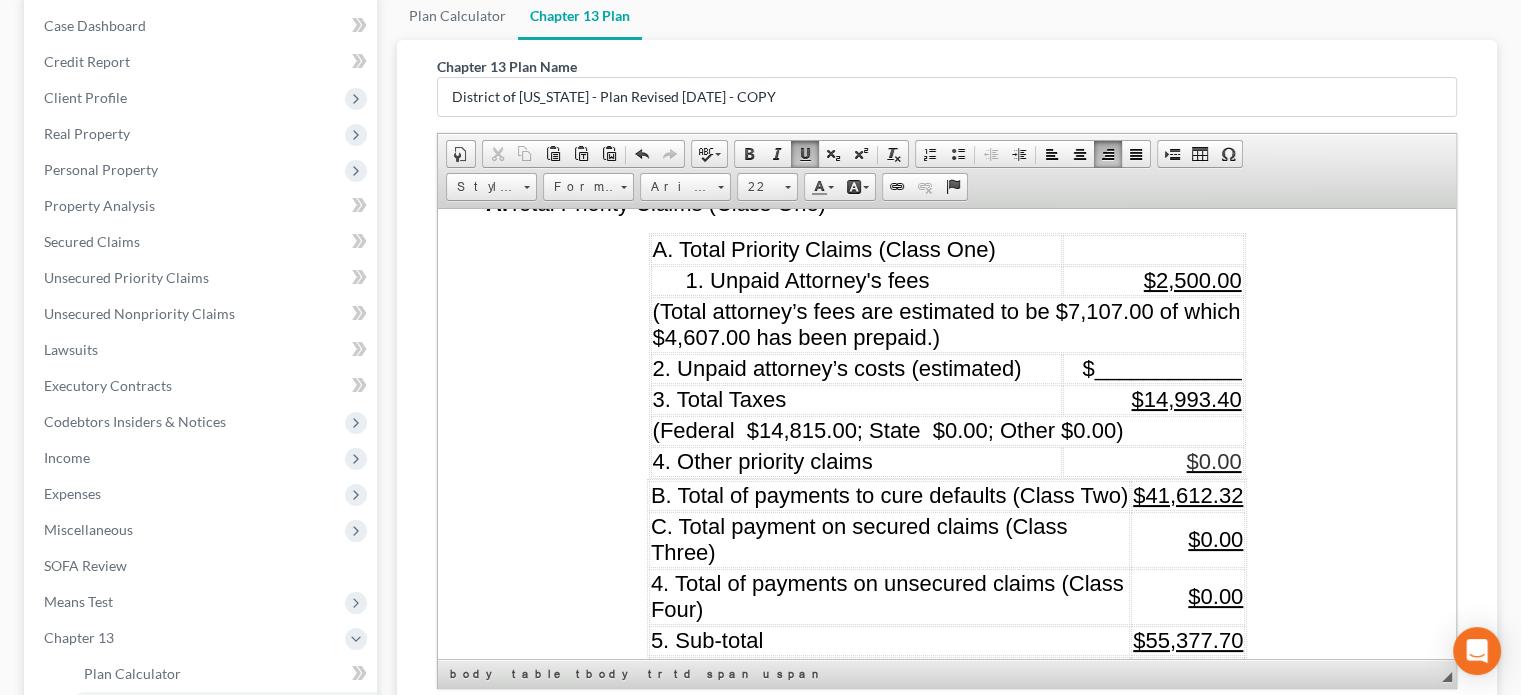 click on "$55,377.70" at bounding box center (1188, 639) 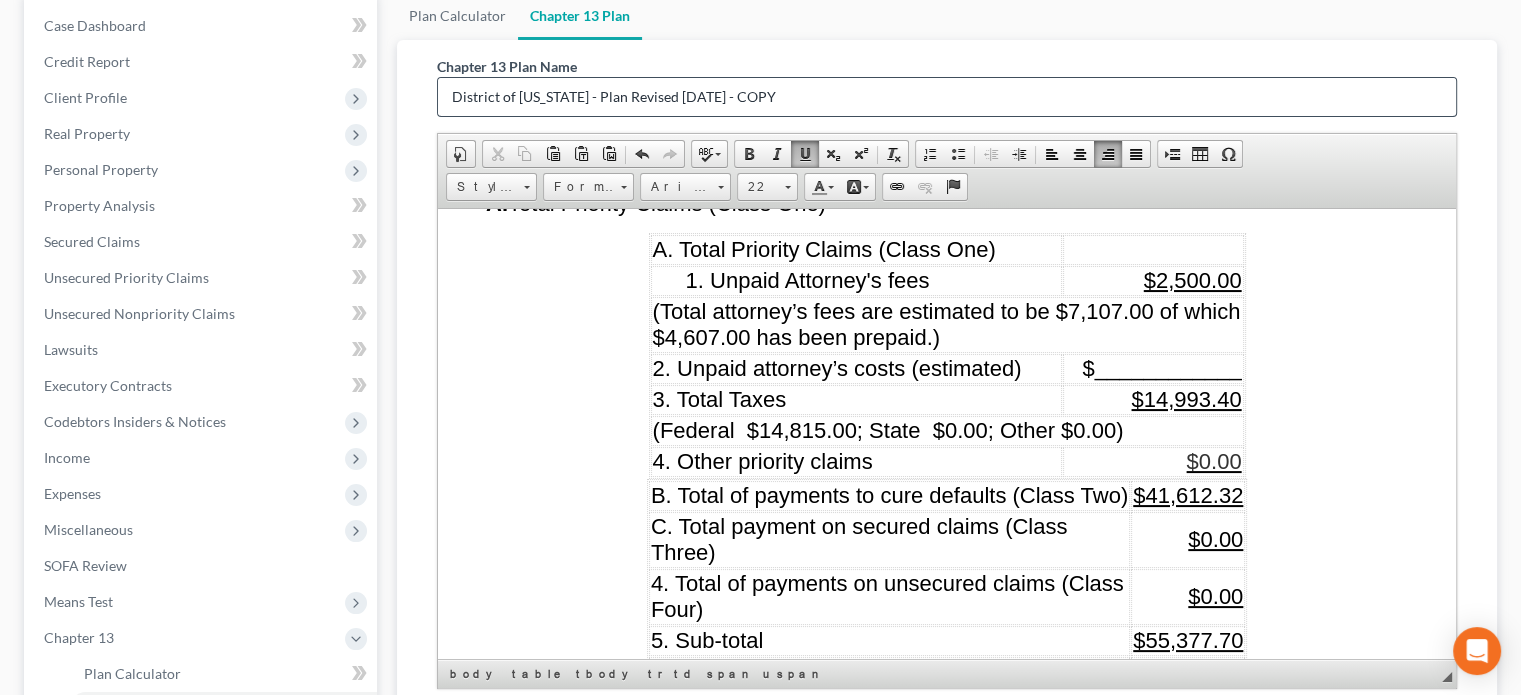 scroll, scrollTop: 300, scrollLeft: 0, axis: vertical 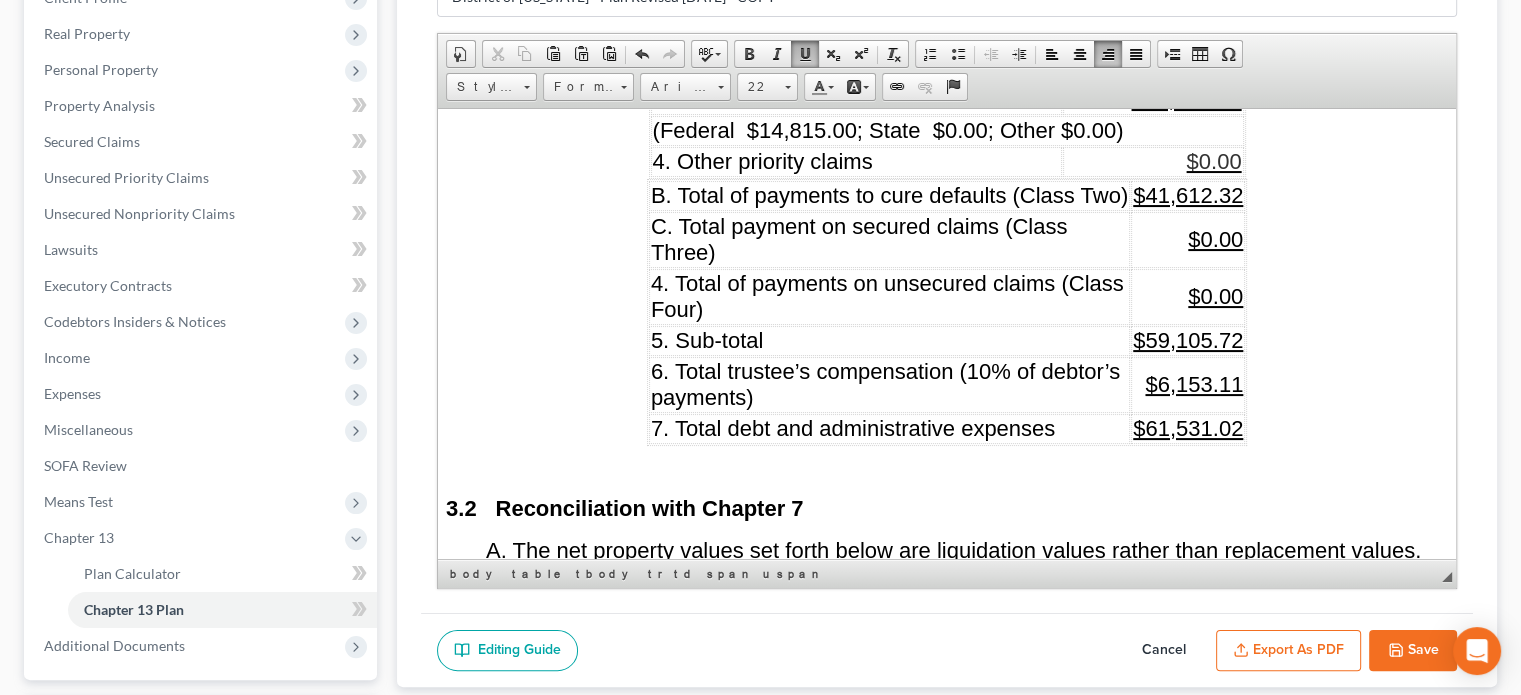 click on "$61,531.02" at bounding box center [1188, 427] 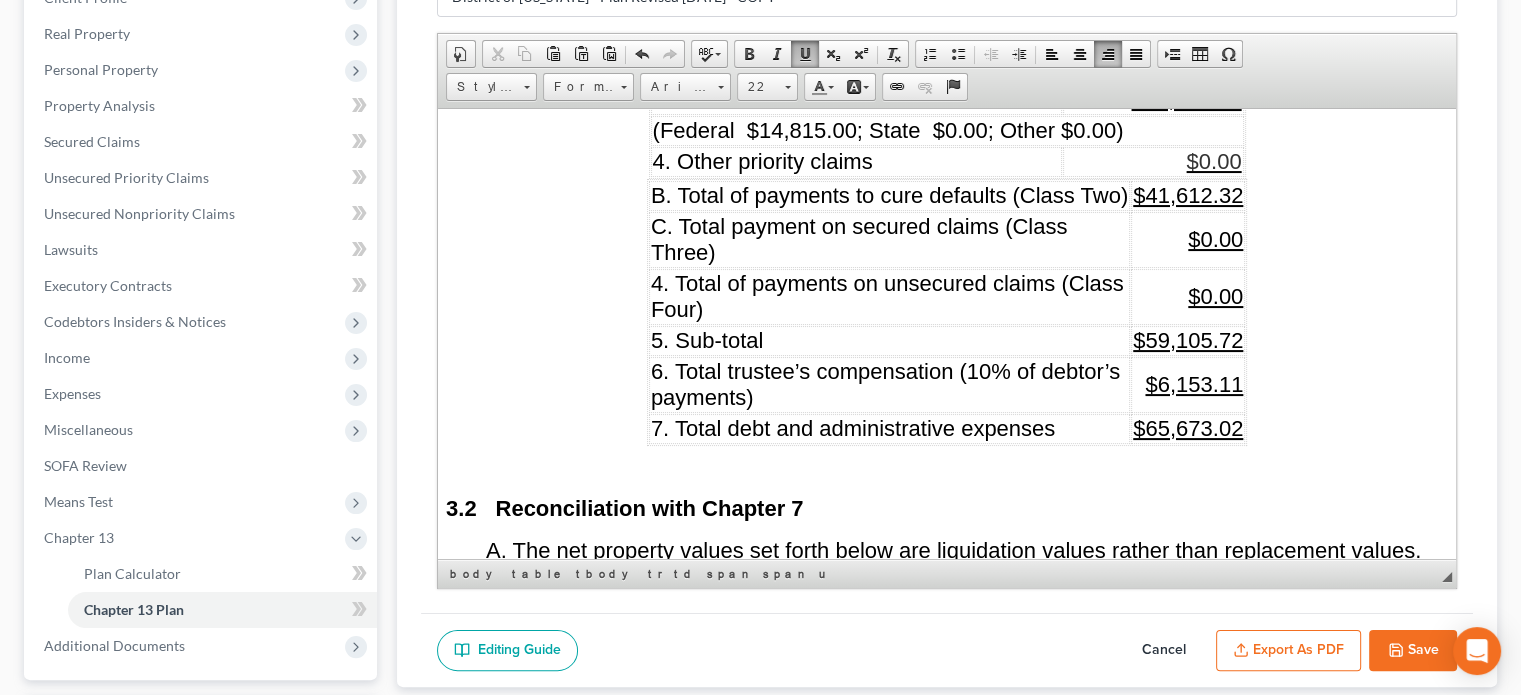 click on "$6,153.11" at bounding box center (1194, 383) 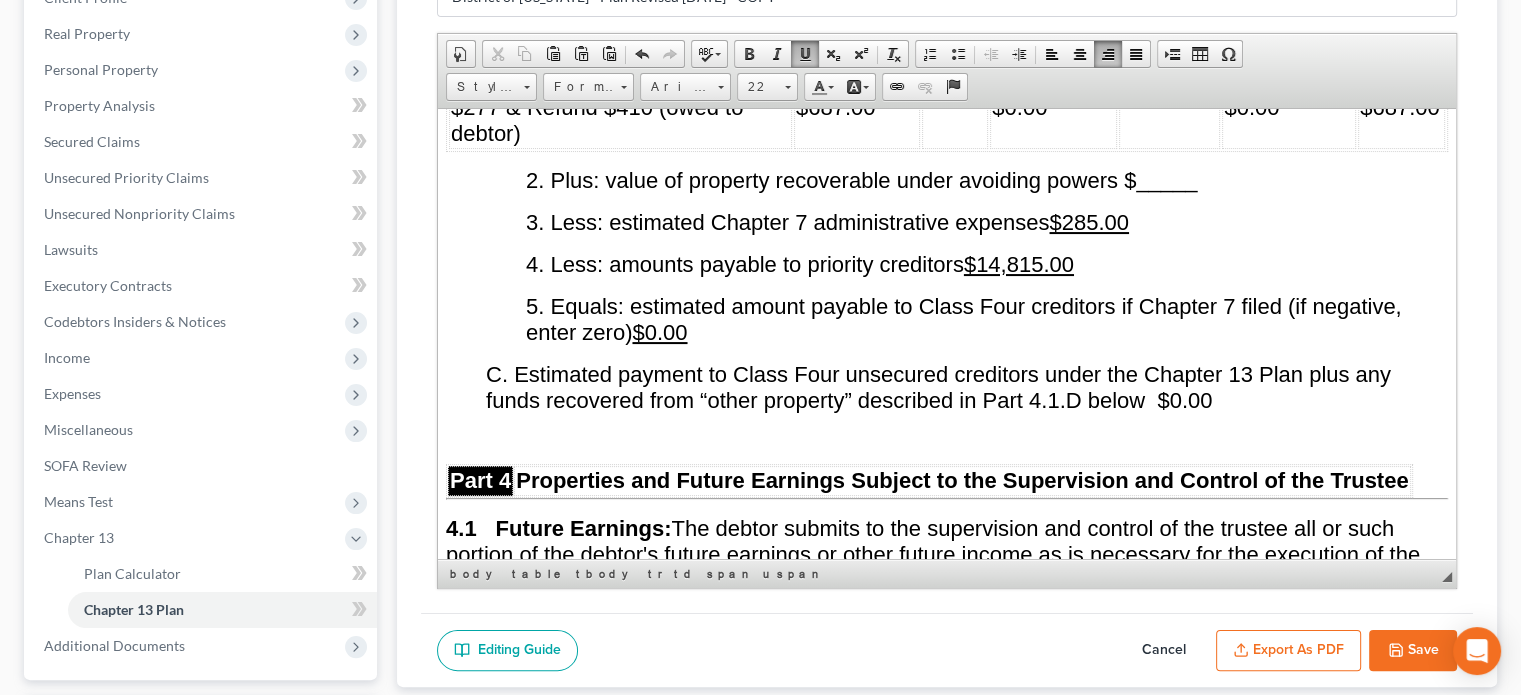 scroll, scrollTop: 3685, scrollLeft: 0, axis: vertical 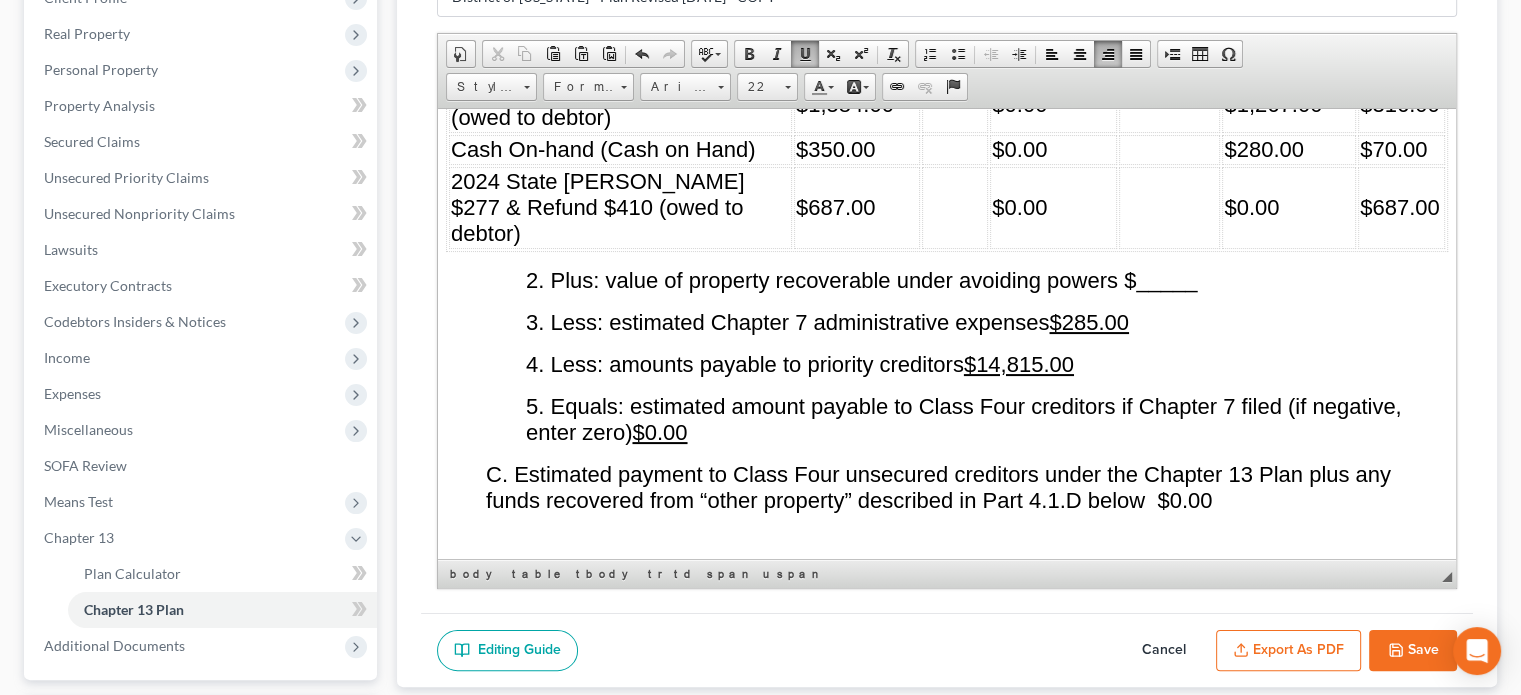 click on "$14,815.00" at bounding box center (1019, 363) 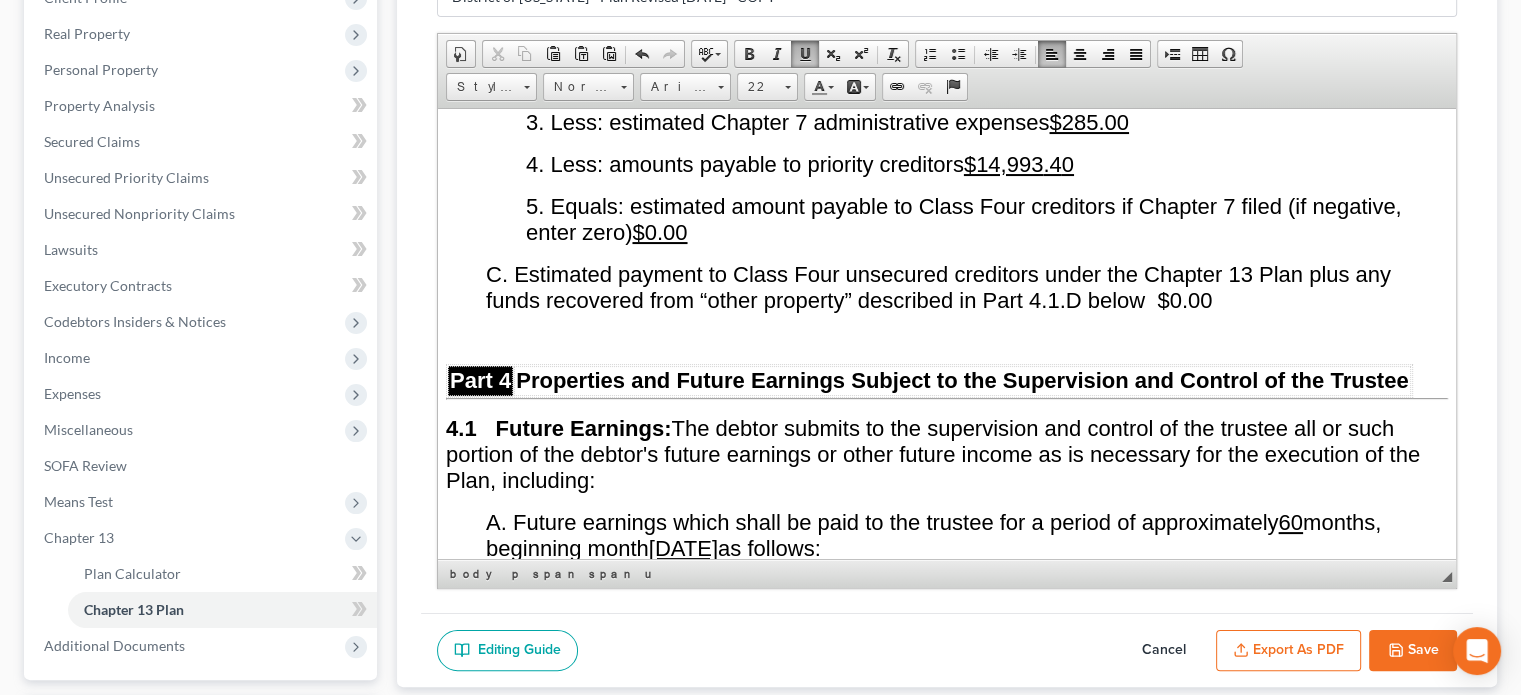scroll, scrollTop: 3985, scrollLeft: 0, axis: vertical 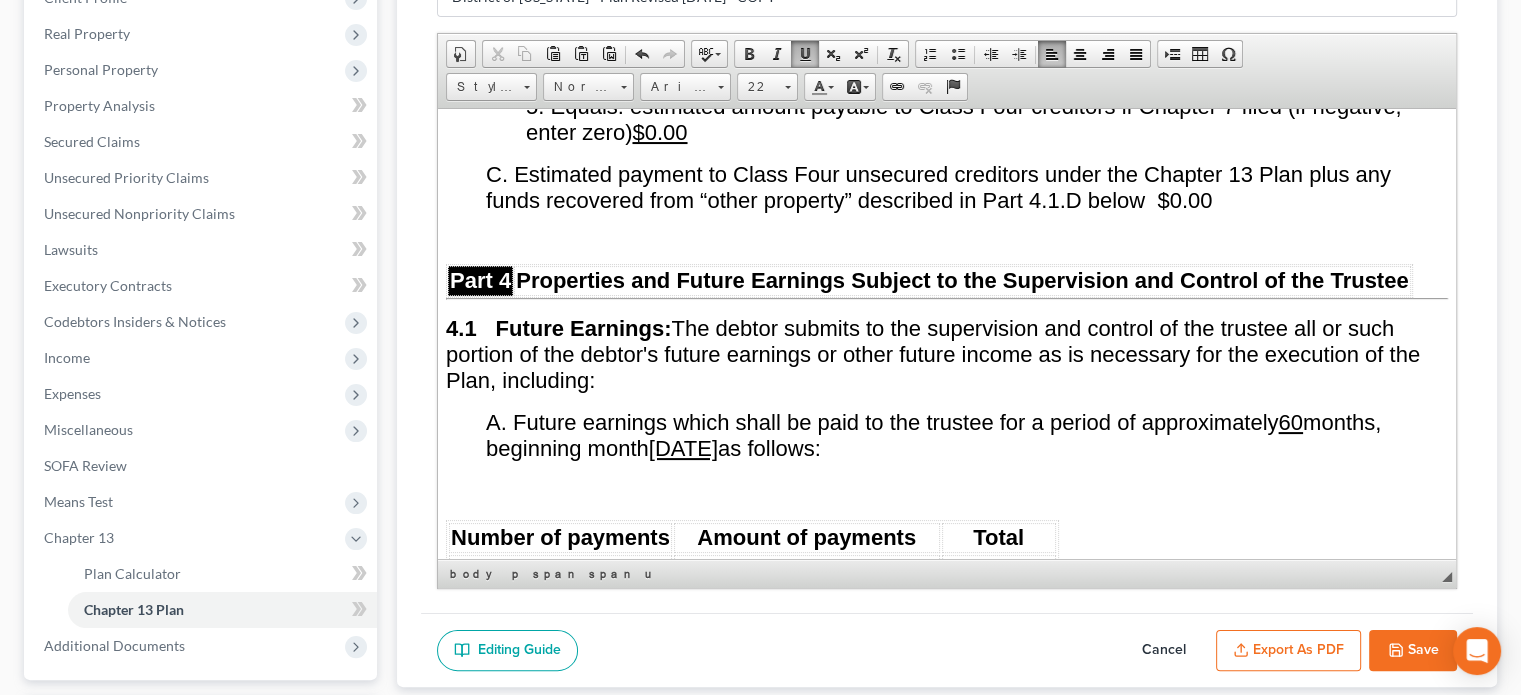 click on "Month 1 - Month 6" at bounding box center (560, 569) 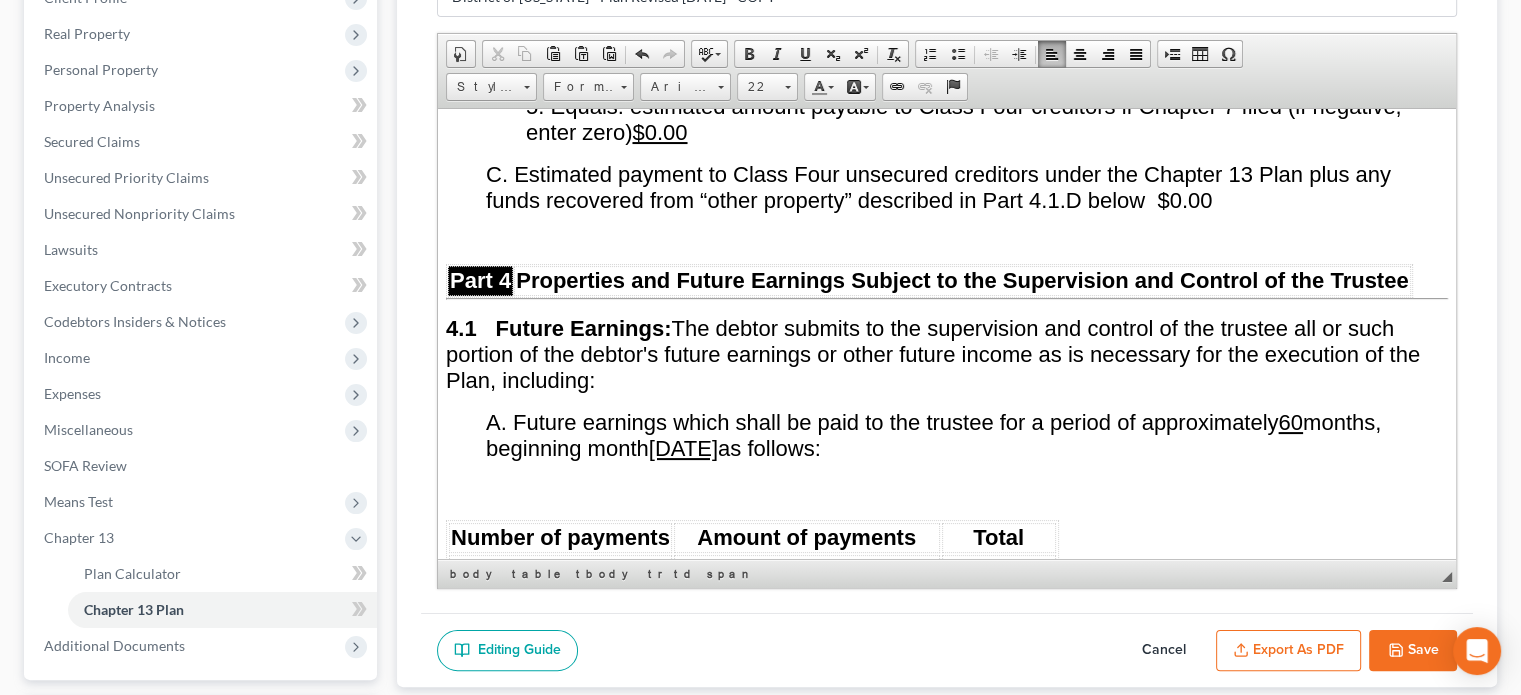 click on "Month 7 - Month 60" at bounding box center (546, 600) 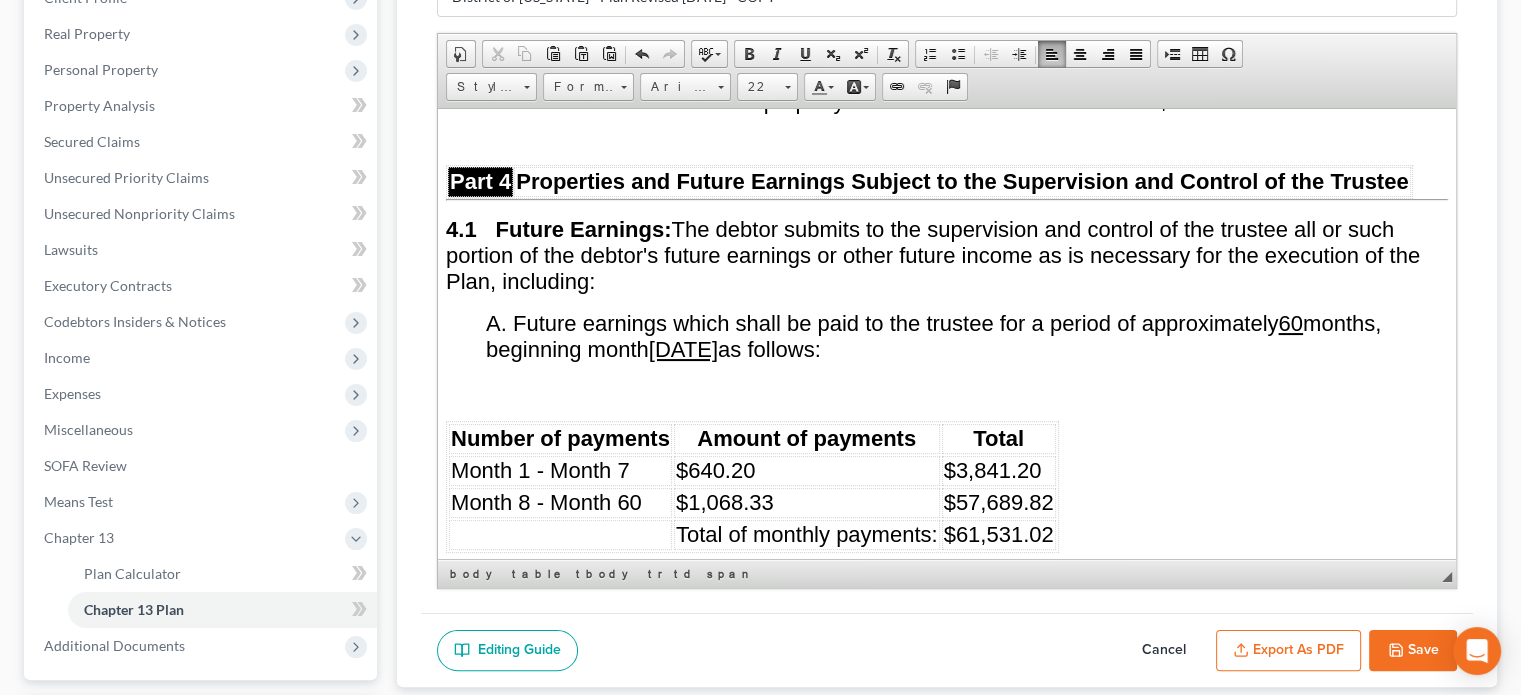 scroll, scrollTop: 4085, scrollLeft: 0, axis: vertical 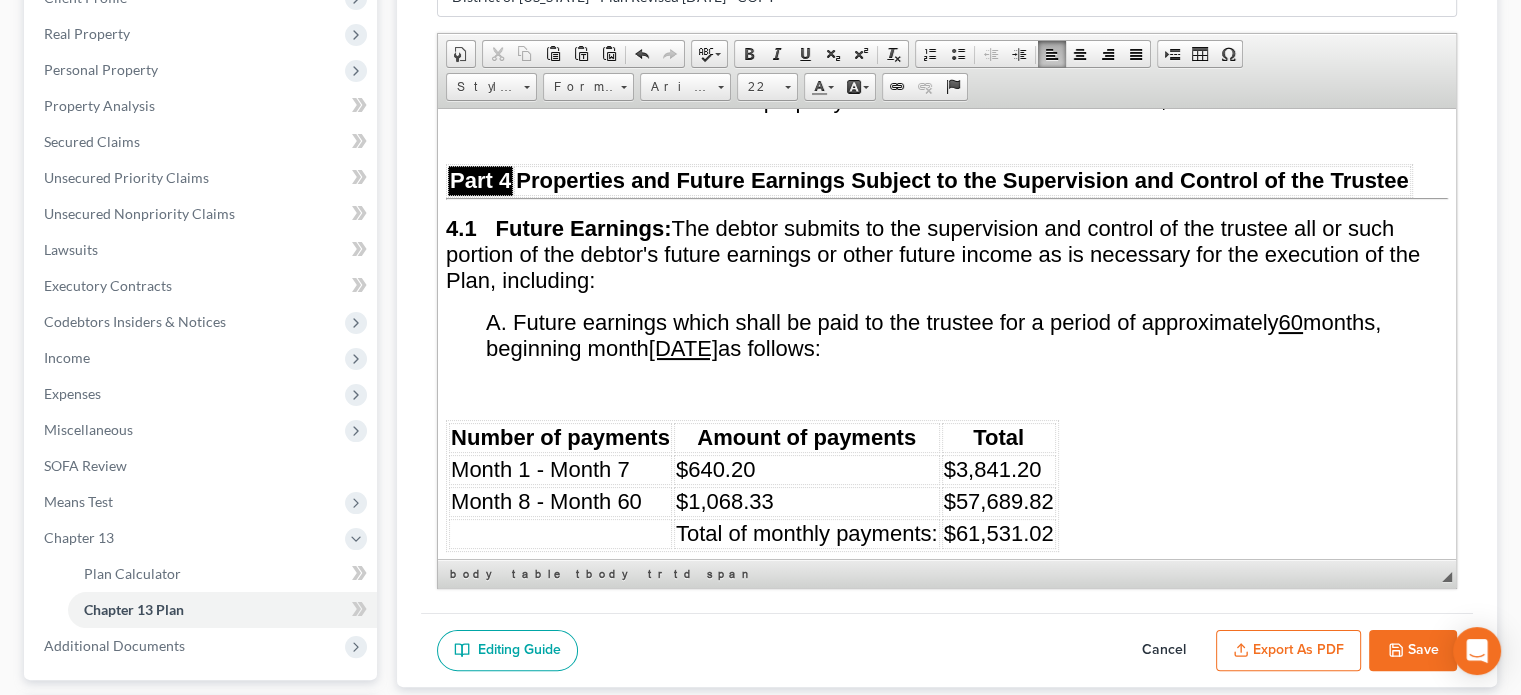 click on "Month 8 - Month 60" at bounding box center (560, 501) 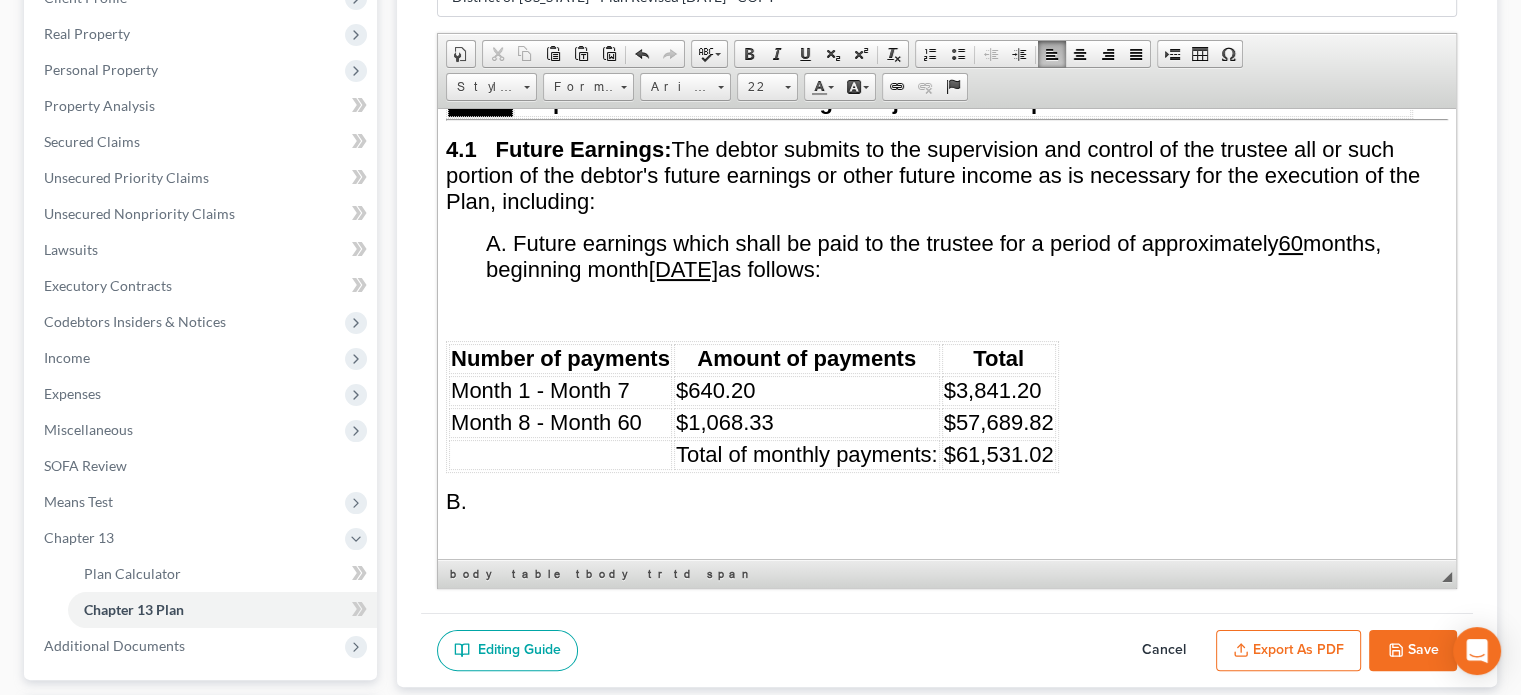 scroll, scrollTop: 4185, scrollLeft: 0, axis: vertical 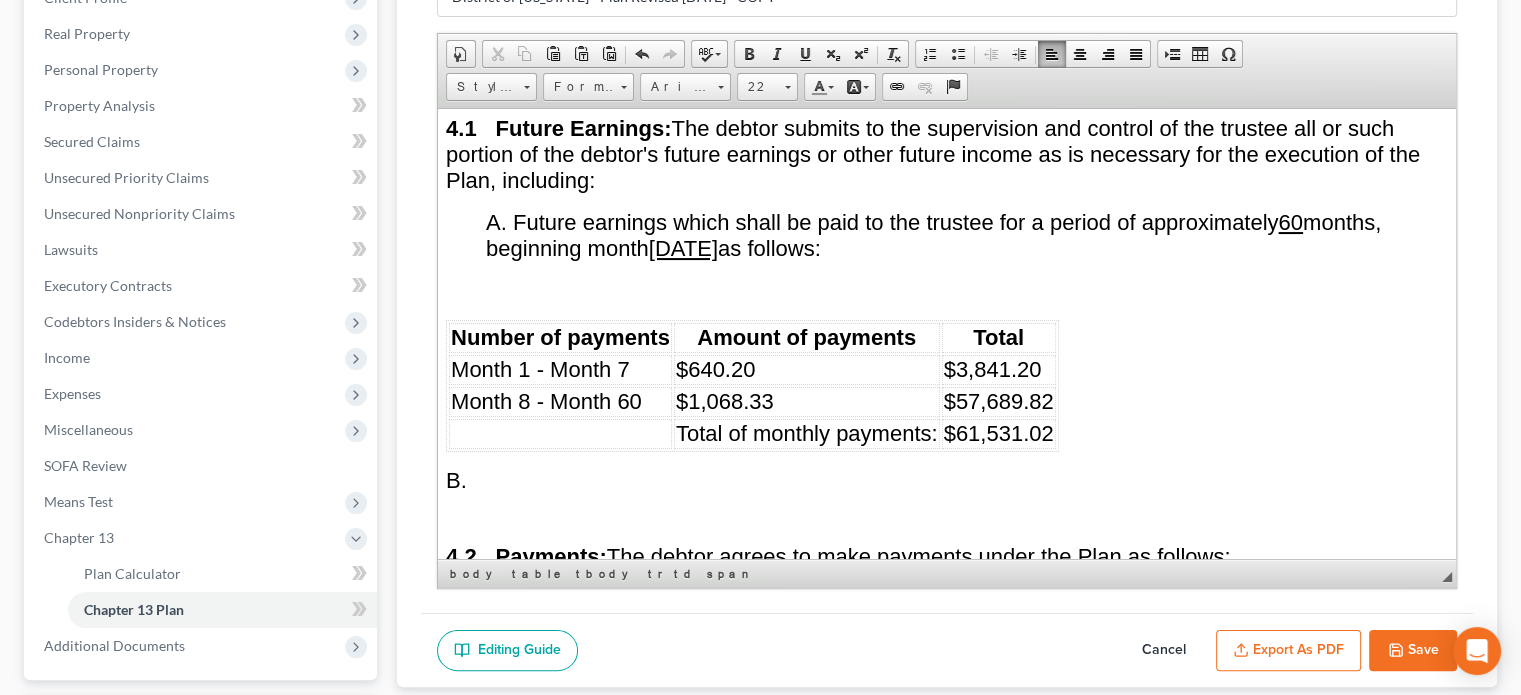 click on "$61,531.02" at bounding box center [999, 432] 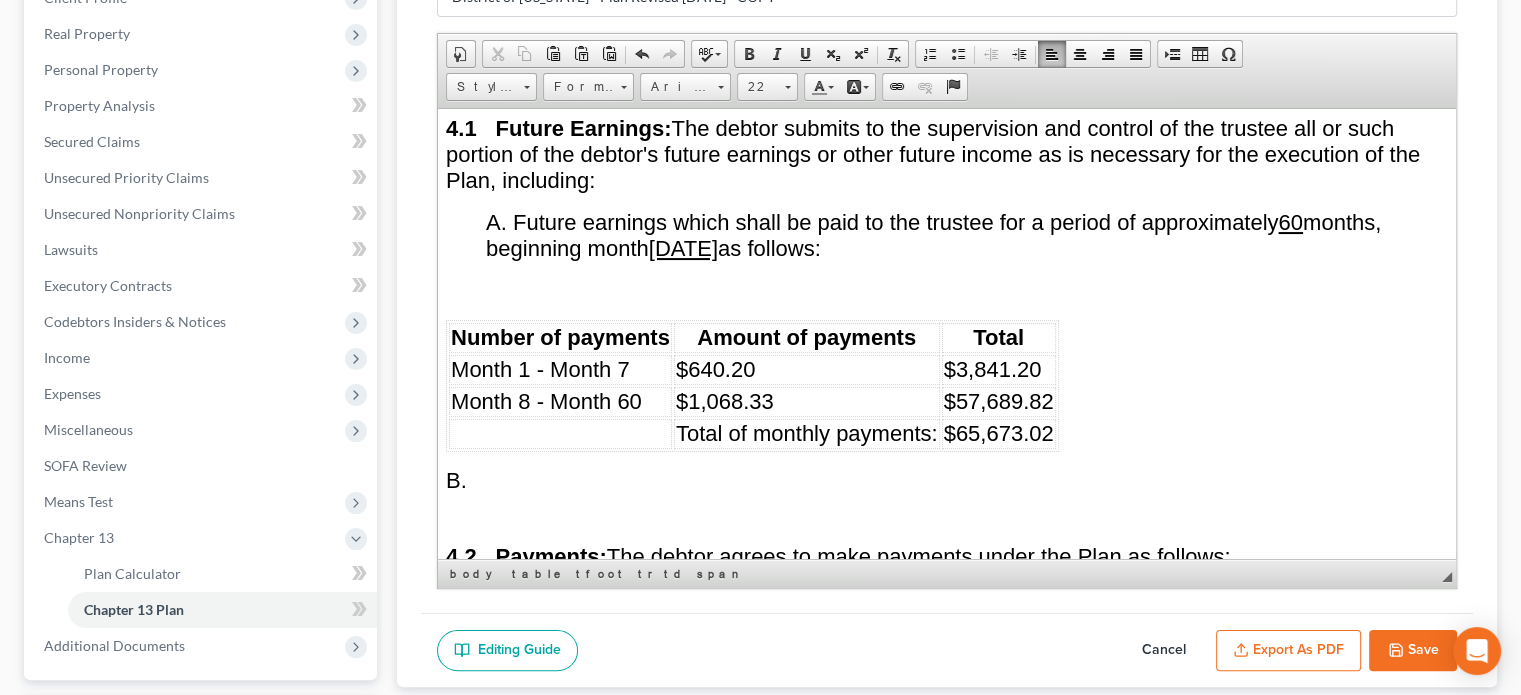 drag, startPoint x: 772, startPoint y: 280, endPoint x: 768, endPoint y: 293, distance: 13.601471 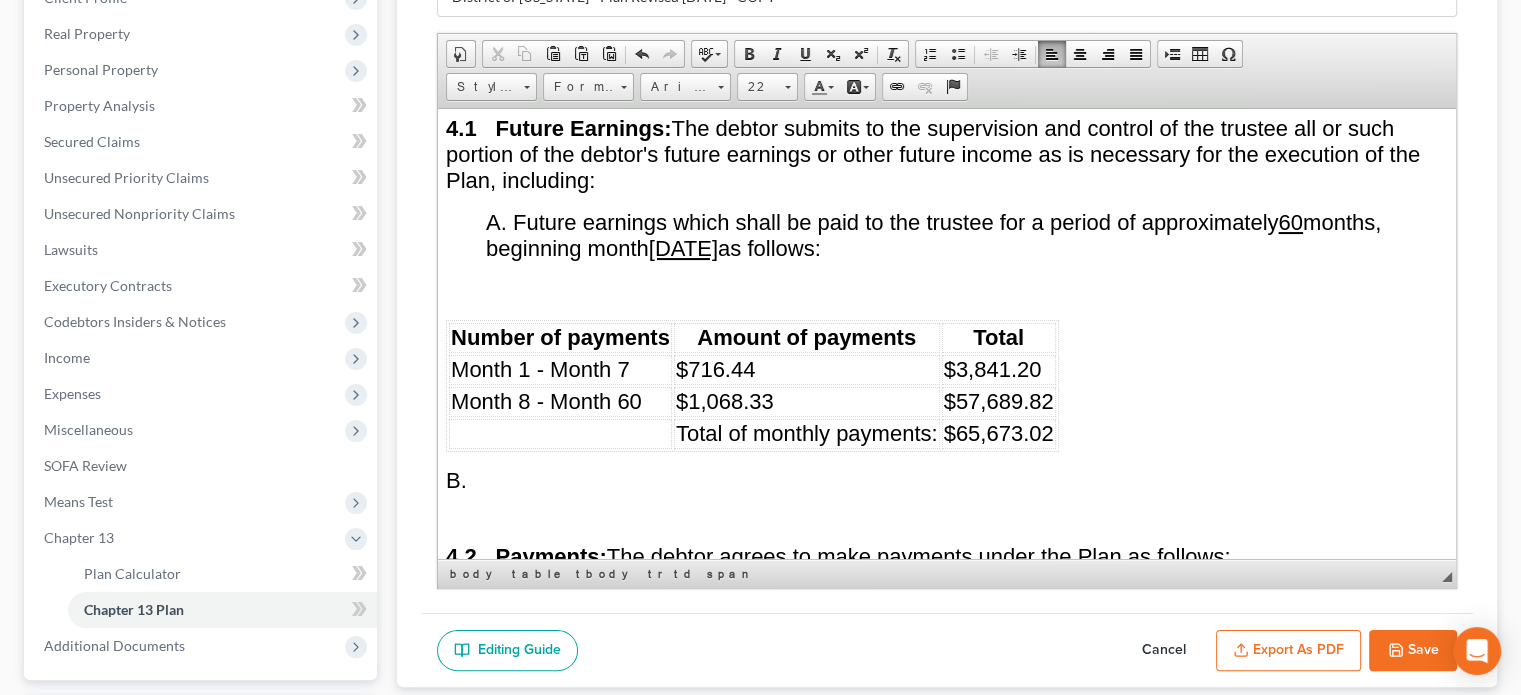 click on "$3,841.20" at bounding box center (993, 368) 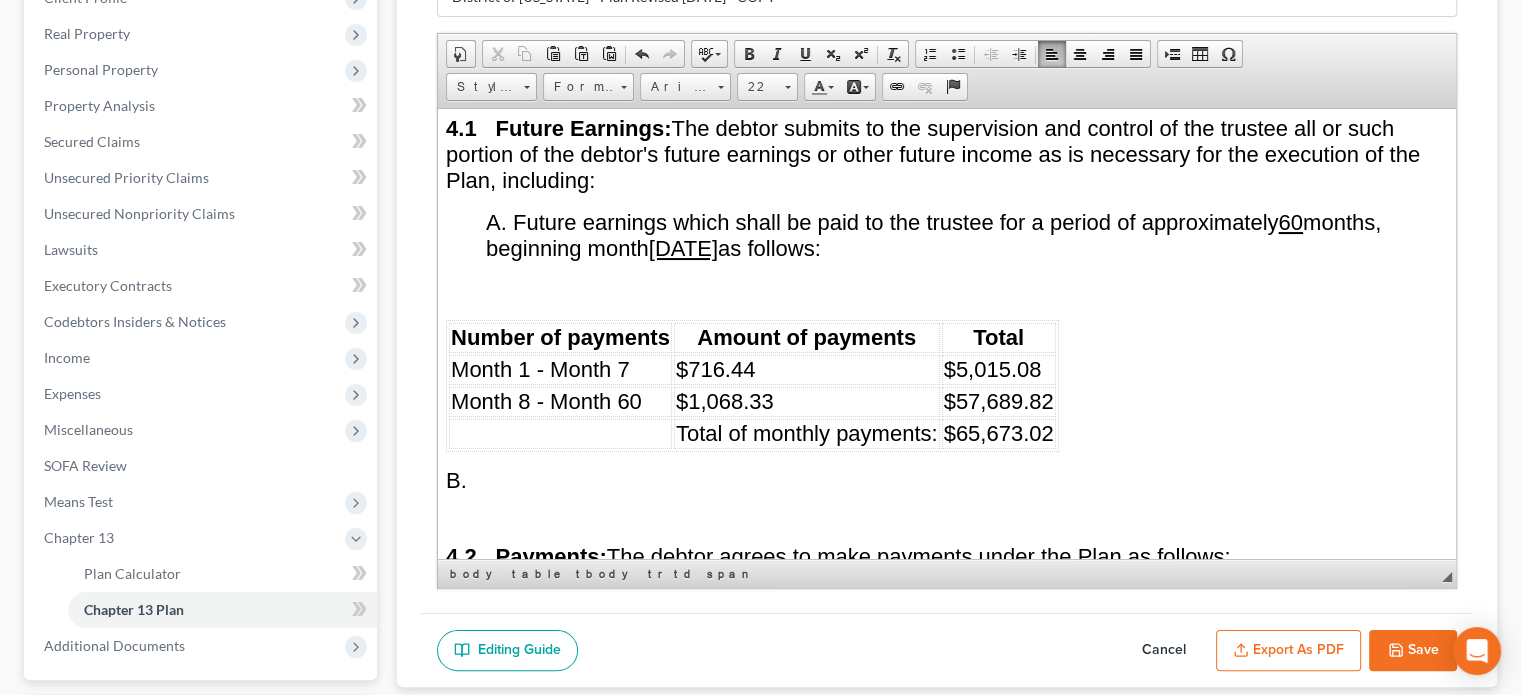 click on "$1,068.33" at bounding box center (807, 401) 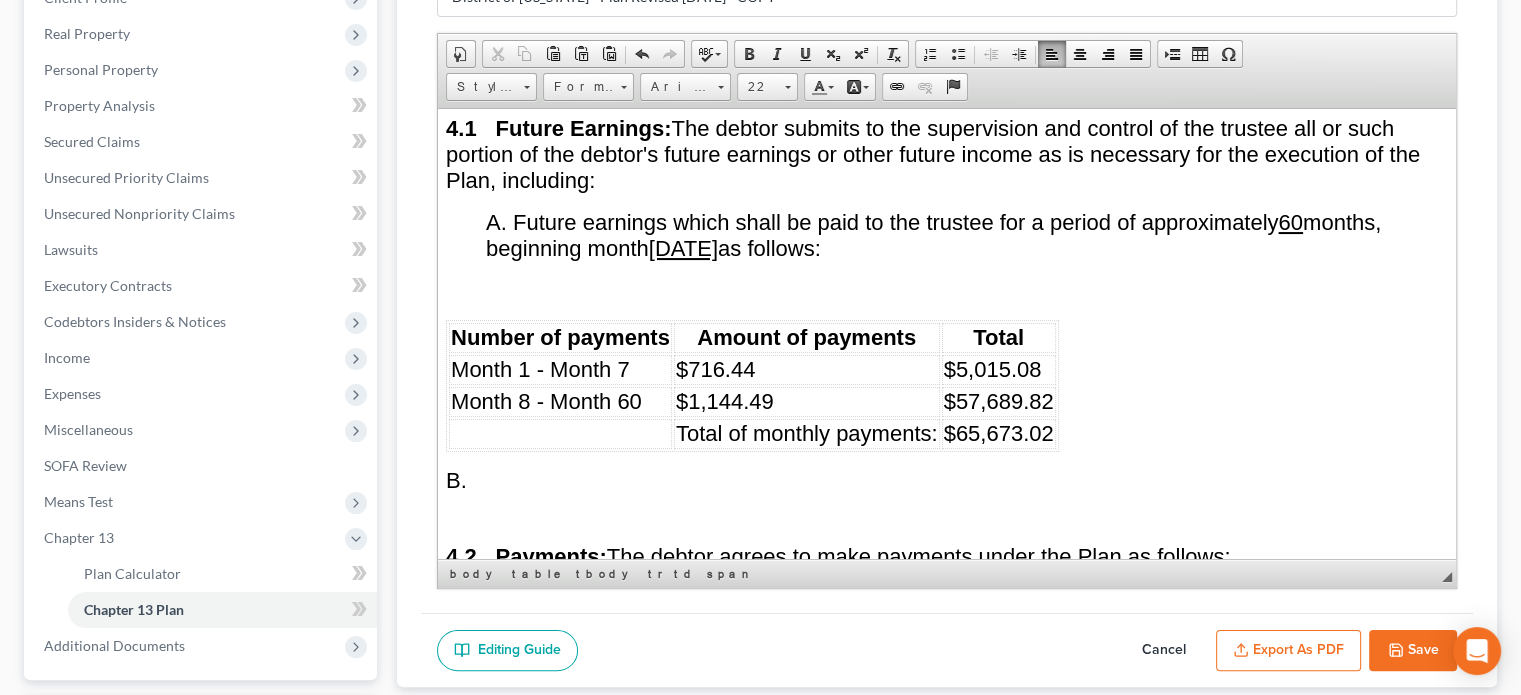 click on "Month 8 - Month 60" at bounding box center (560, 401) 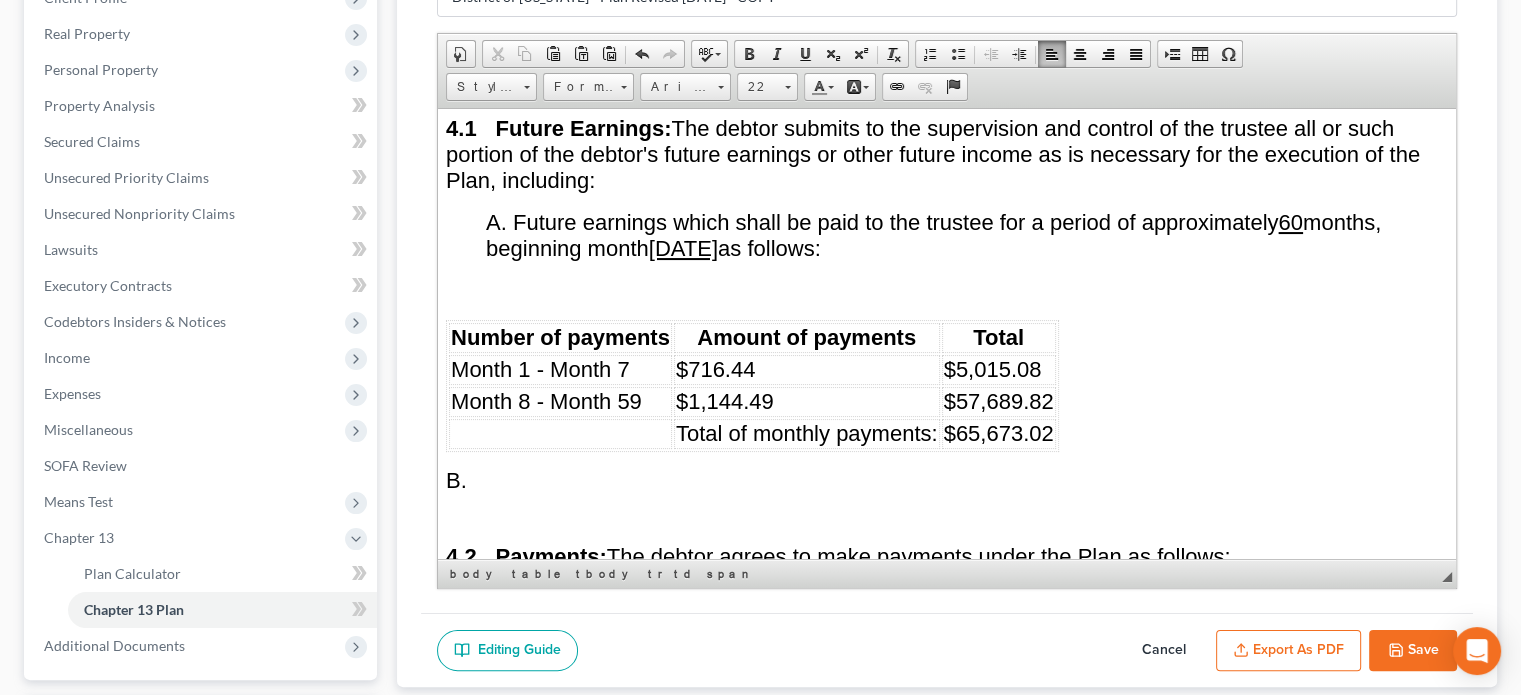 click on "$57,689.82" at bounding box center (999, 400) 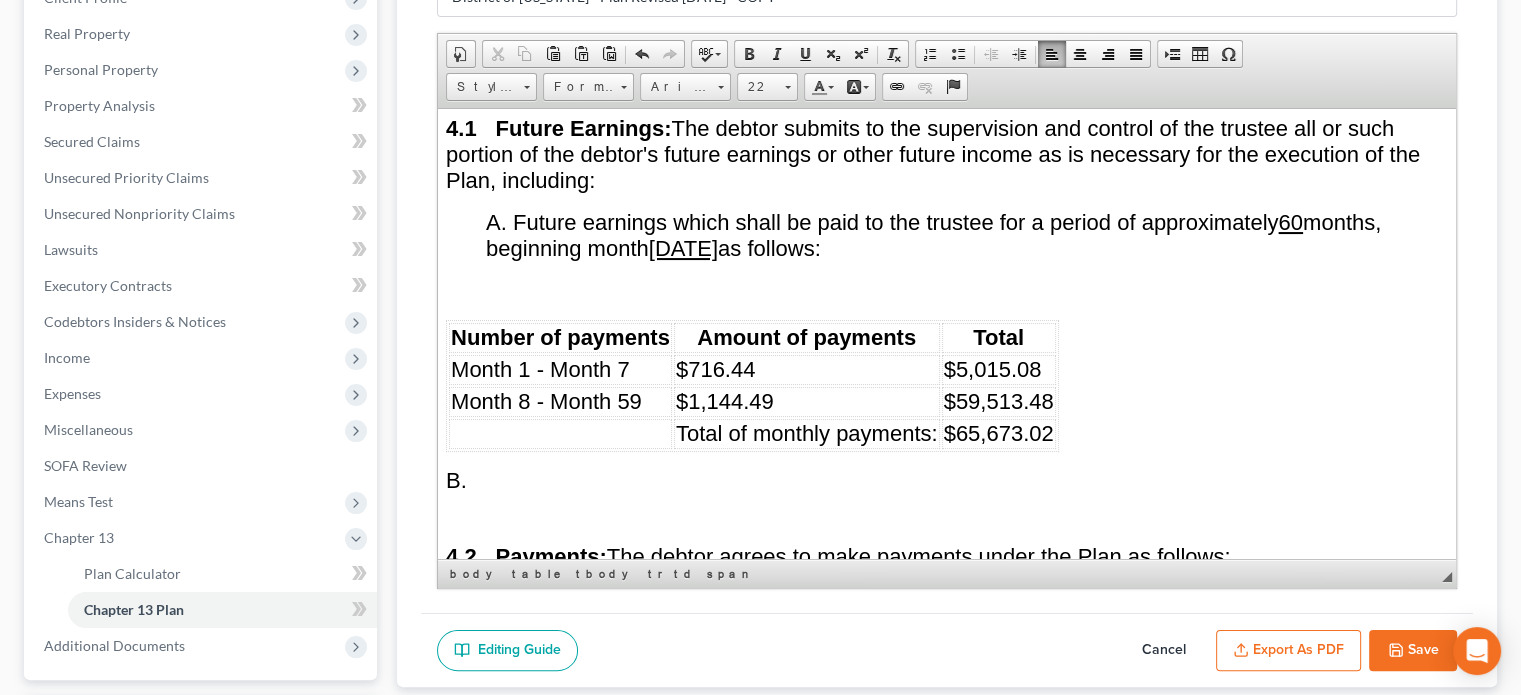 click on "Month 8 - Month 59" at bounding box center (560, 401) 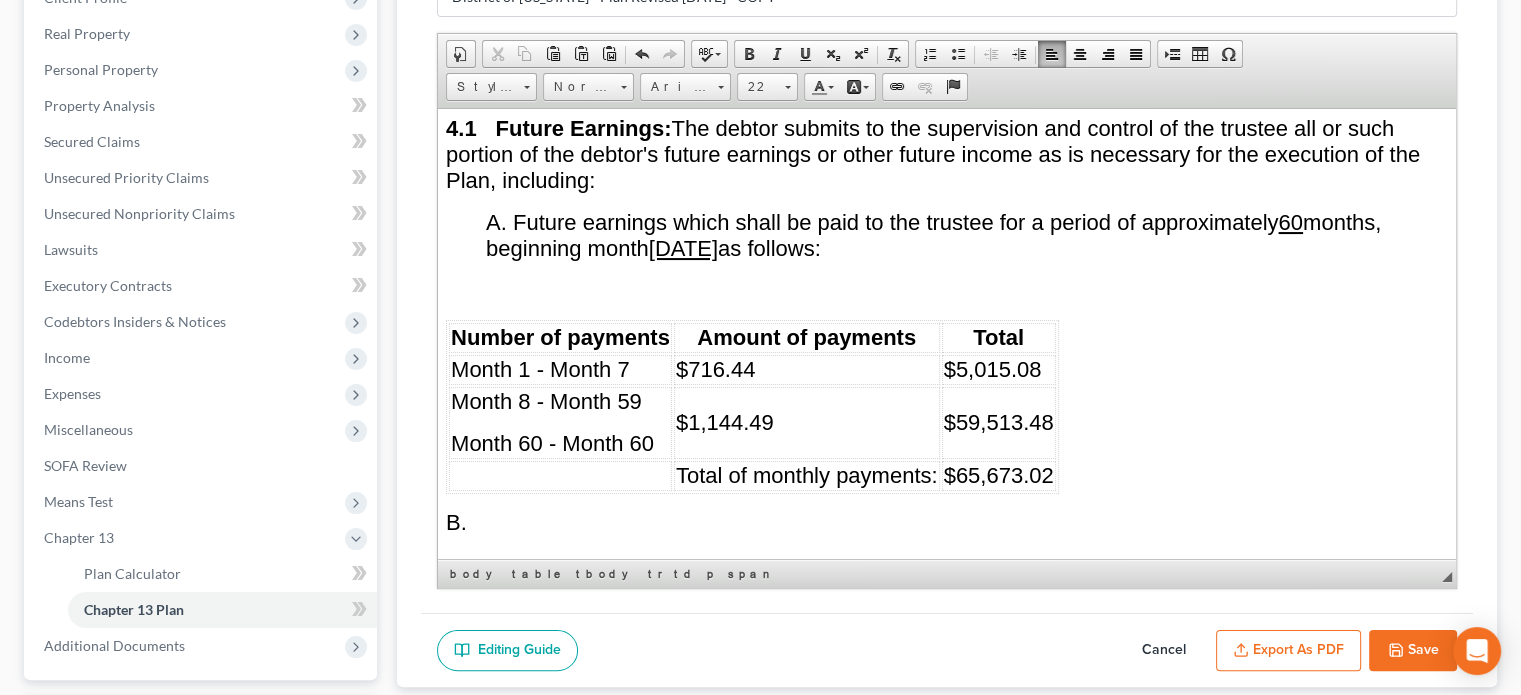 click on "$1,144.49" at bounding box center (807, 422) 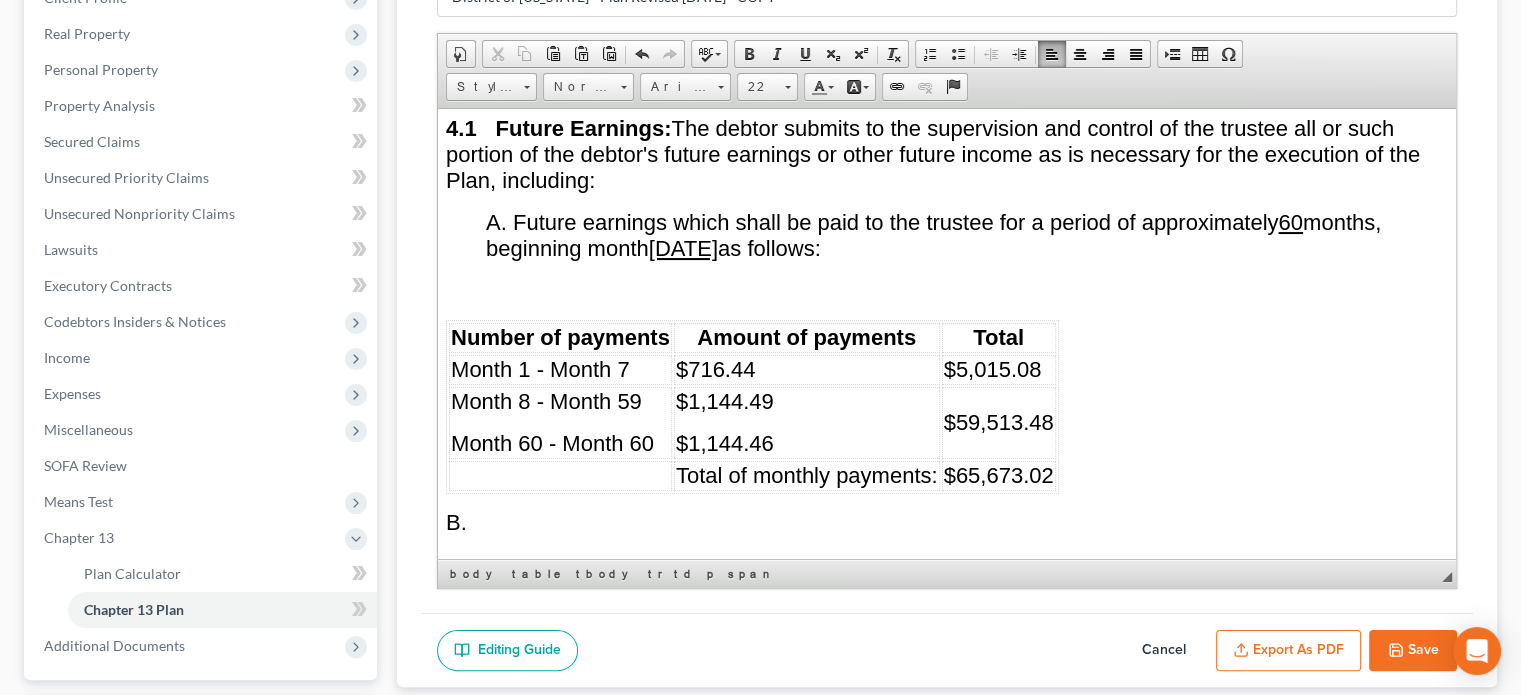 click on "$59,513.48" at bounding box center (999, 421) 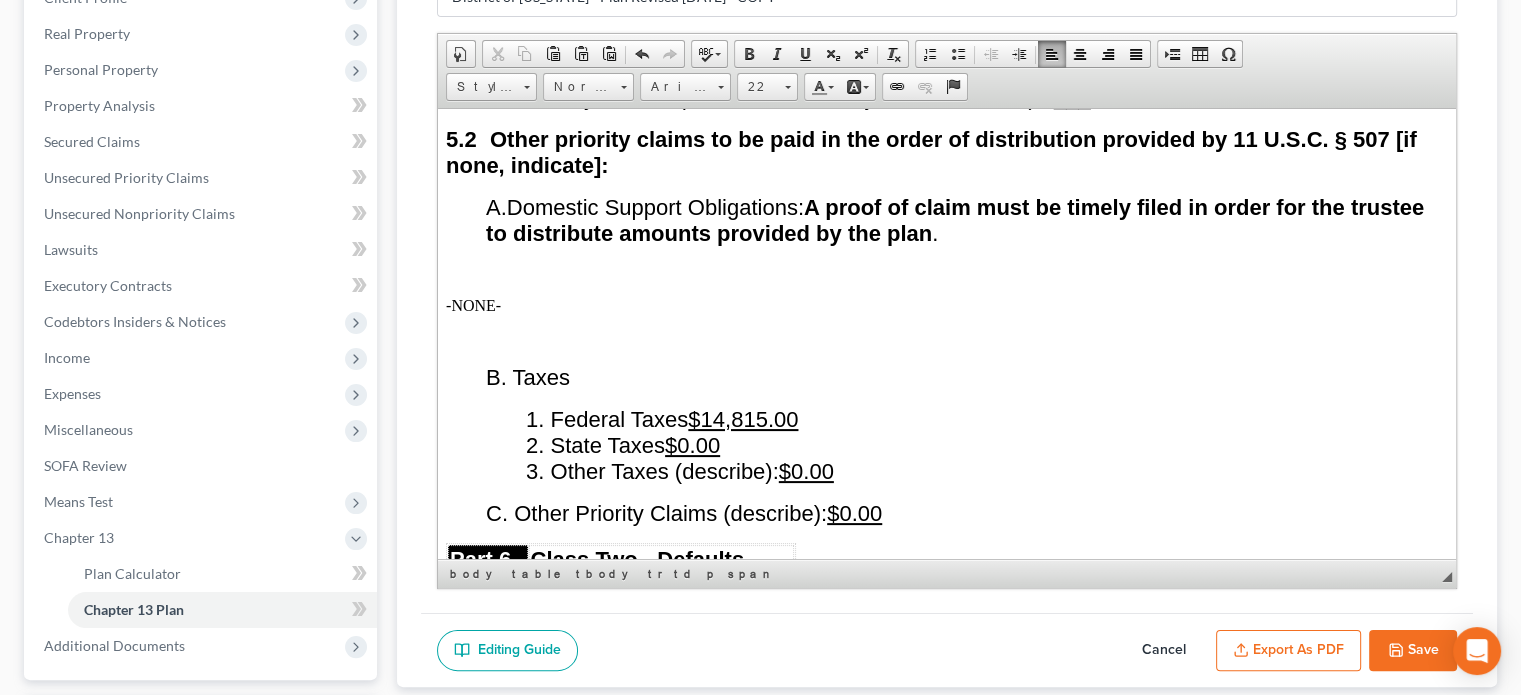 scroll, scrollTop: 5385, scrollLeft: 0, axis: vertical 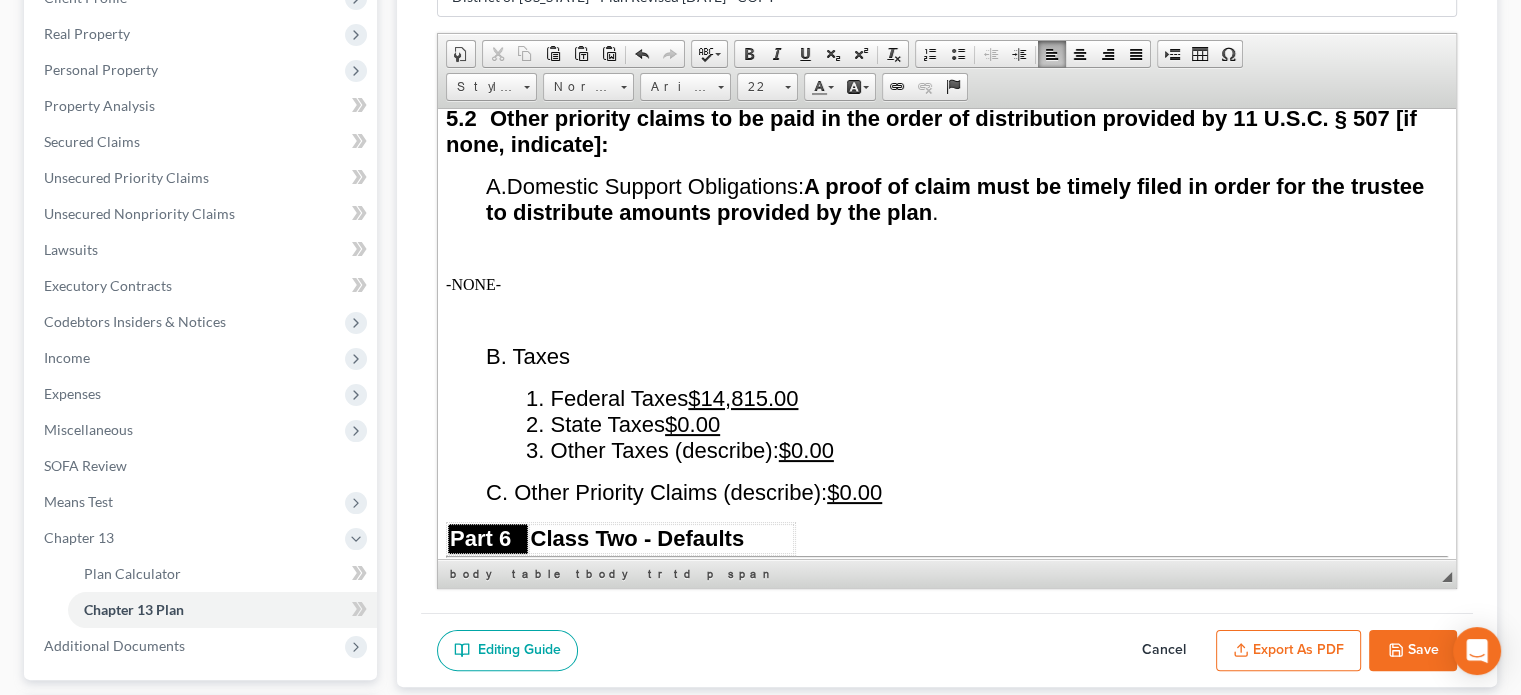 click on "$14,815.00" at bounding box center (743, 397) 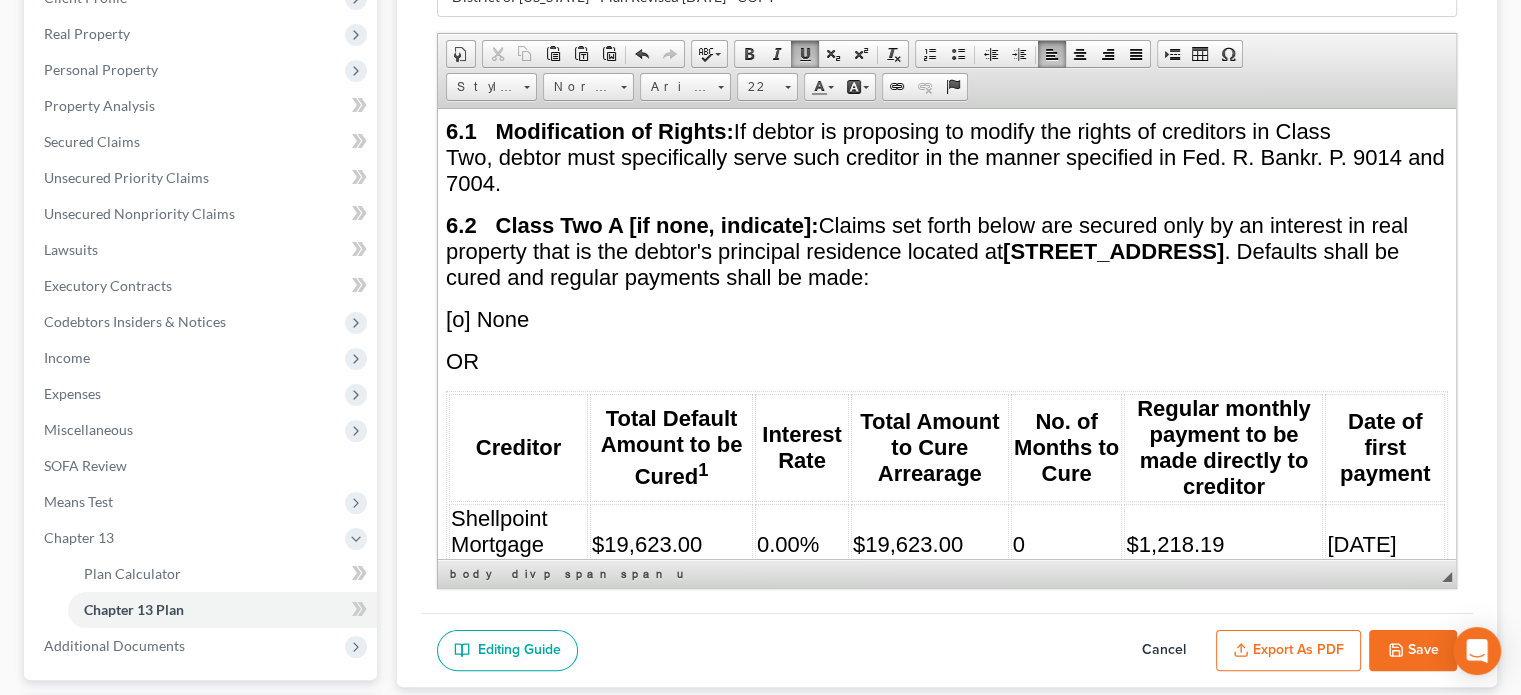 scroll, scrollTop: 5885, scrollLeft: 0, axis: vertical 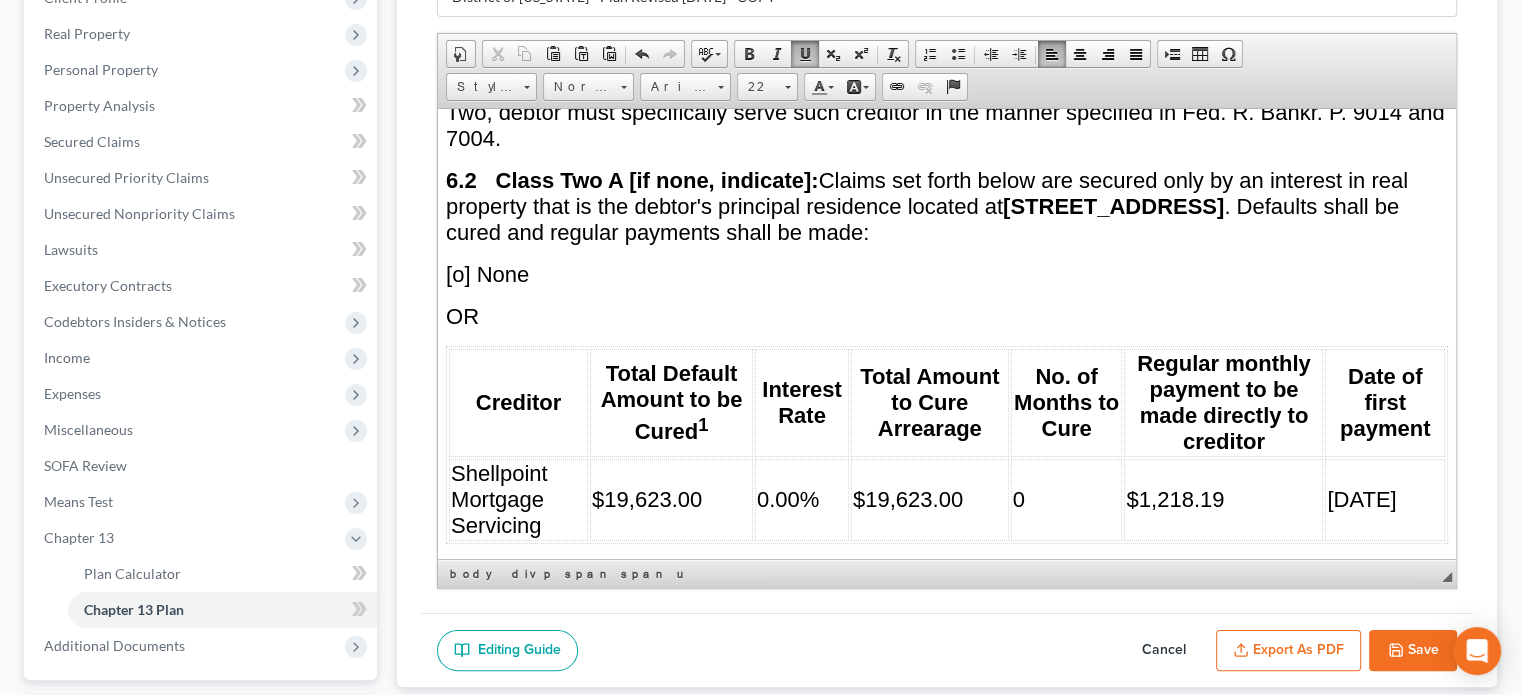 click on "$19,623.00" at bounding box center (647, 498) 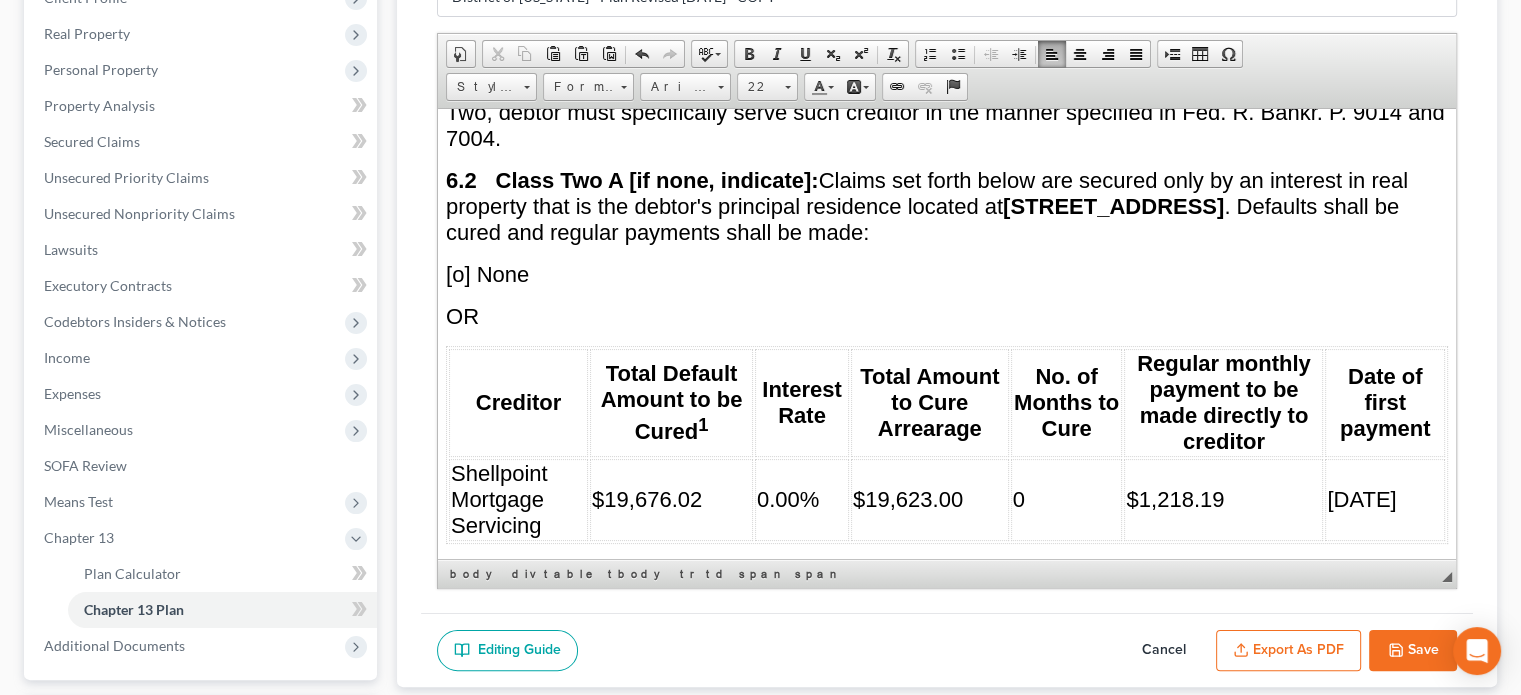 click on "$19,623.00" at bounding box center (908, 498) 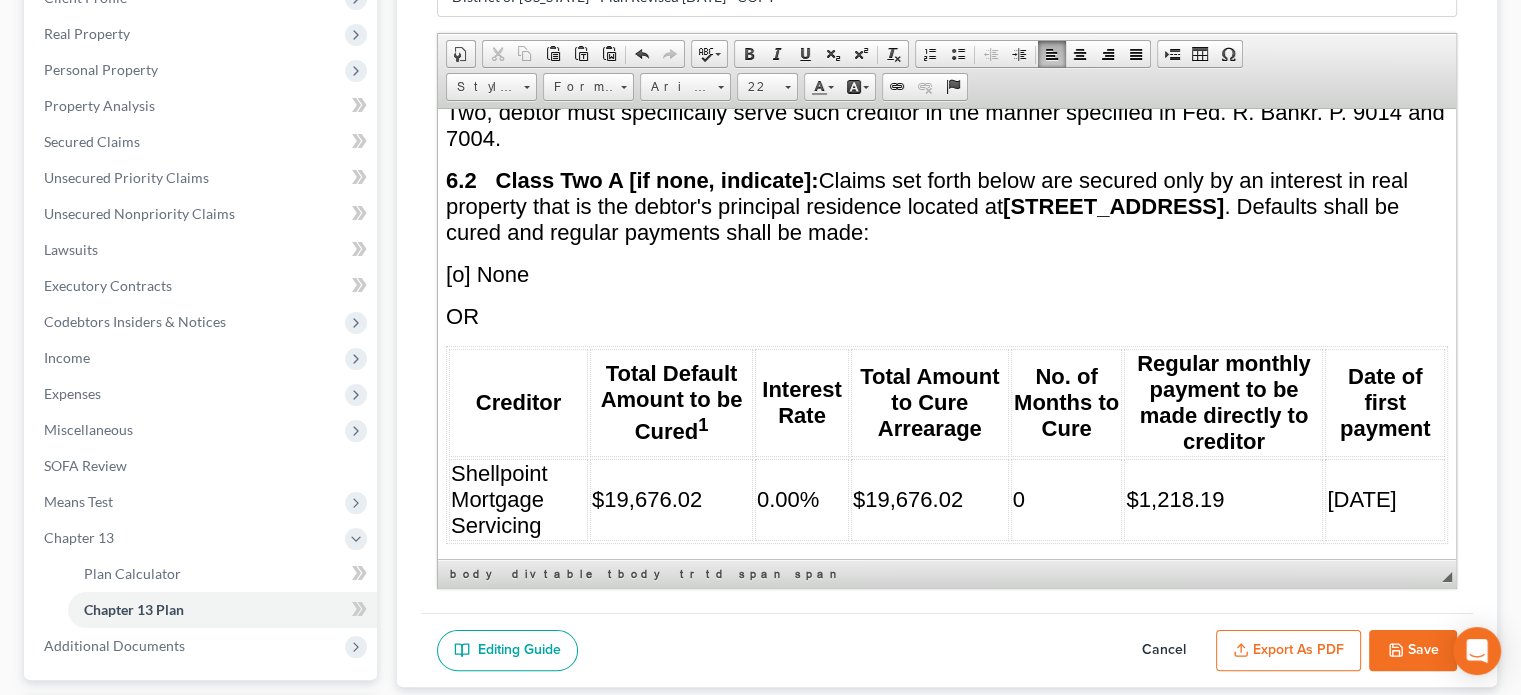 click on "$1,218.19" at bounding box center (1175, 498) 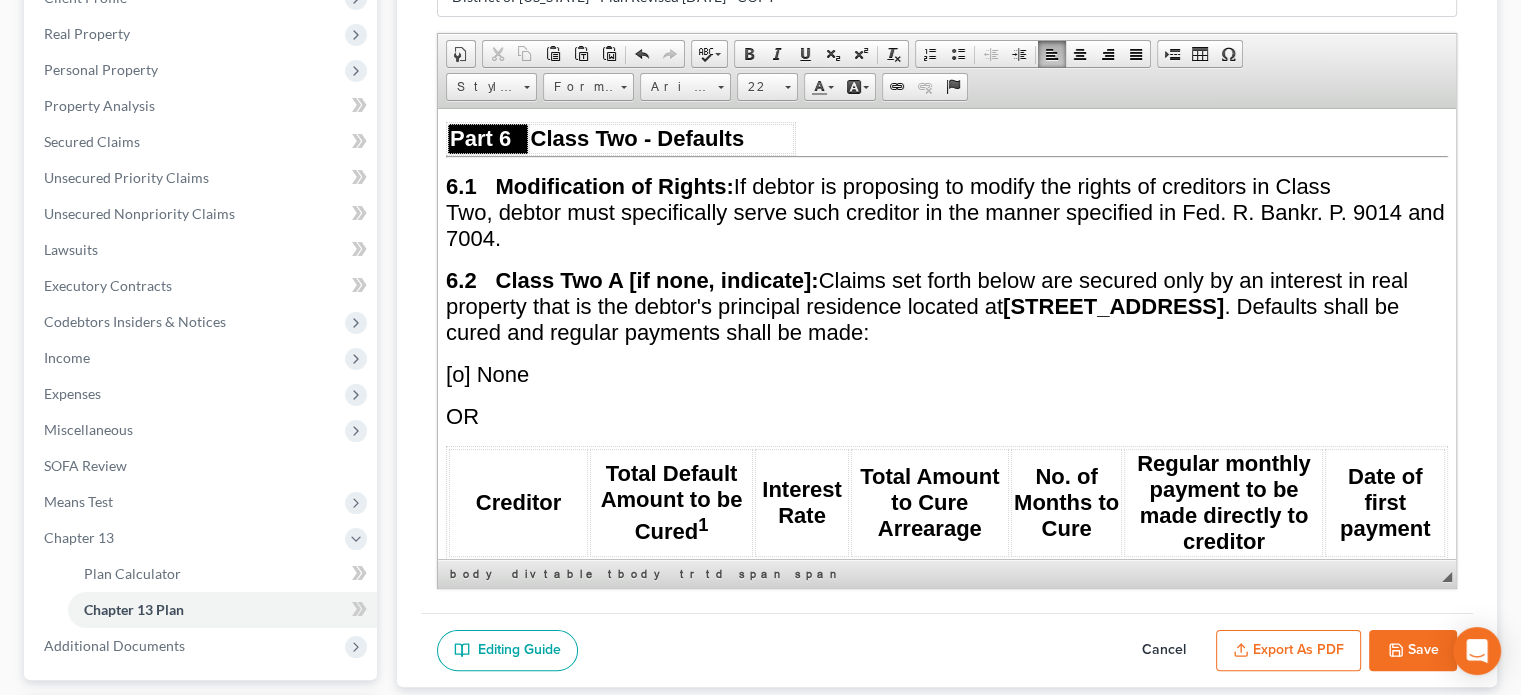 scroll, scrollTop: 5885, scrollLeft: 0, axis: vertical 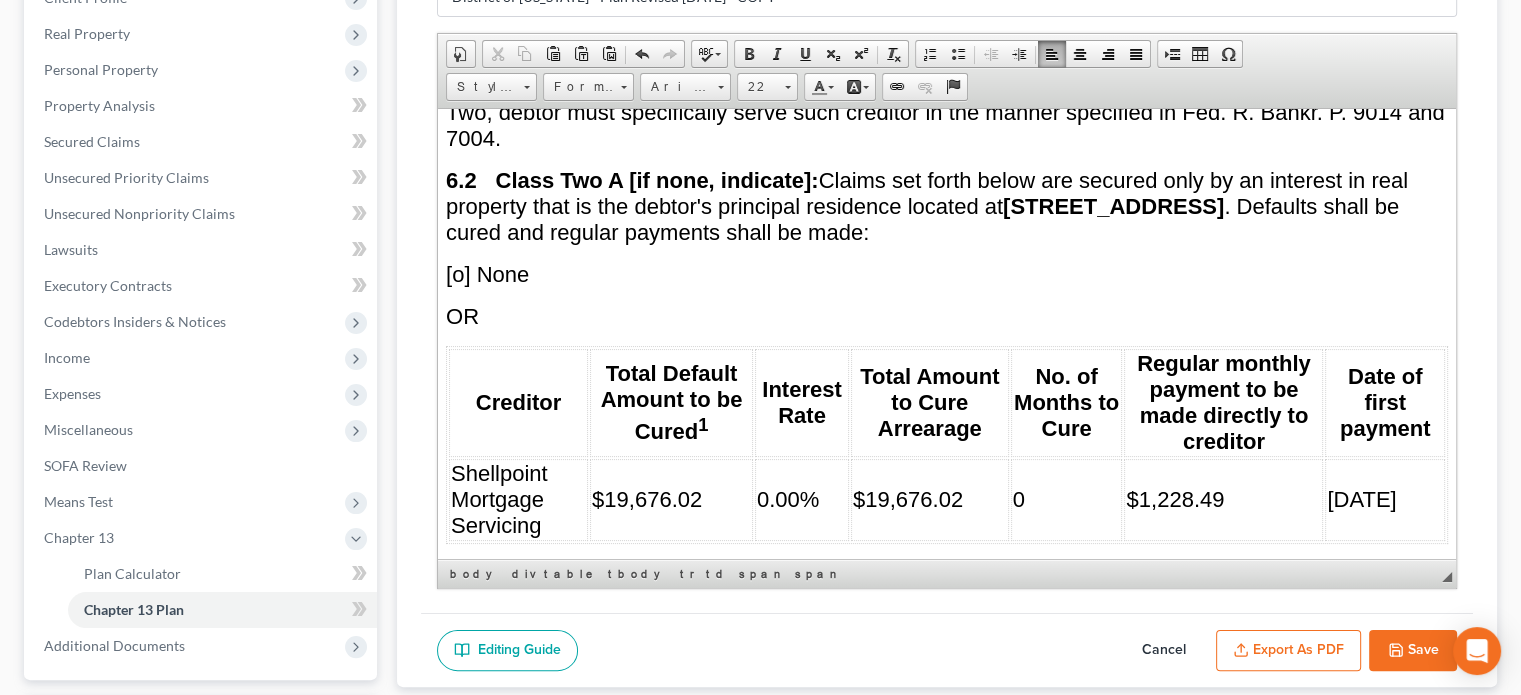 click on "$19,676.02" at bounding box center [647, 498] 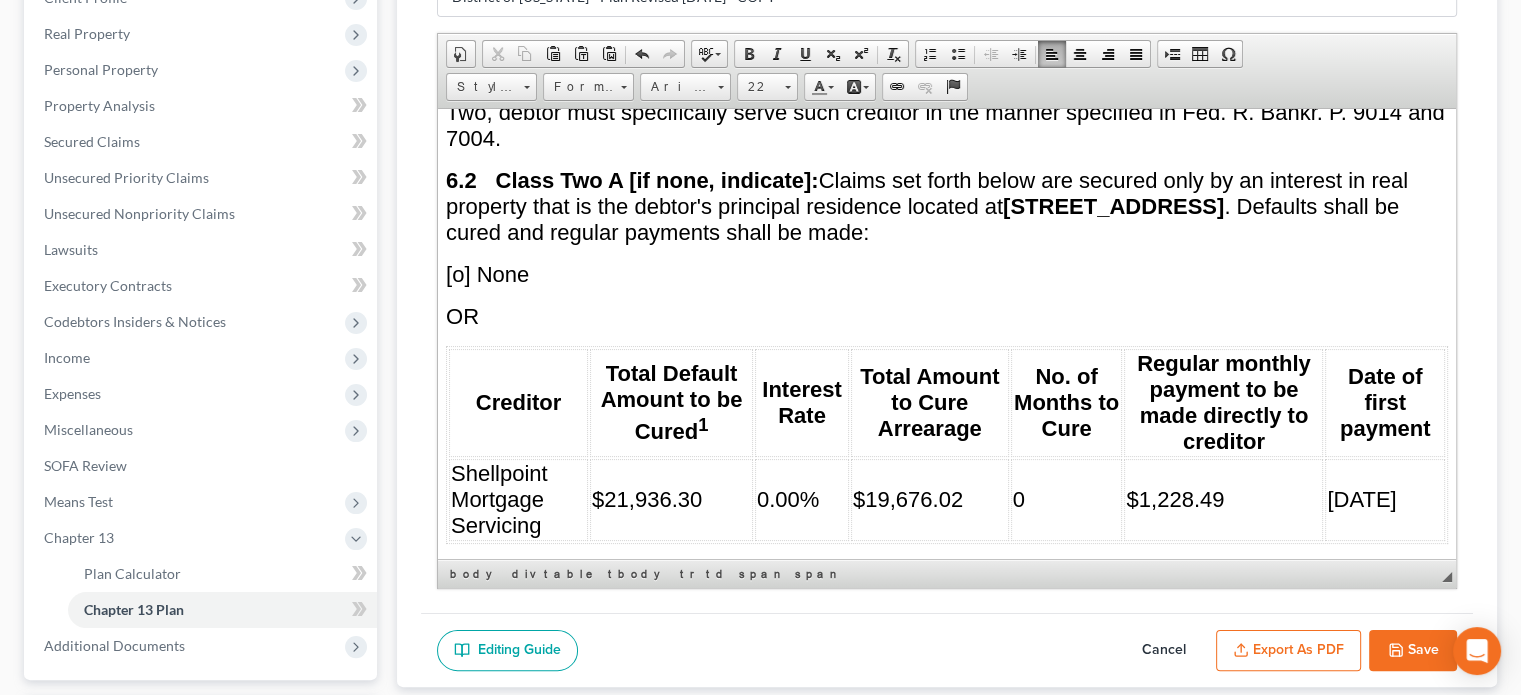 click on "$19,676.02" at bounding box center (908, 498) 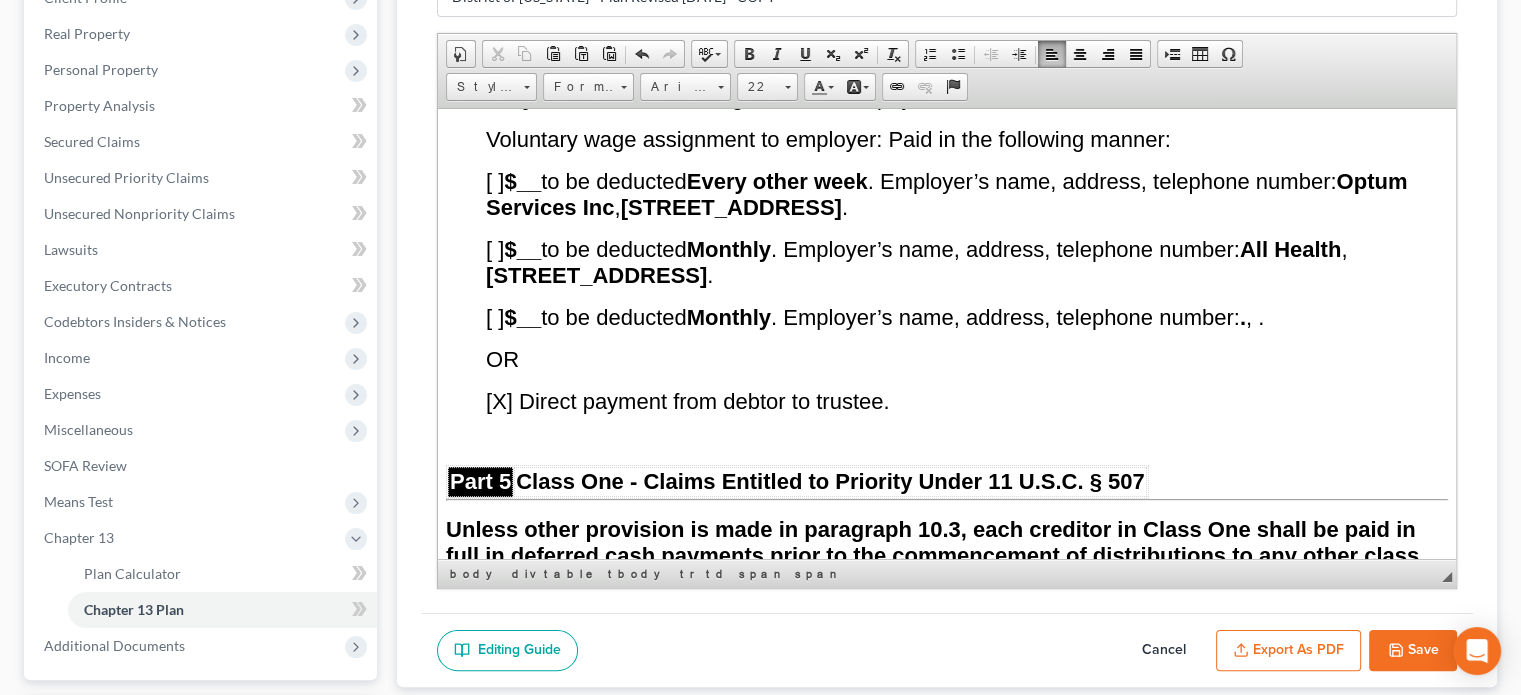 scroll, scrollTop: 4685, scrollLeft: 0, axis: vertical 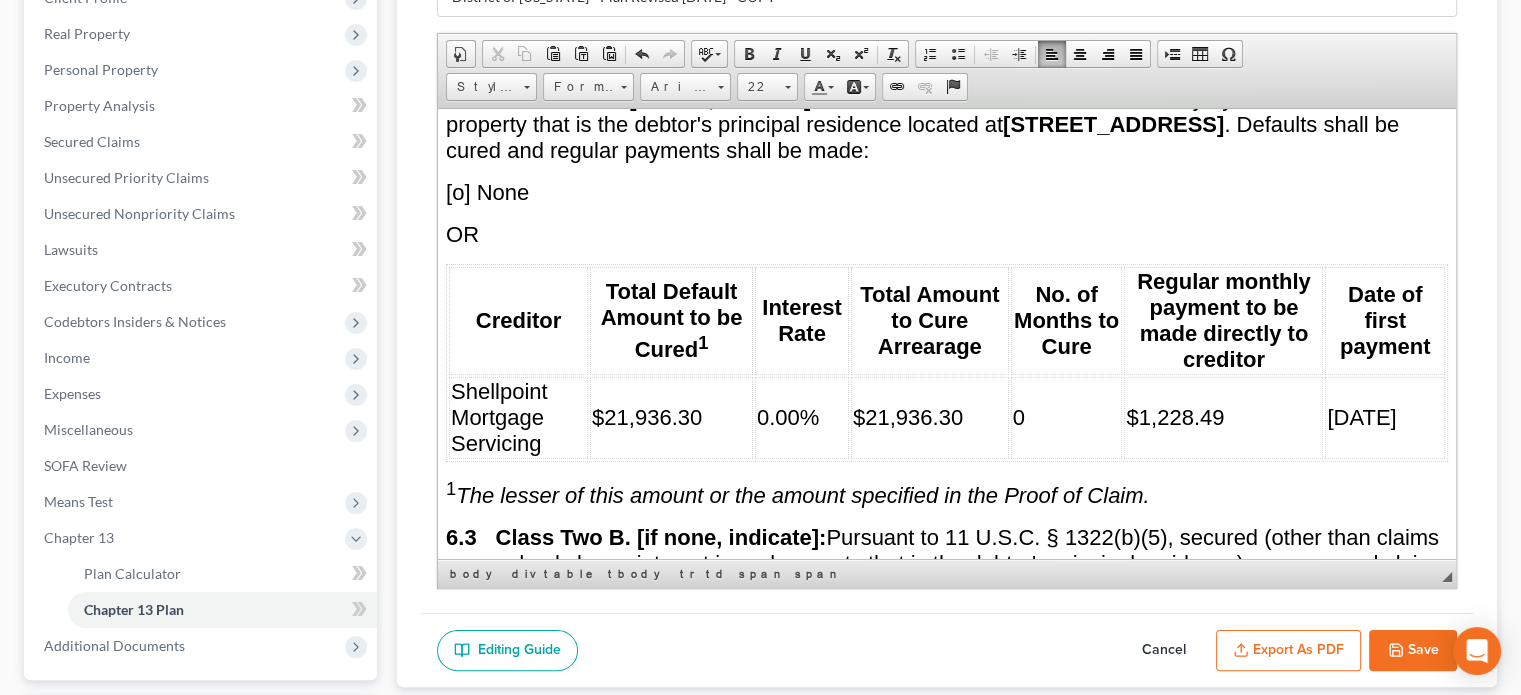 click on "0" at bounding box center [1019, 416] 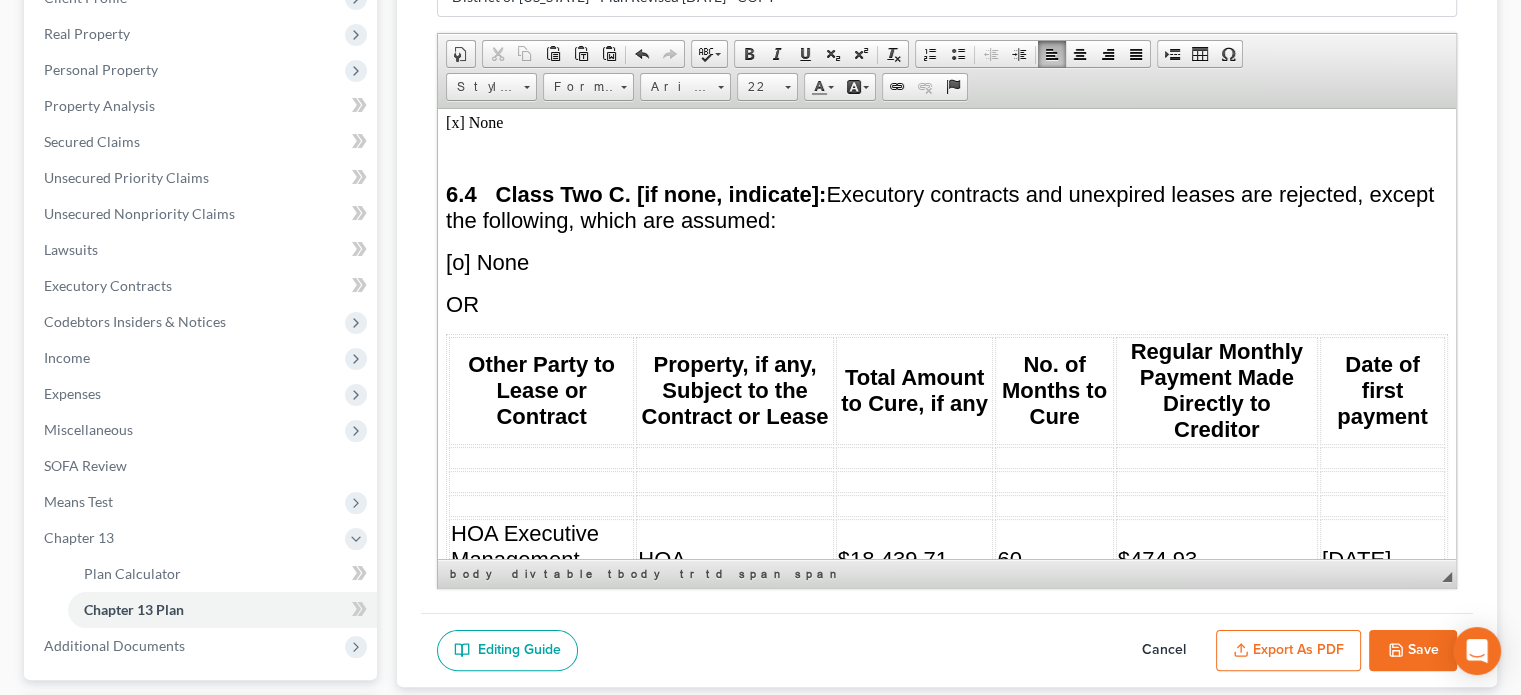 scroll, scrollTop: 6567, scrollLeft: 0, axis: vertical 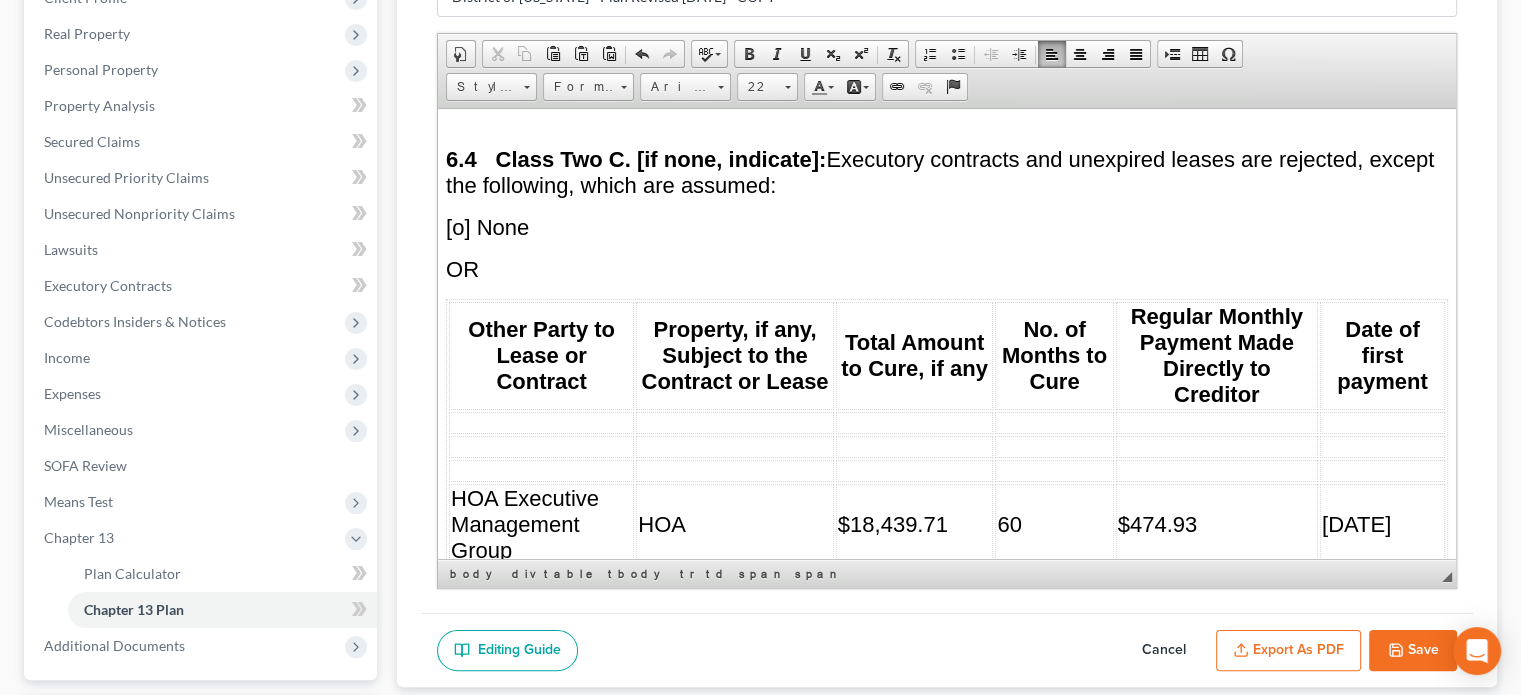 click on "$18,439.71" at bounding box center [893, 523] 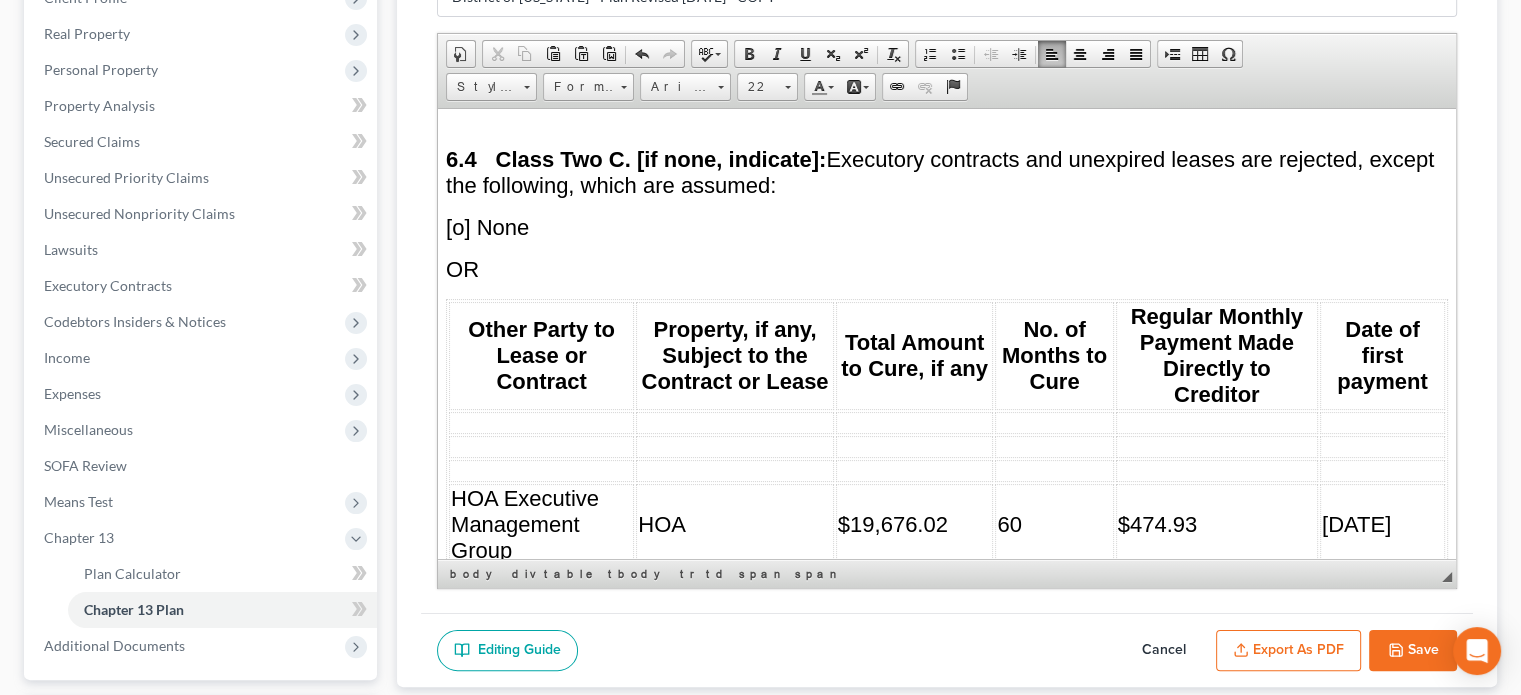 click on "Save" at bounding box center (1413, 651) 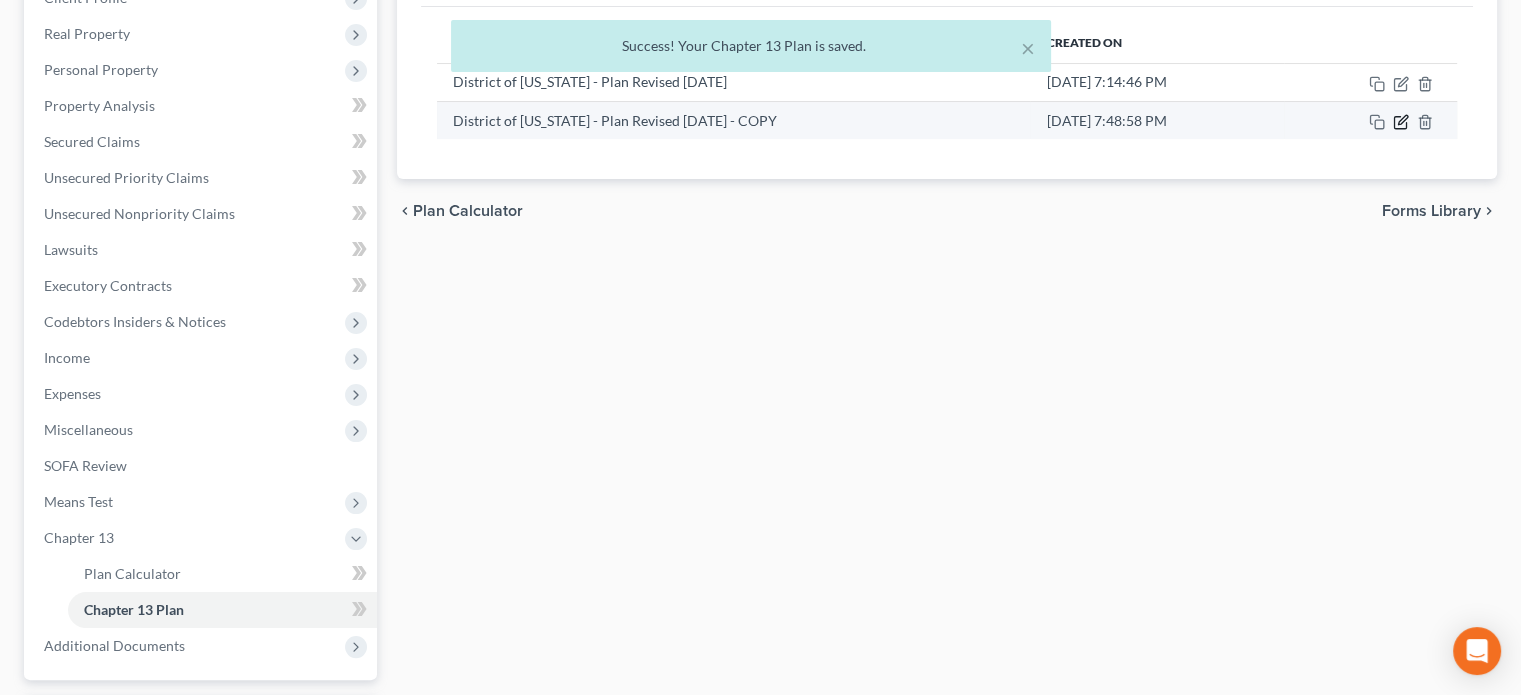click 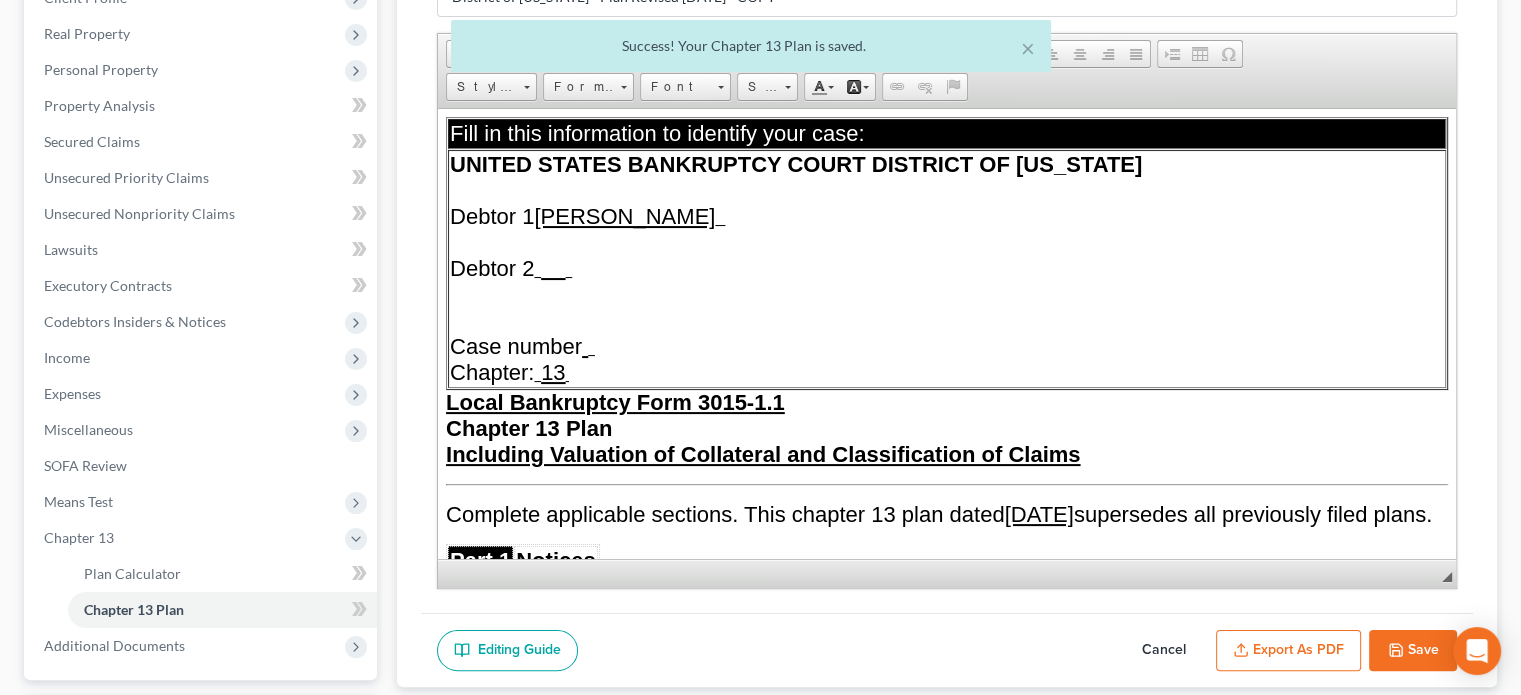 scroll, scrollTop: 0, scrollLeft: 0, axis: both 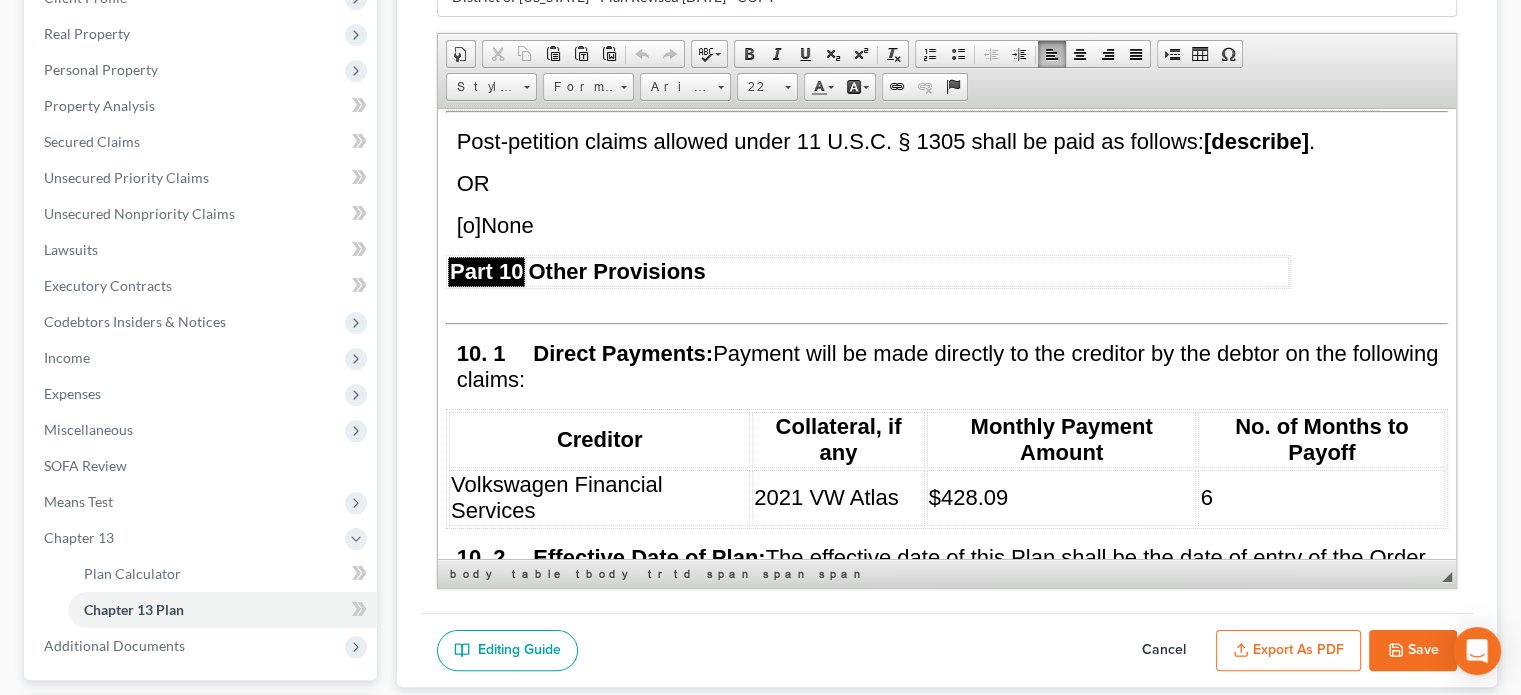 click on "6" at bounding box center [1206, 496] 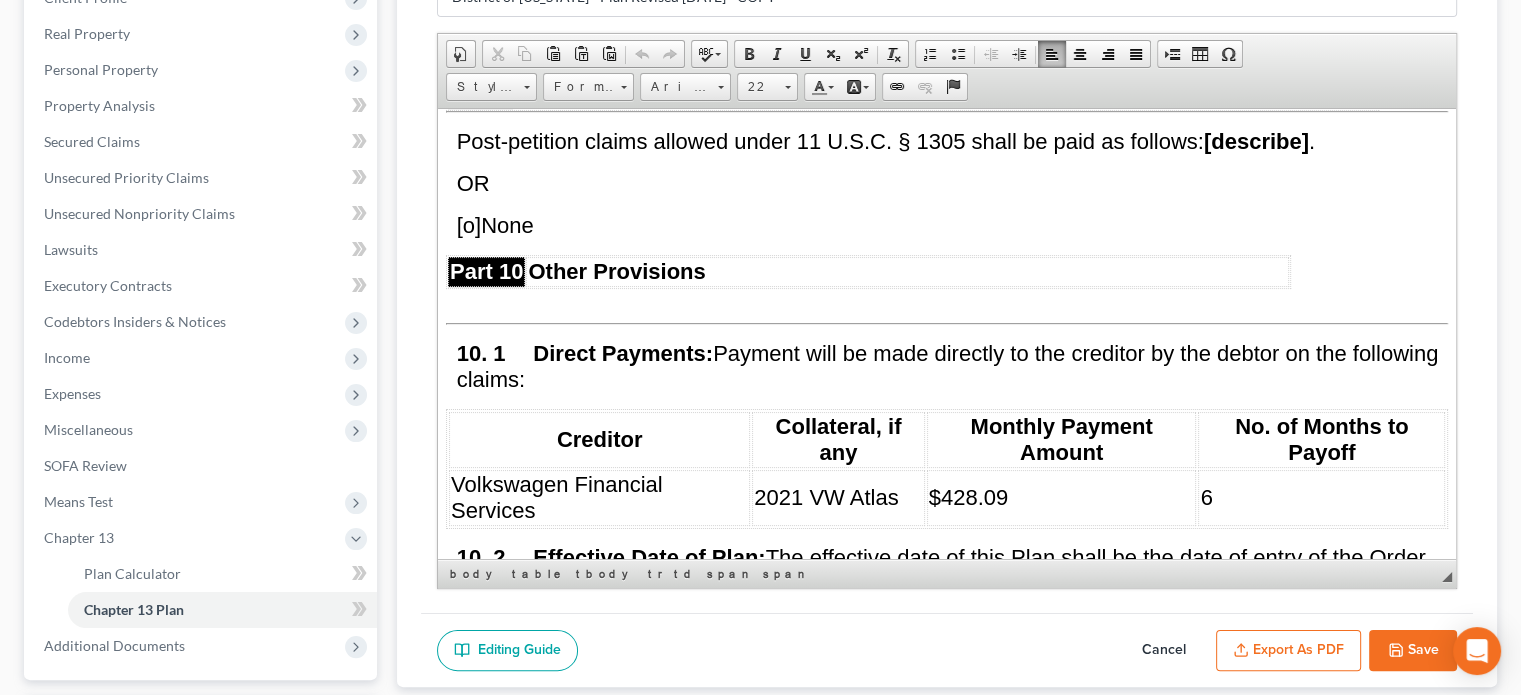 type 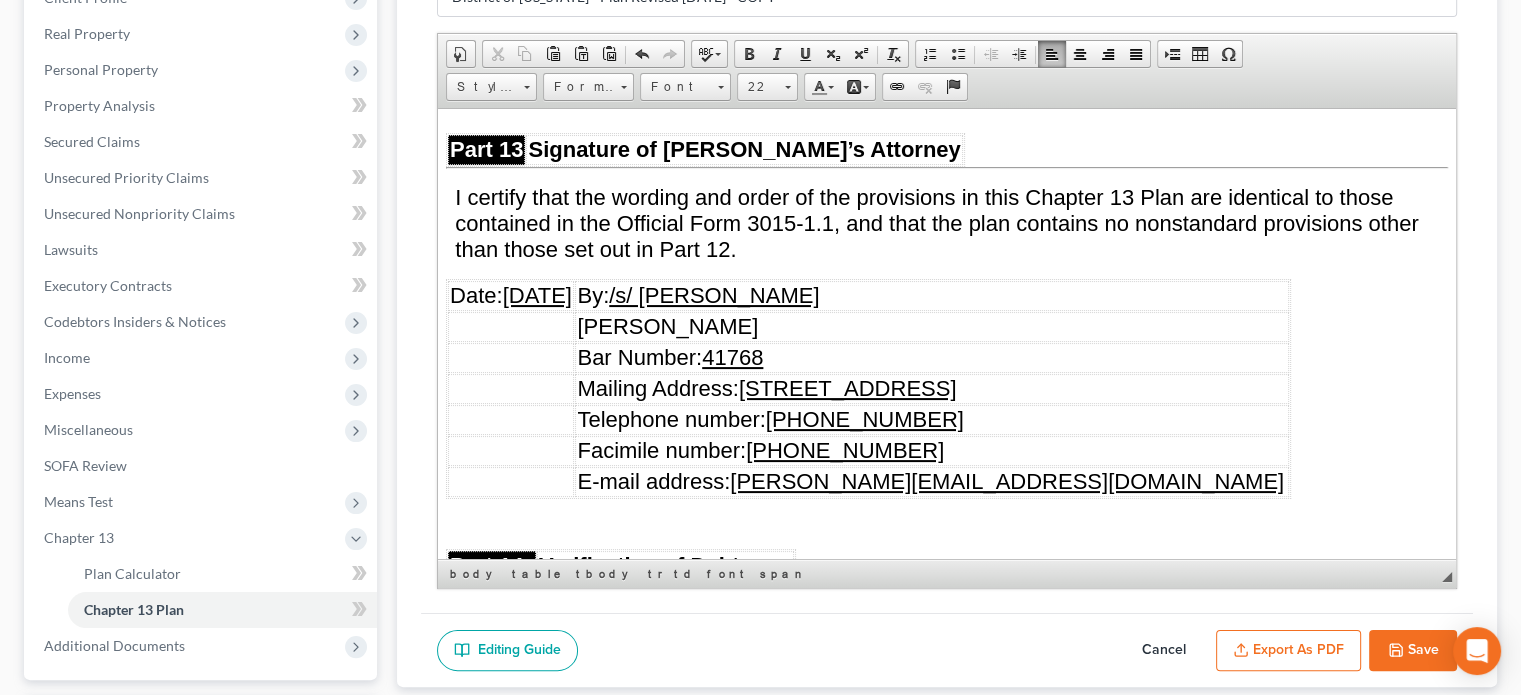scroll, scrollTop: 11923, scrollLeft: 0, axis: vertical 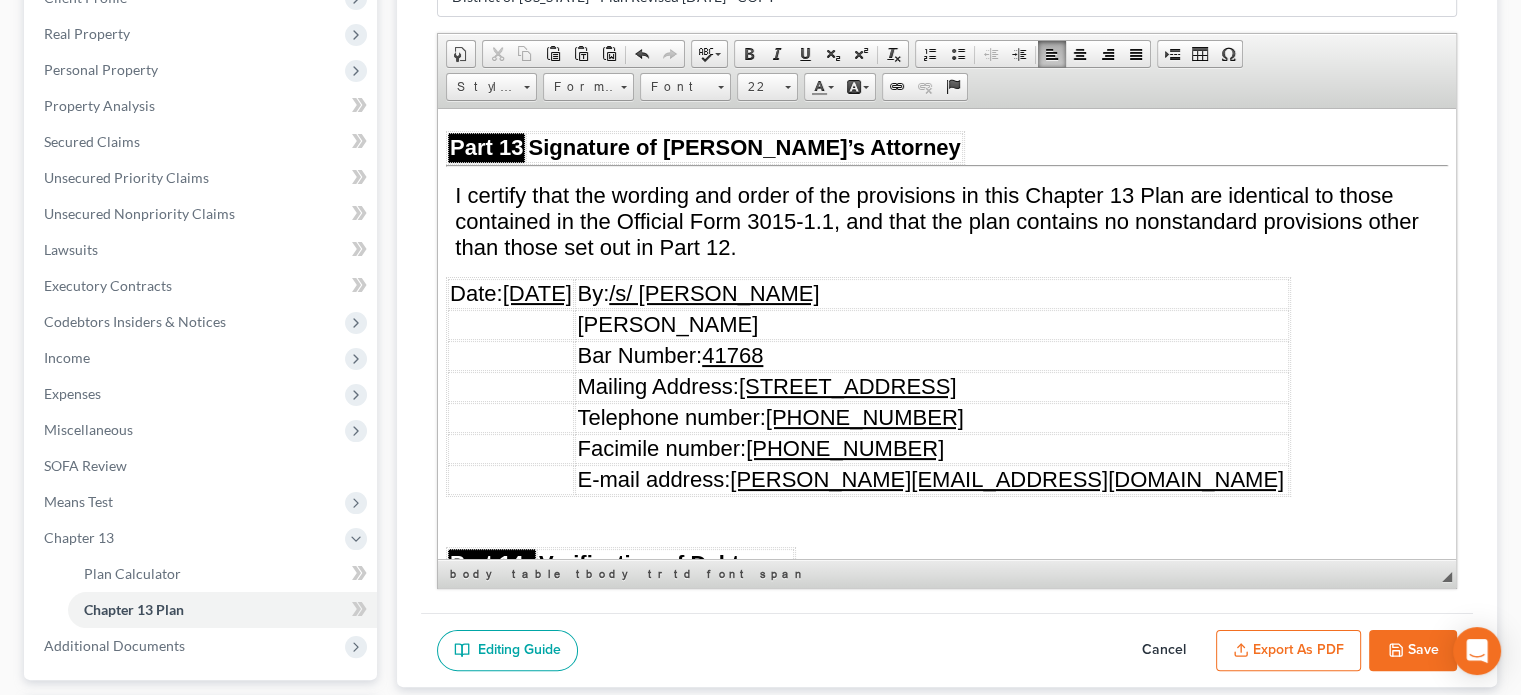 click on "[DATE]" at bounding box center (537, 292) 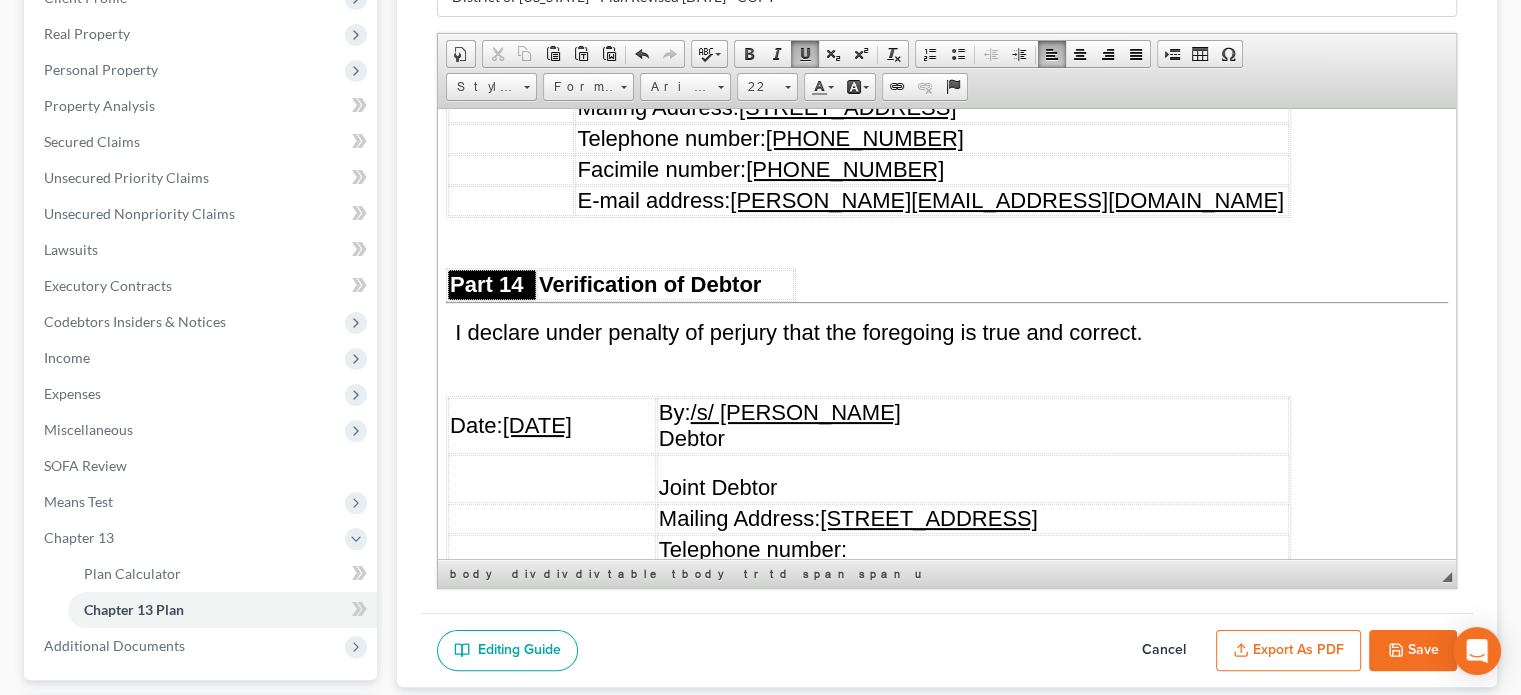 scroll, scrollTop: 12223, scrollLeft: 0, axis: vertical 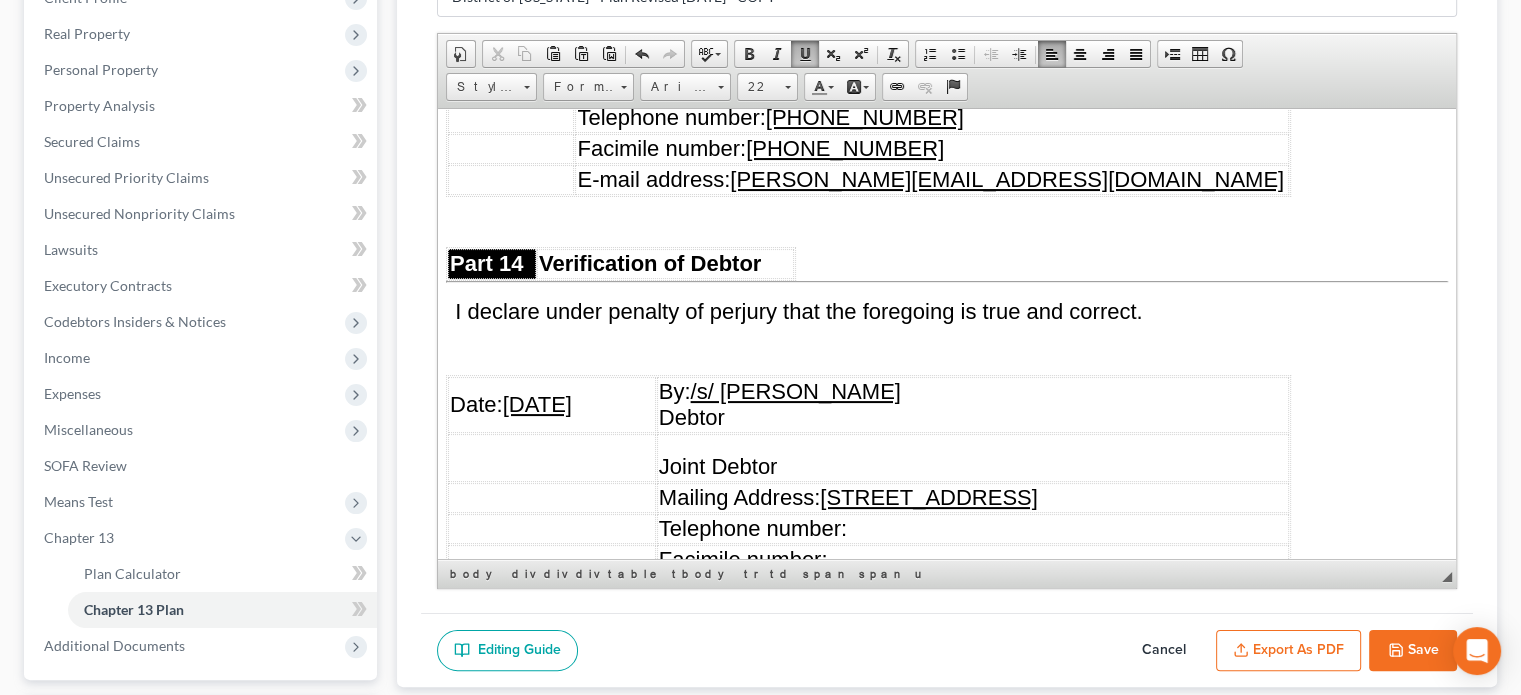 click on "[DATE]" at bounding box center [537, 403] 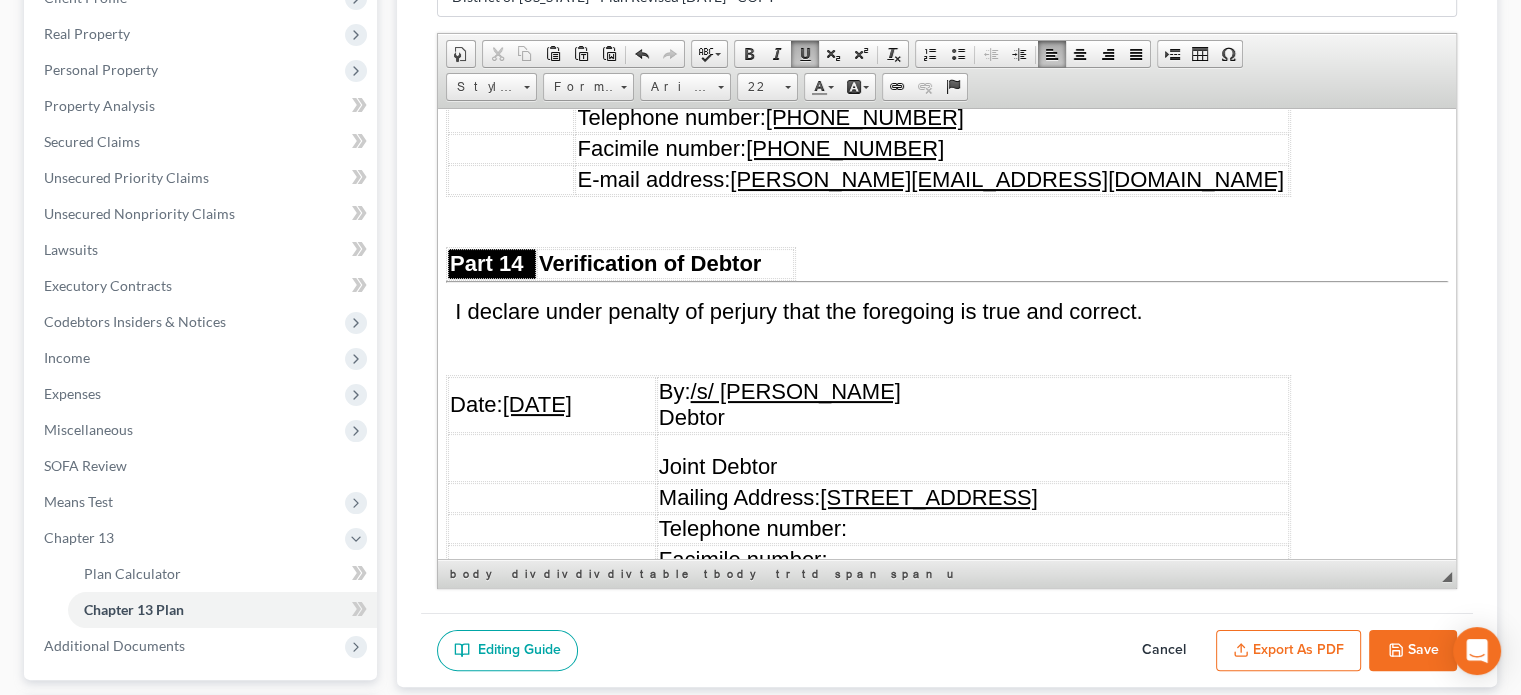 scroll, scrollTop: 12385, scrollLeft: 0, axis: vertical 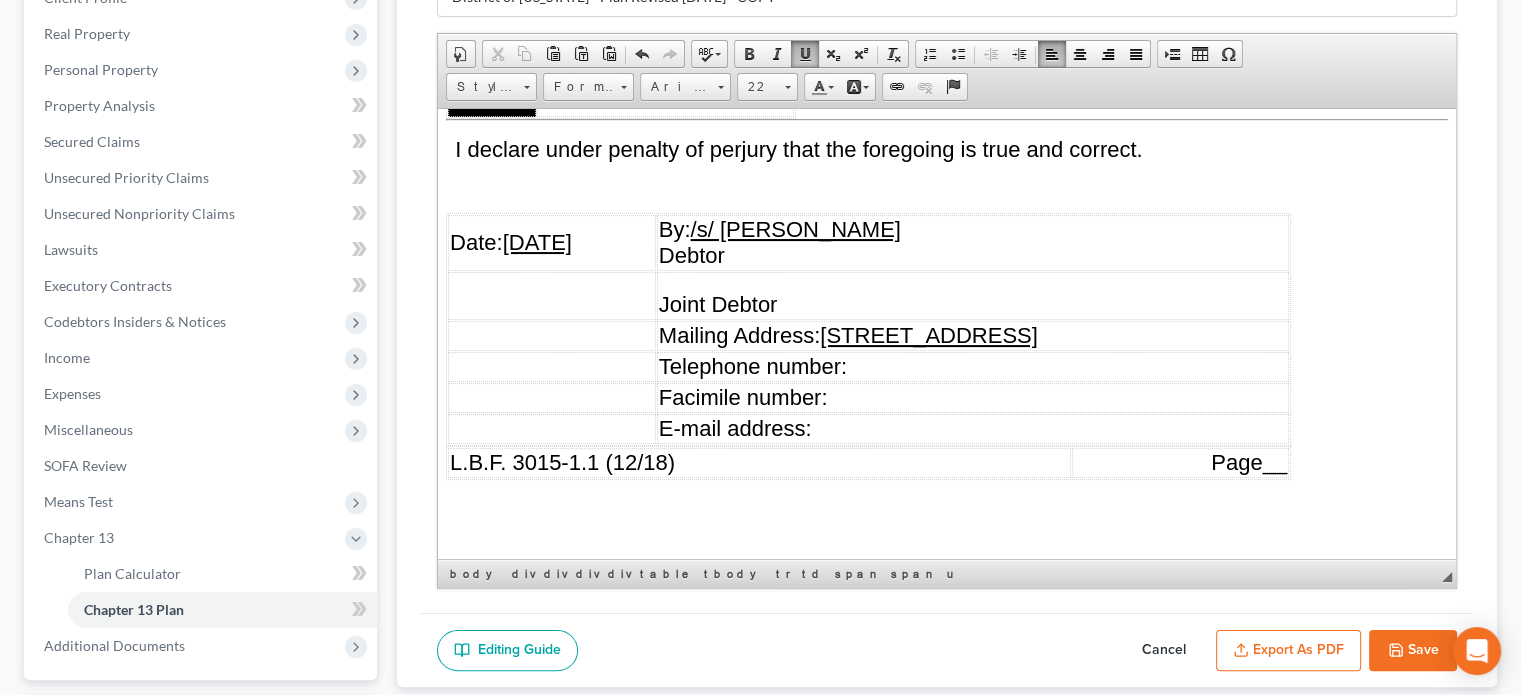 click on "Save" at bounding box center [1413, 651] 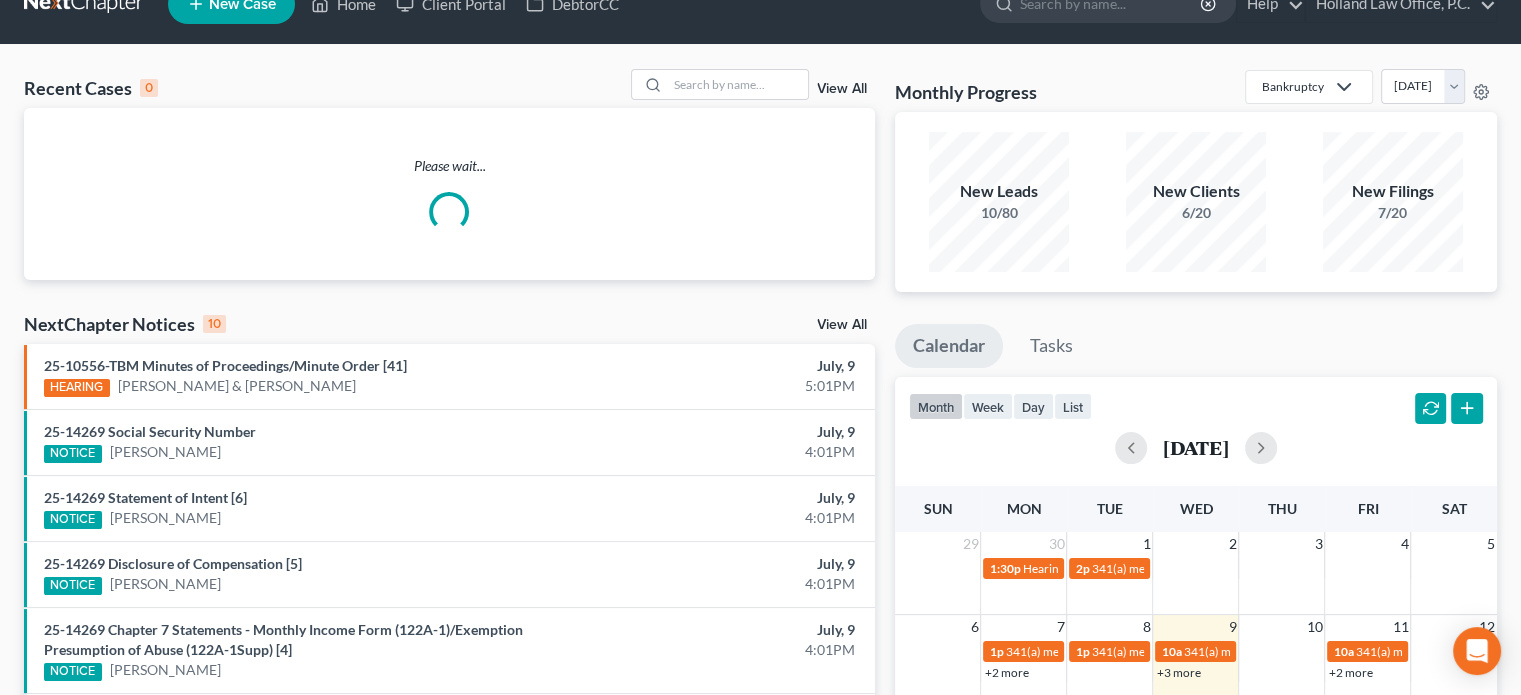 scroll, scrollTop: 100, scrollLeft: 0, axis: vertical 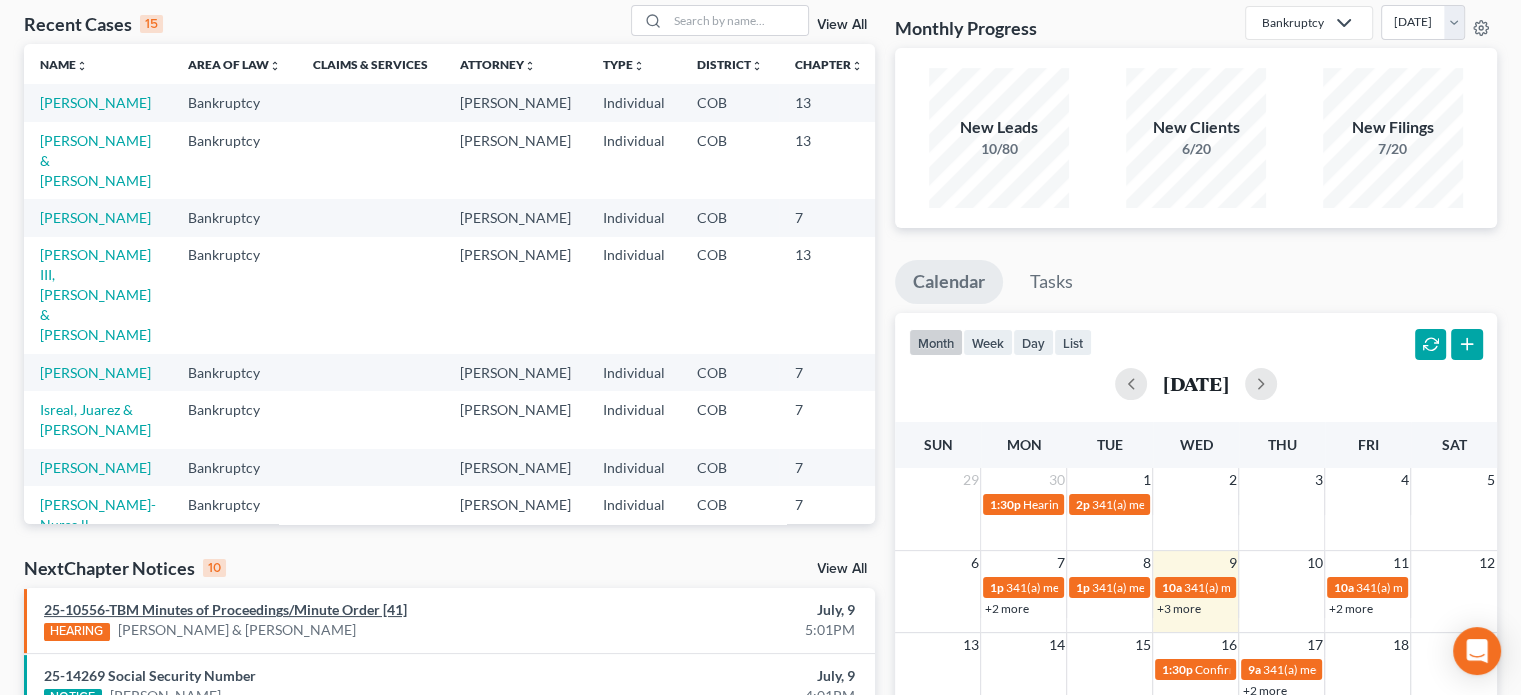 click on "25-10556-TBM Minutes of Proceedings/Minute Order [41]" at bounding box center [225, 609] 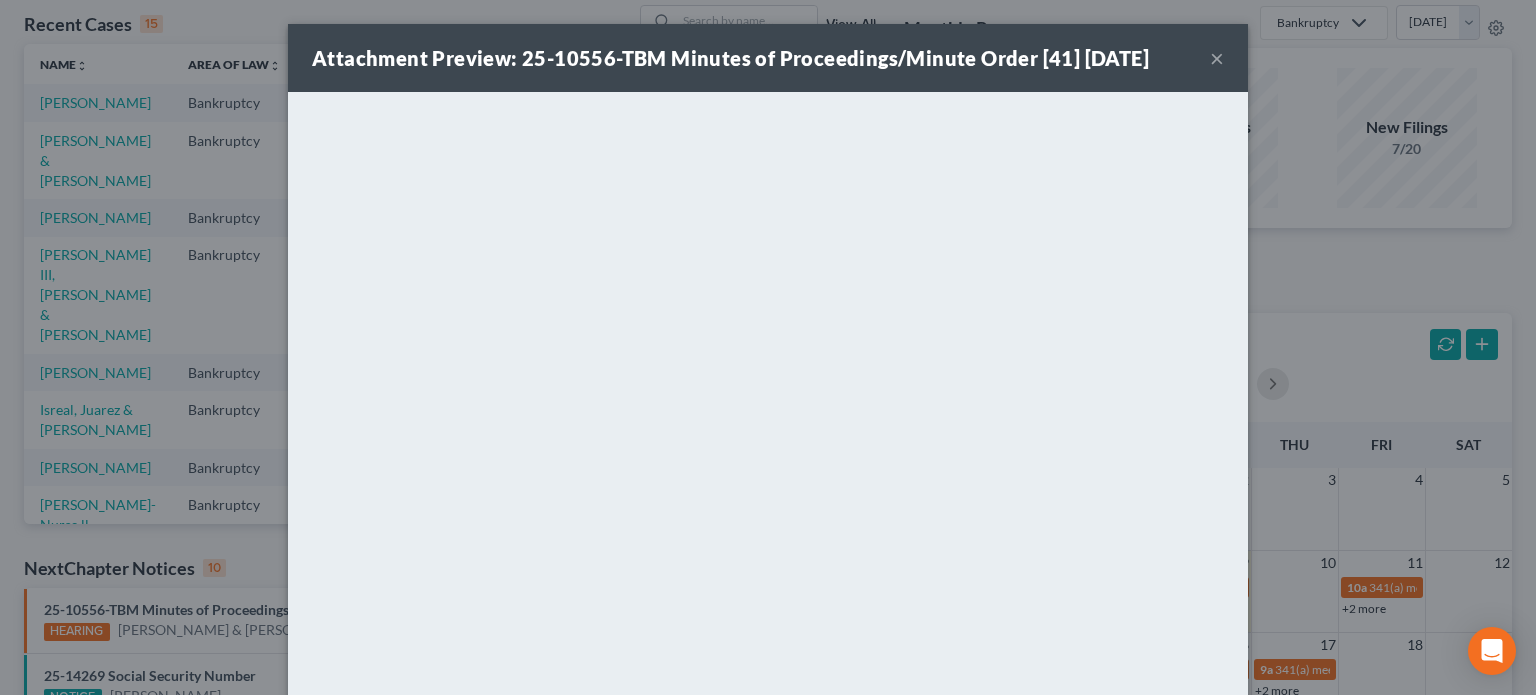 click on "×" at bounding box center [1217, 58] 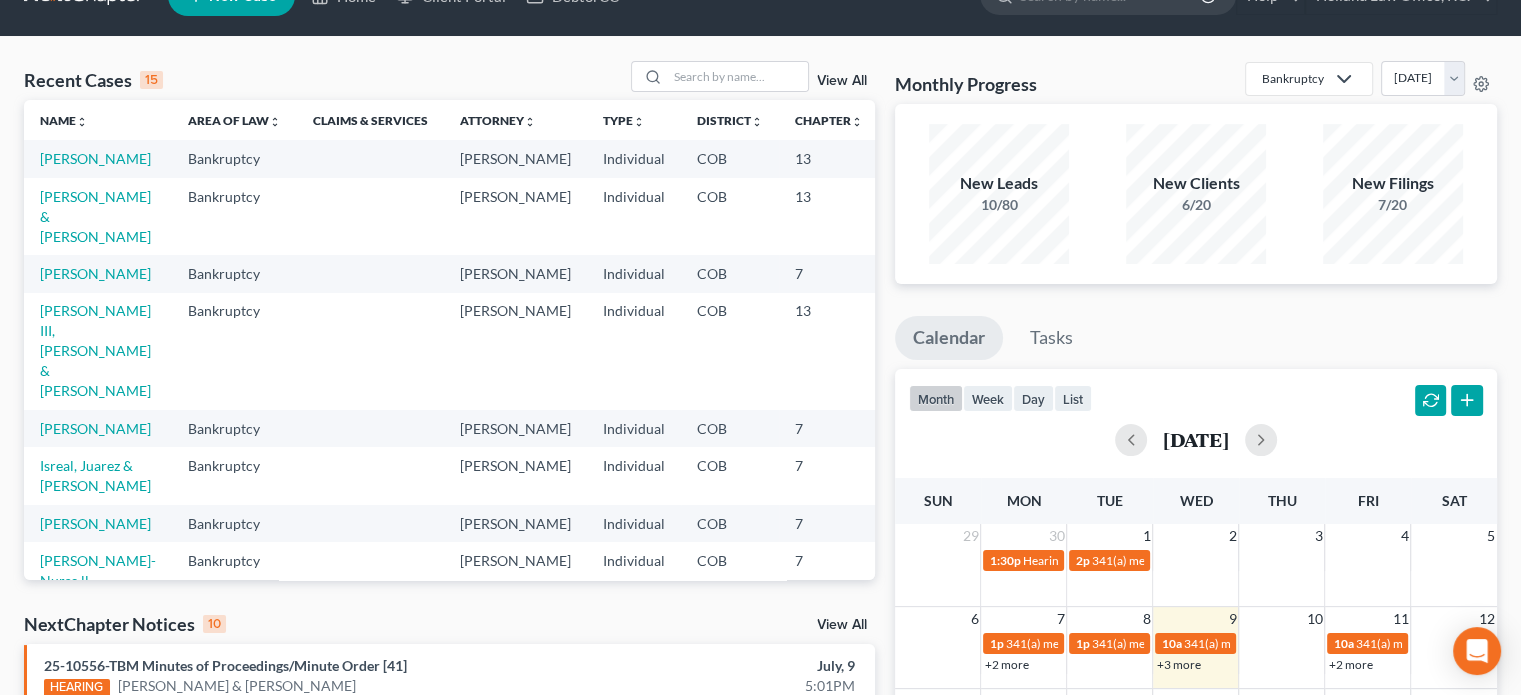 scroll, scrollTop: 0, scrollLeft: 0, axis: both 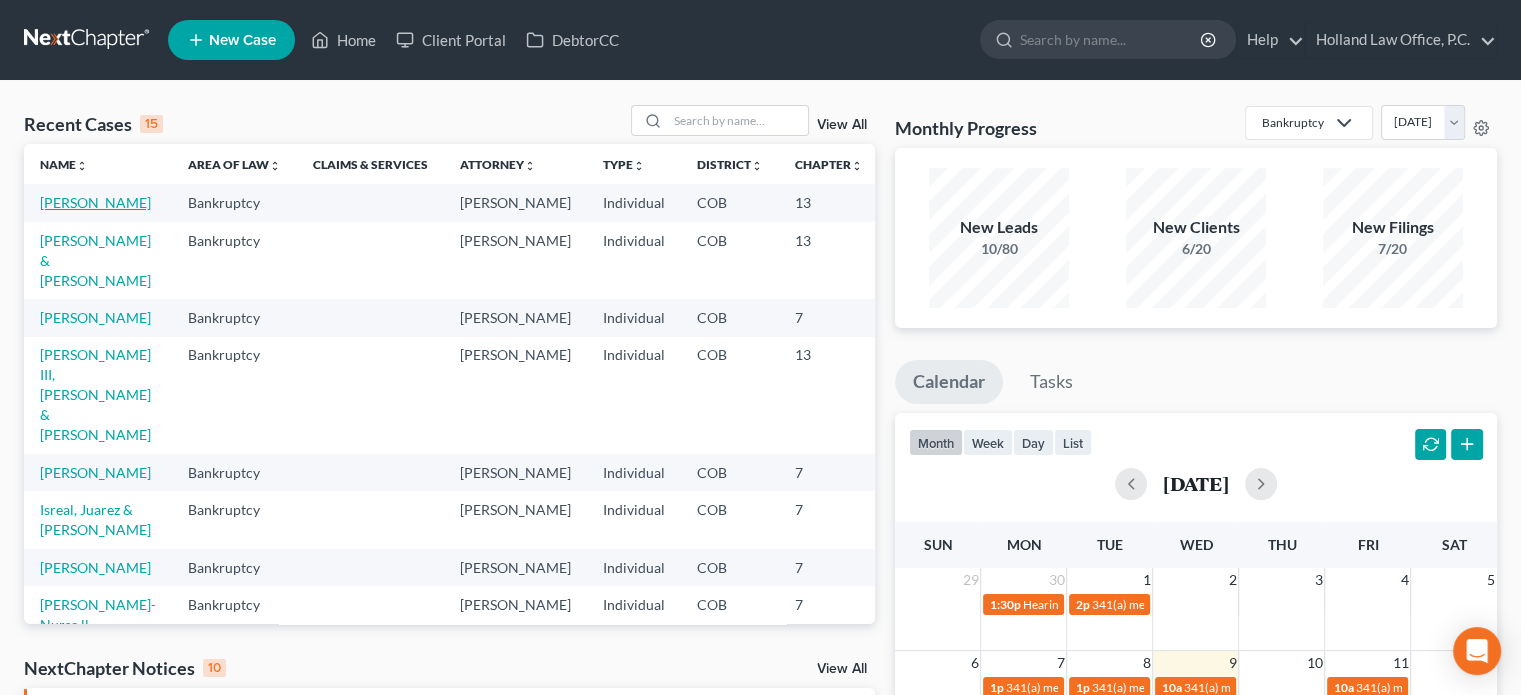click on "[PERSON_NAME]" at bounding box center [95, 202] 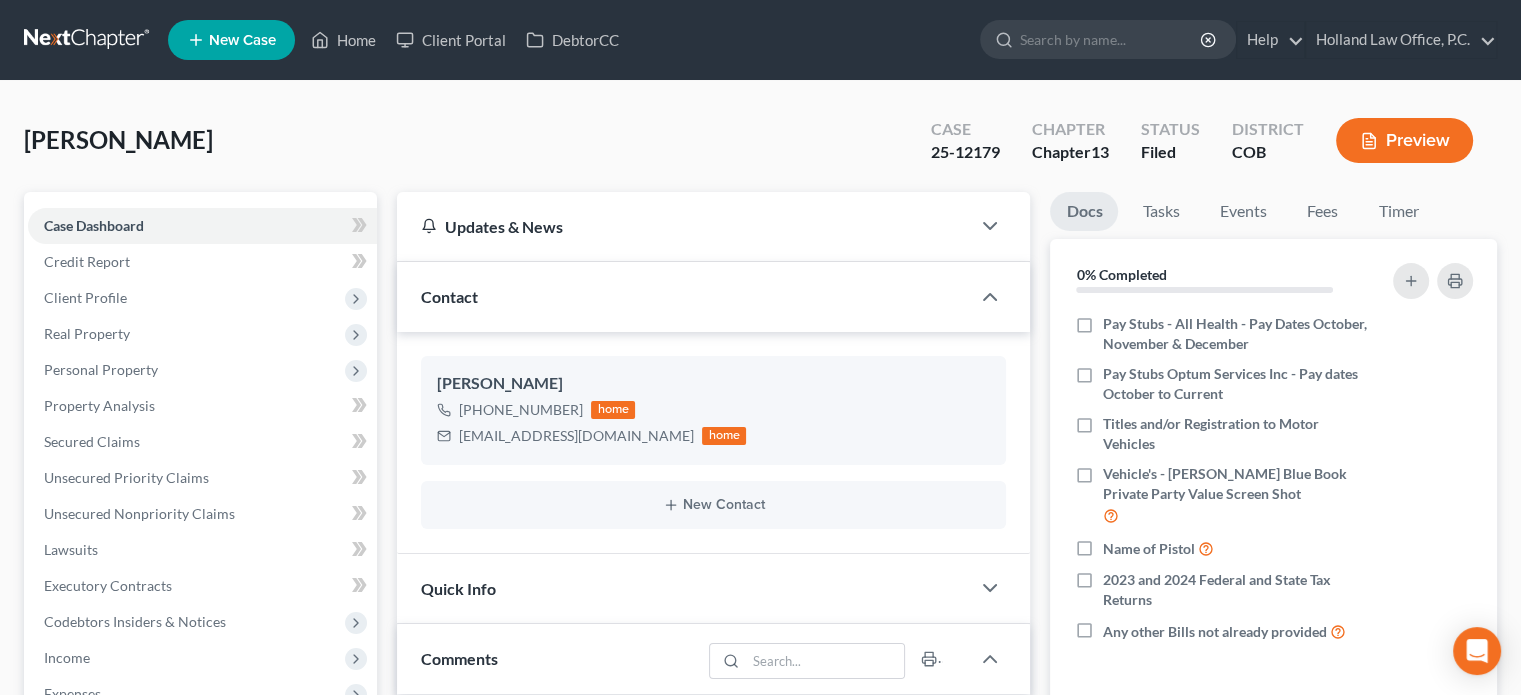 scroll, scrollTop: 200, scrollLeft: 0, axis: vertical 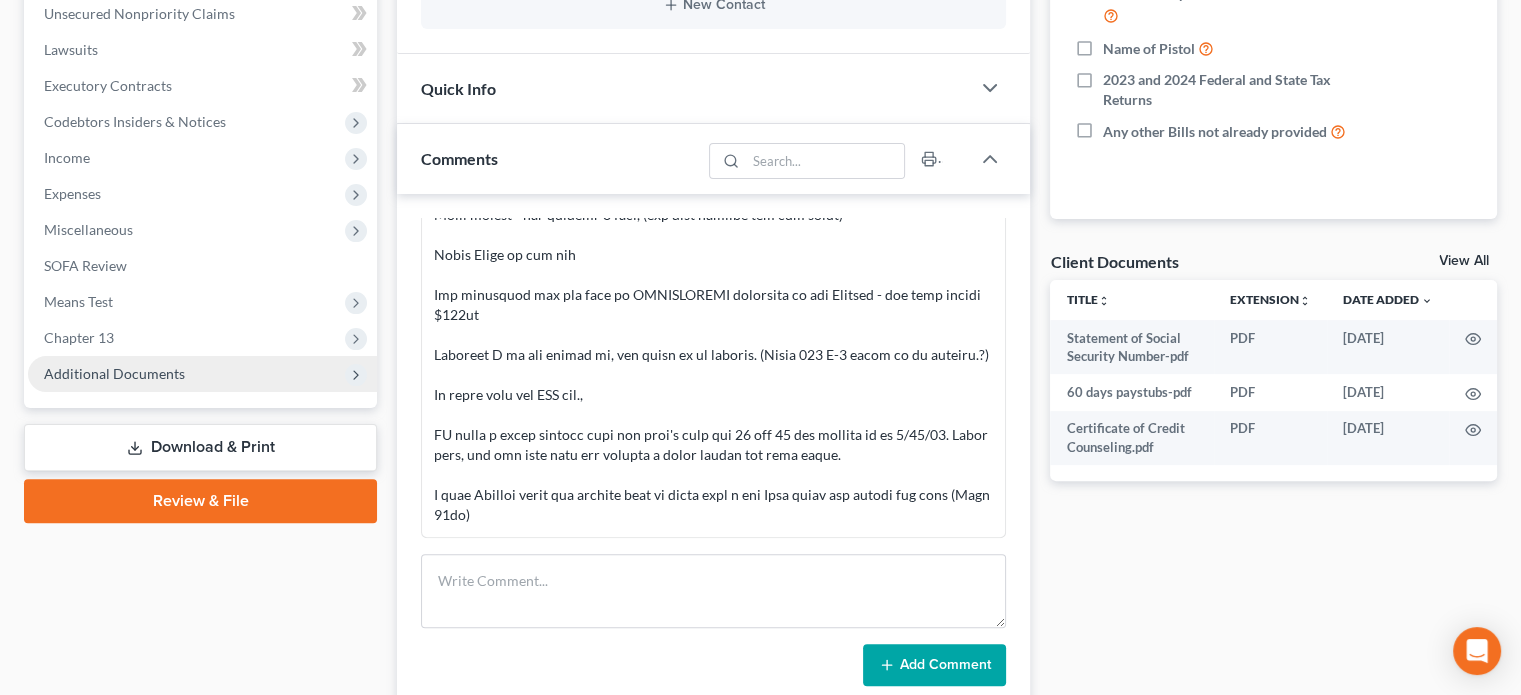 click on "Additional Documents" at bounding box center (114, 373) 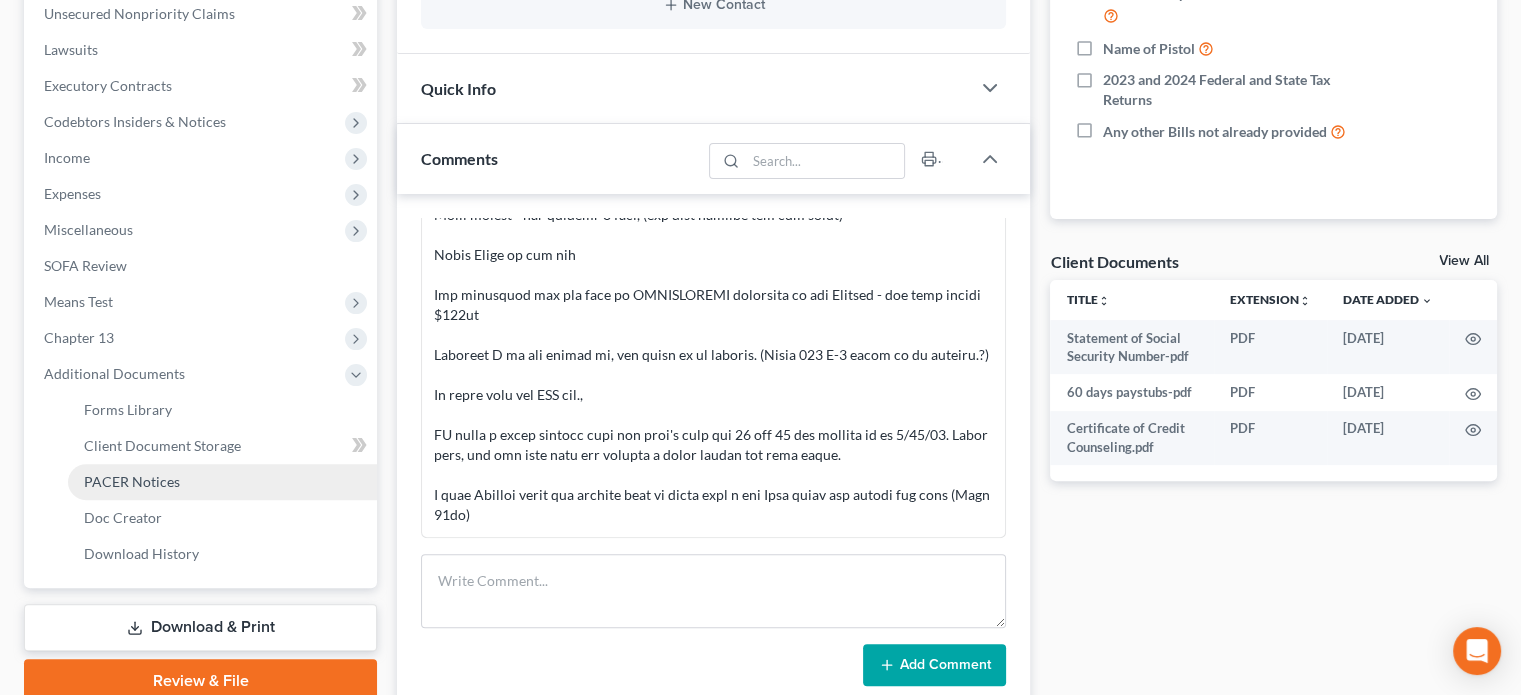 click on "PACER Notices" at bounding box center (132, 481) 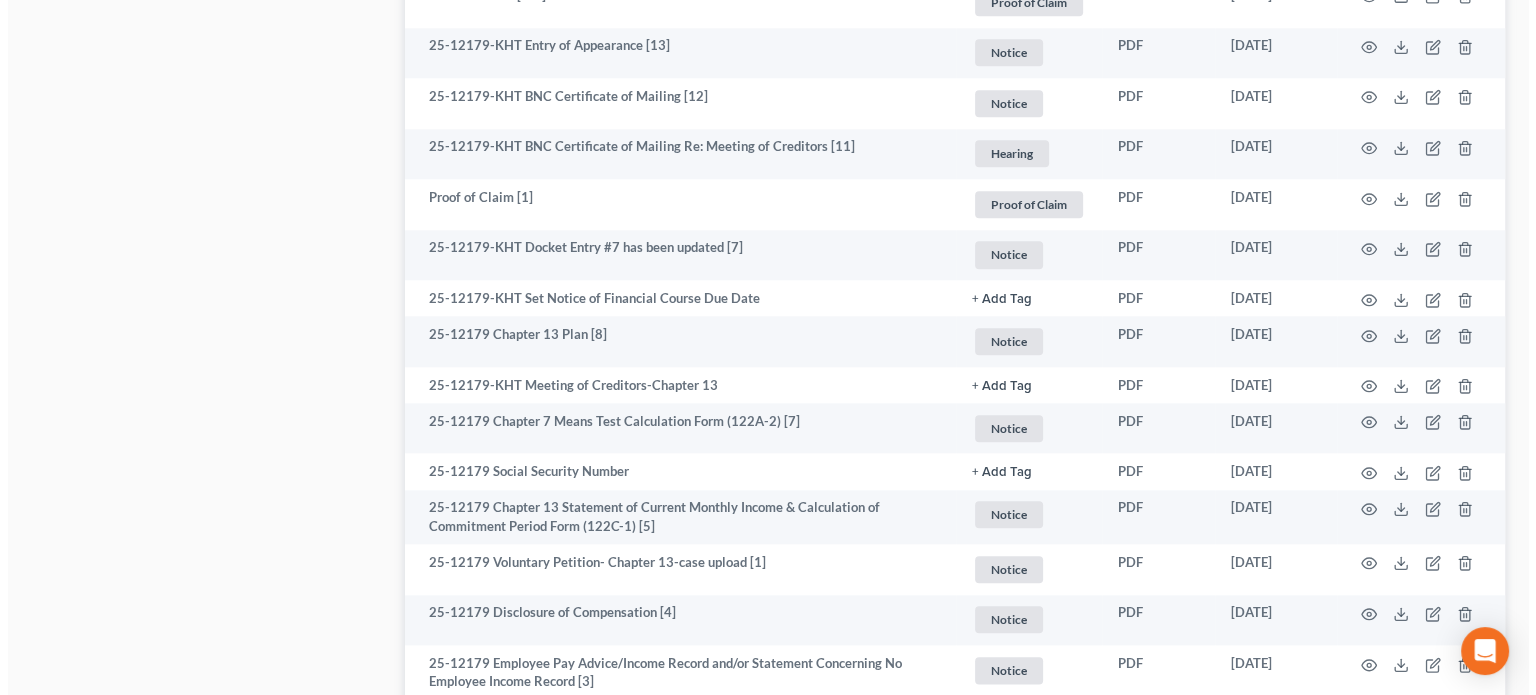 scroll, scrollTop: 2300, scrollLeft: 0, axis: vertical 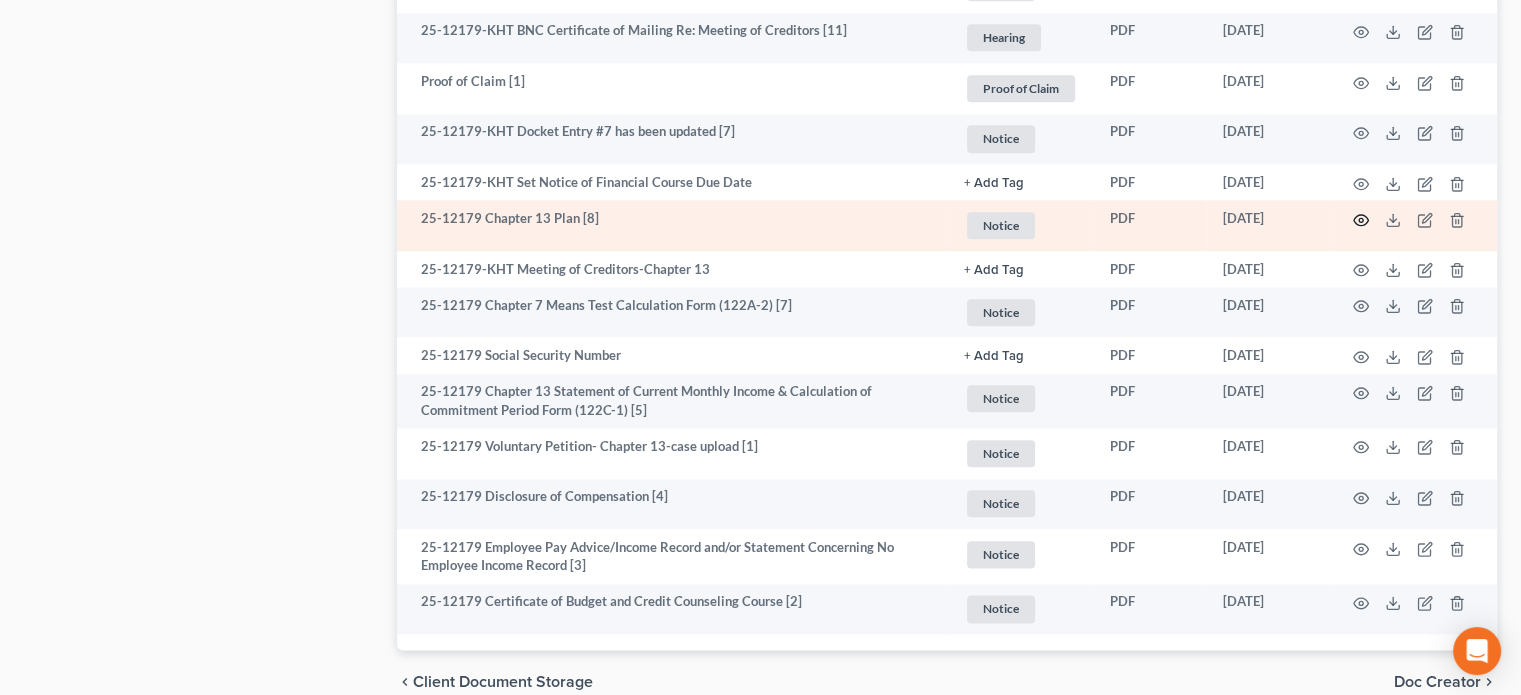click 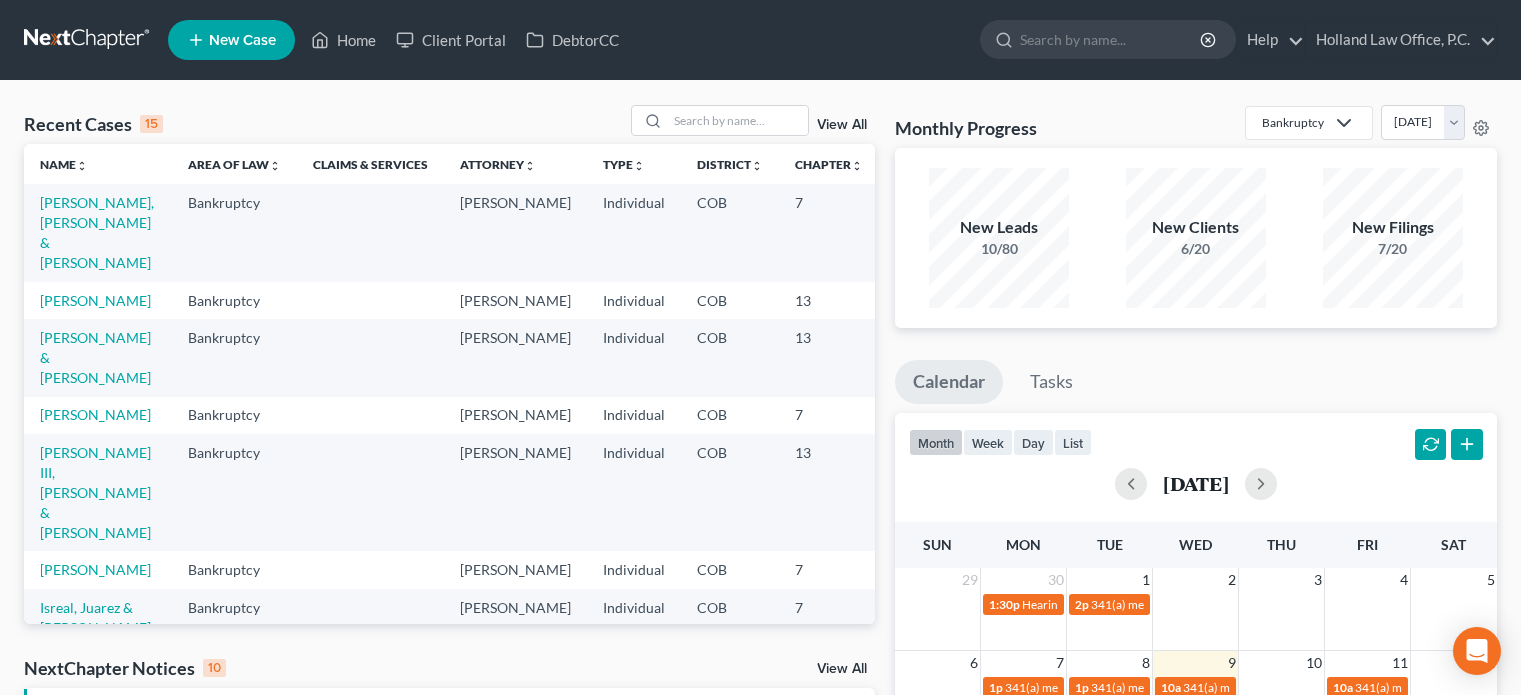 scroll, scrollTop: 0, scrollLeft: 0, axis: both 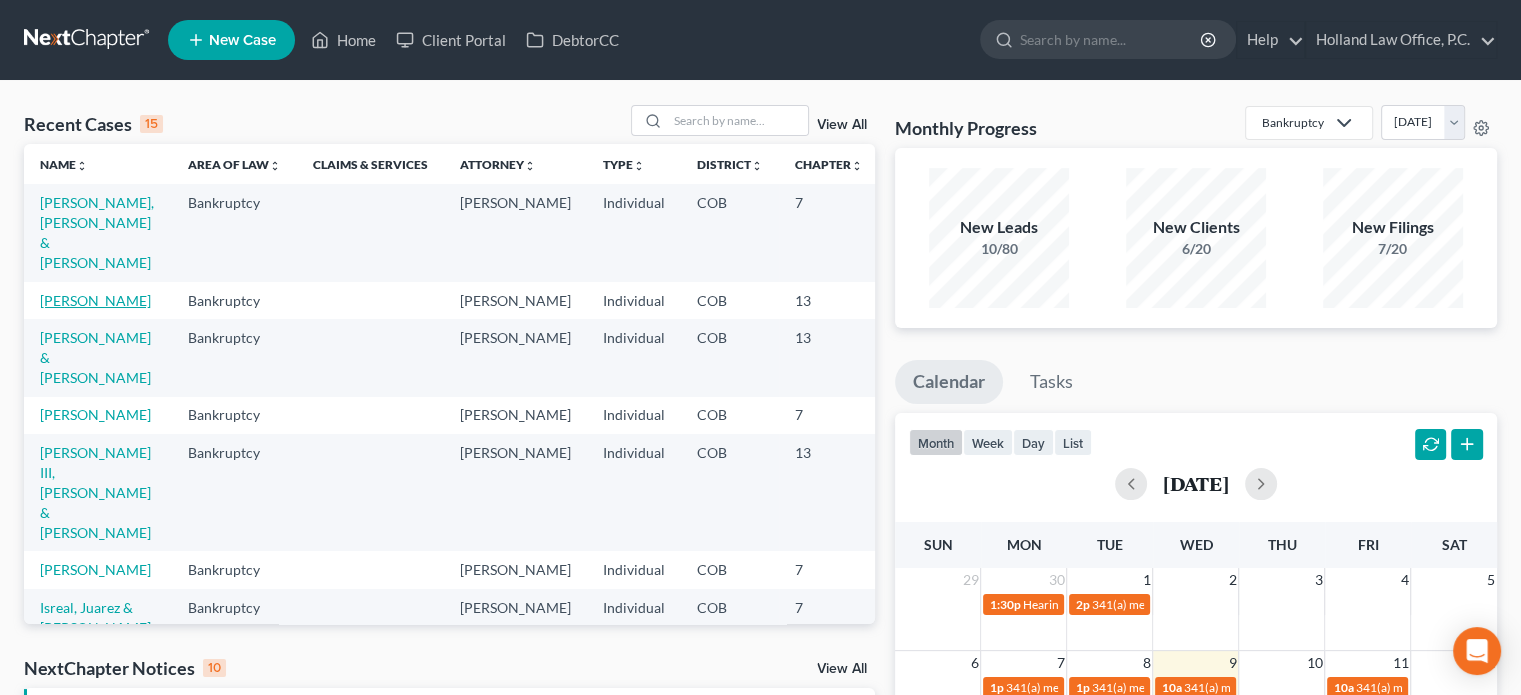 click on "[PERSON_NAME]" at bounding box center [95, 300] 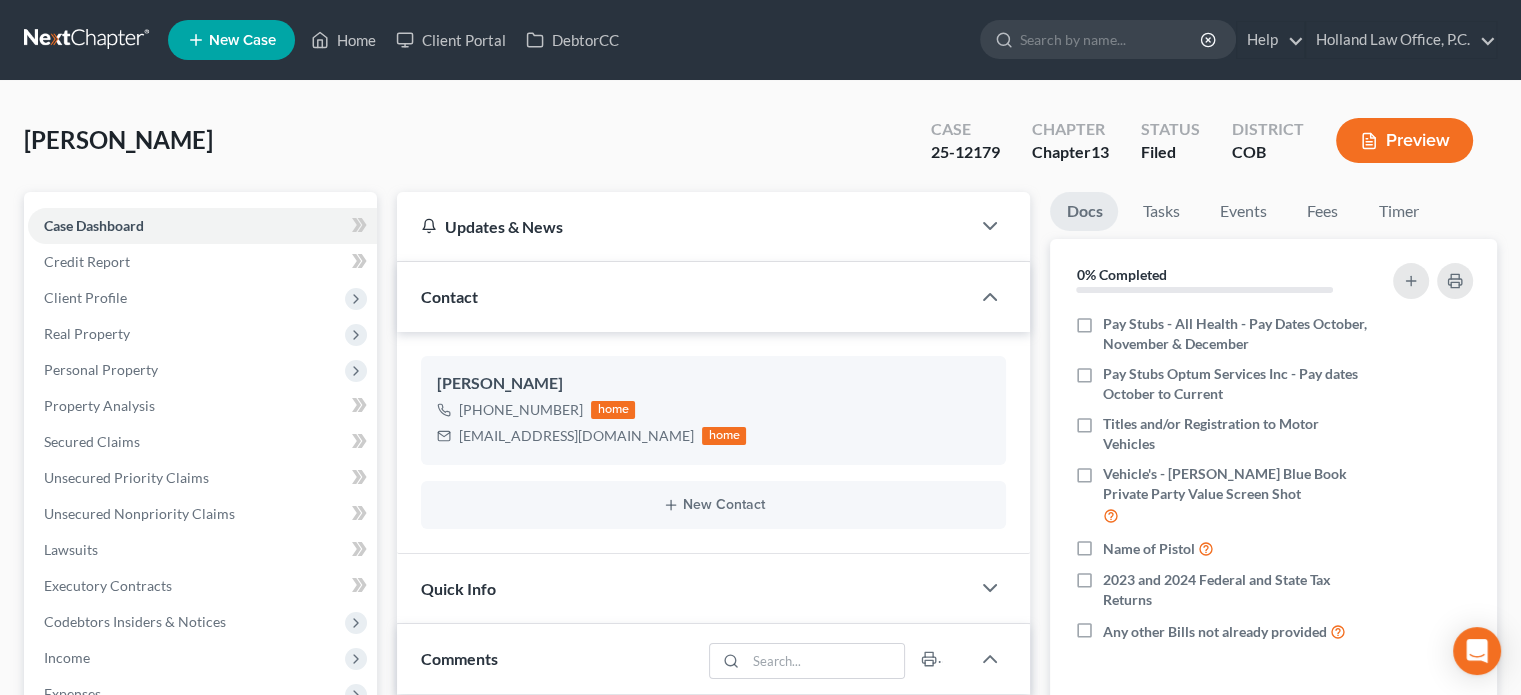 scroll, scrollTop: 400, scrollLeft: 0, axis: vertical 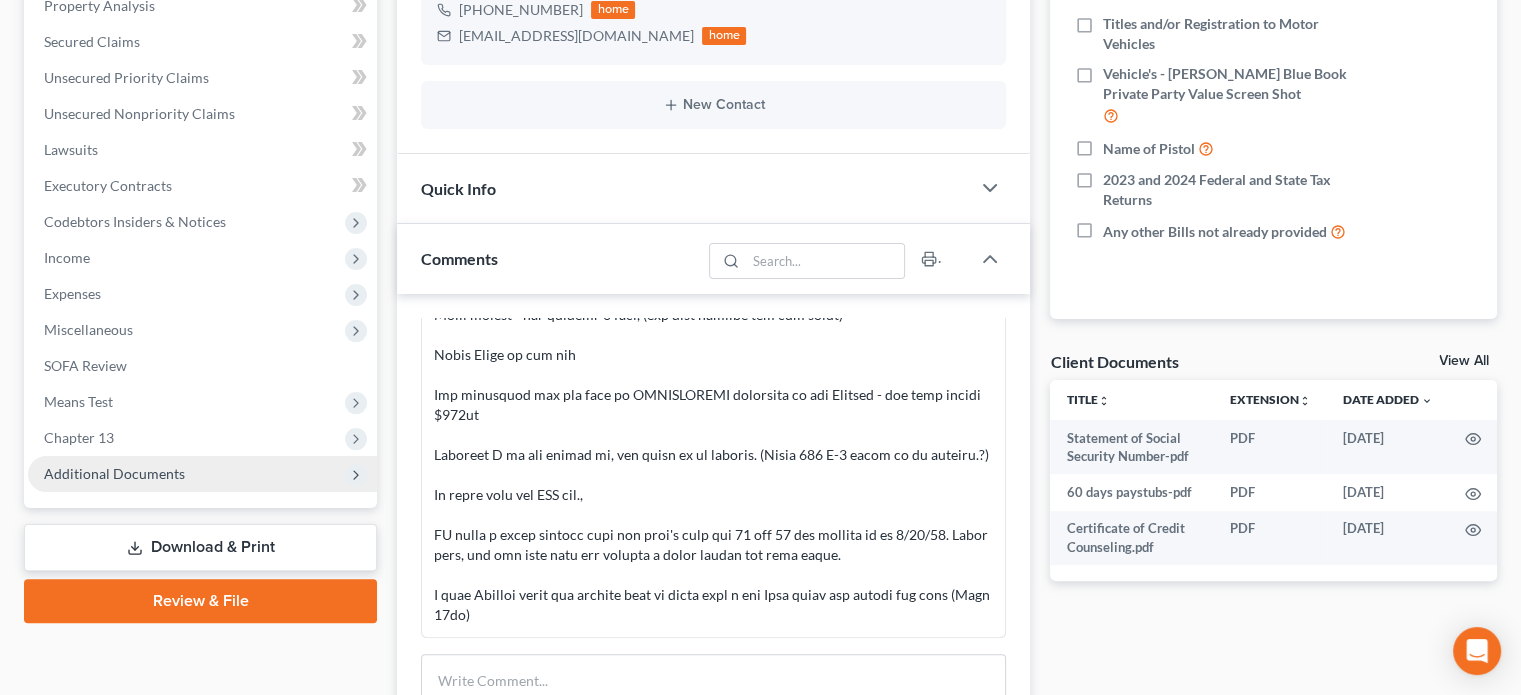 click on "Additional Documents" at bounding box center [114, 473] 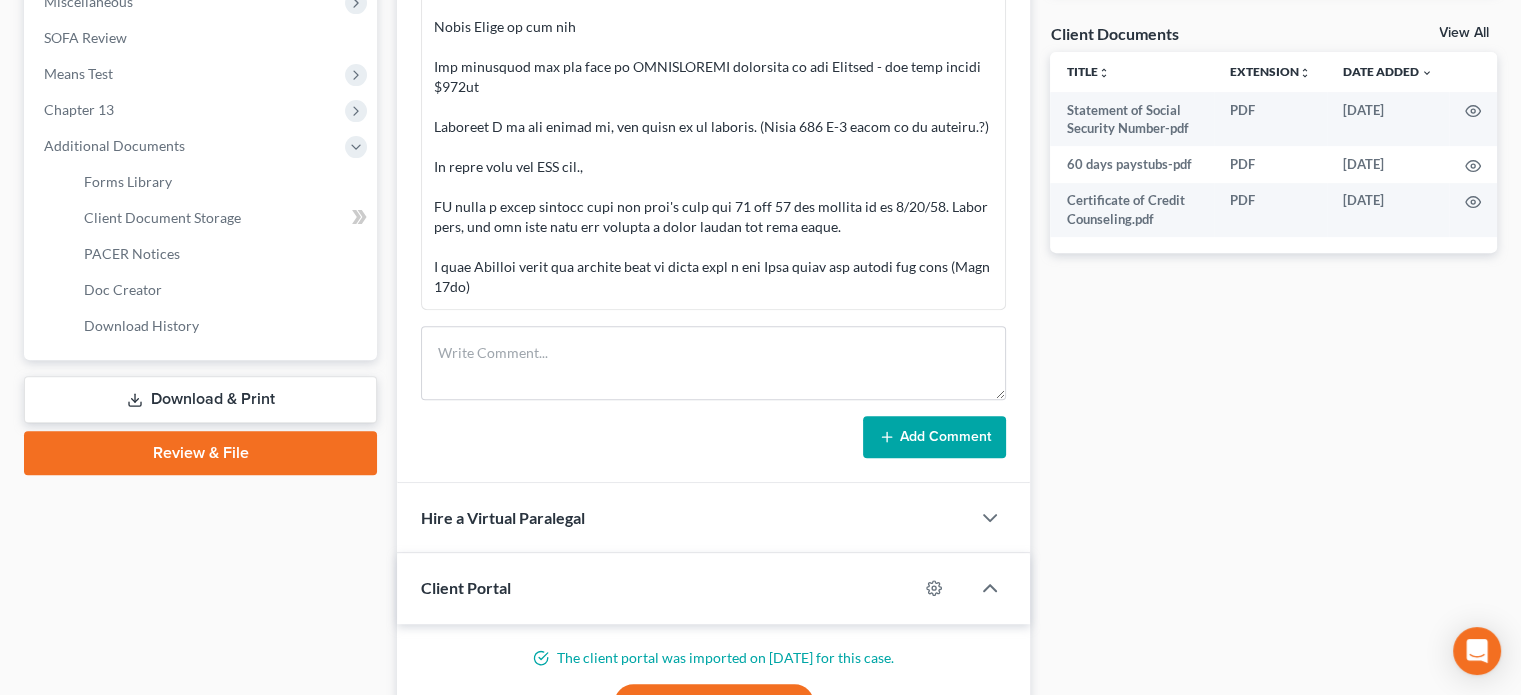 scroll, scrollTop: 800, scrollLeft: 0, axis: vertical 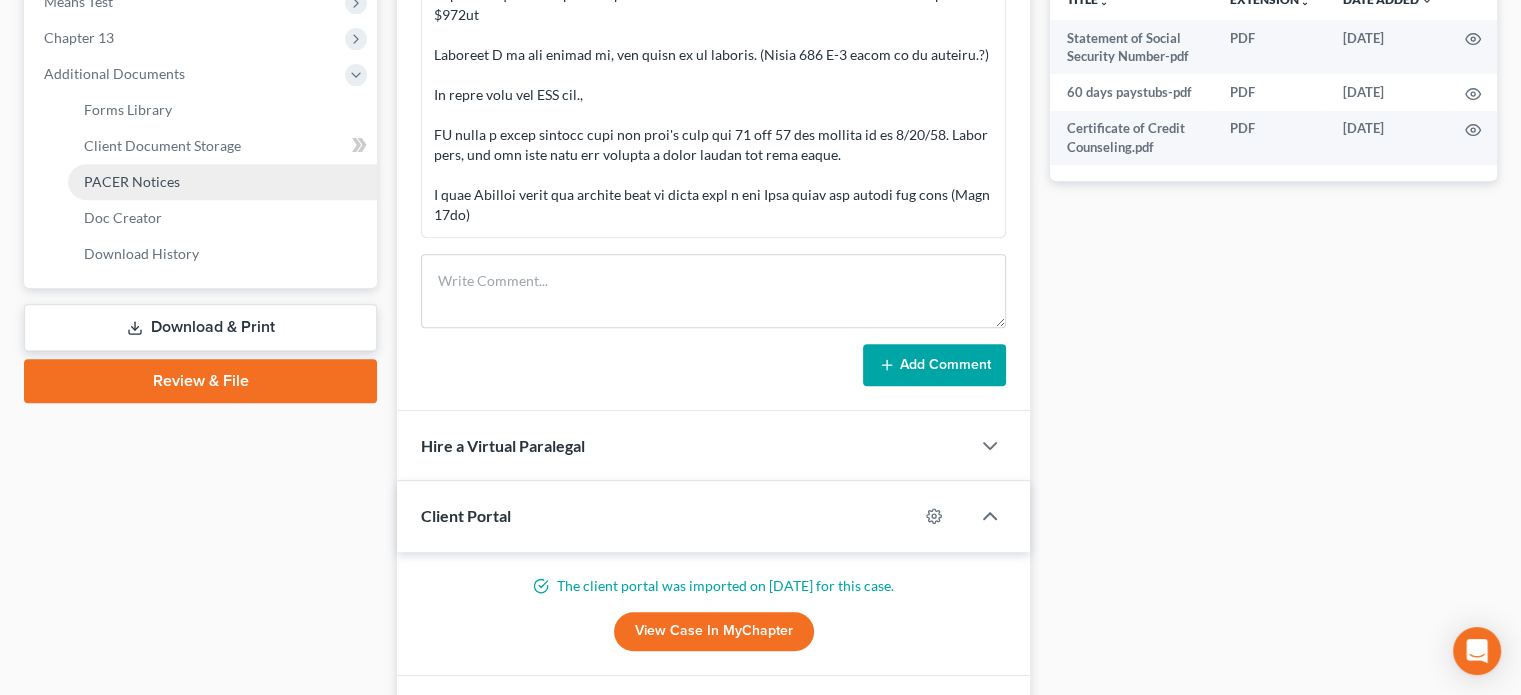 click on "PACER Notices" at bounding box center (132, 181) 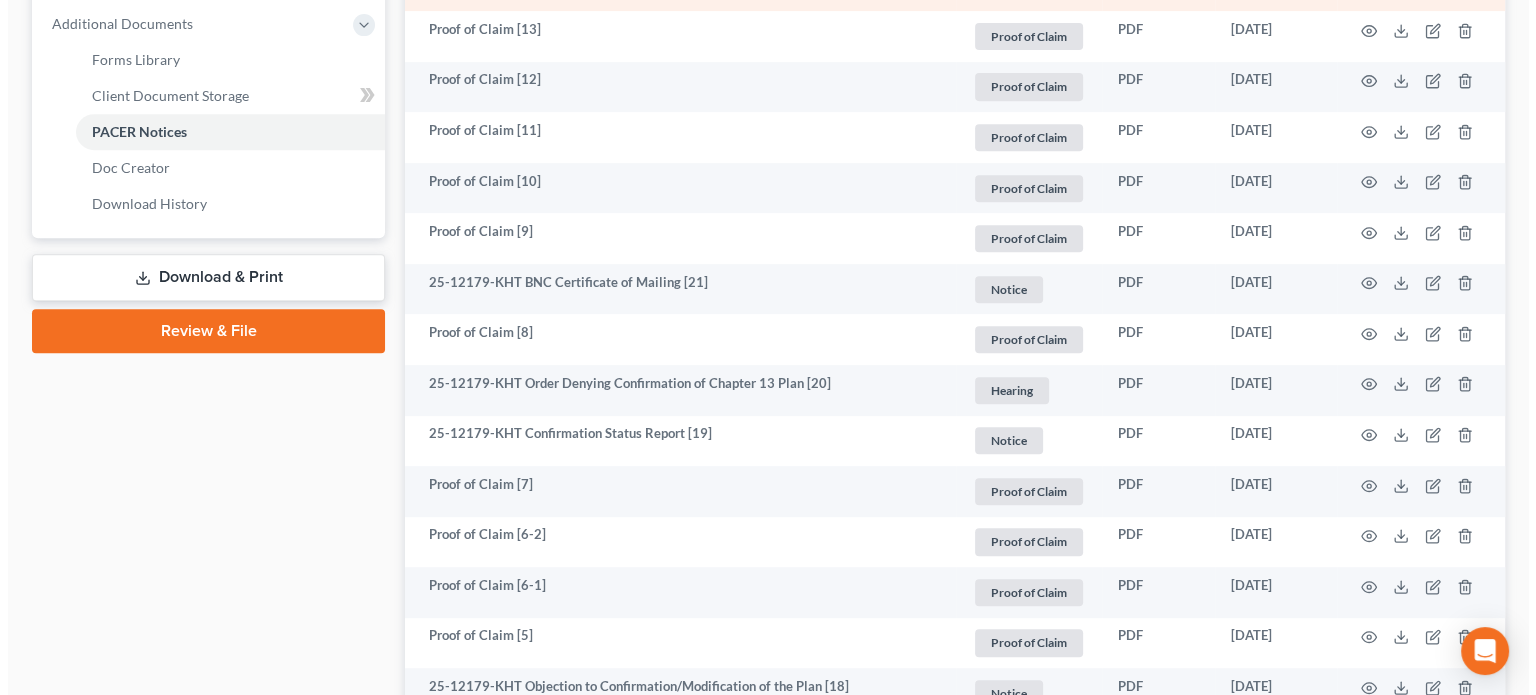 scroll, scrollTop: 1000, scrollLeft: 0, axis: vertical 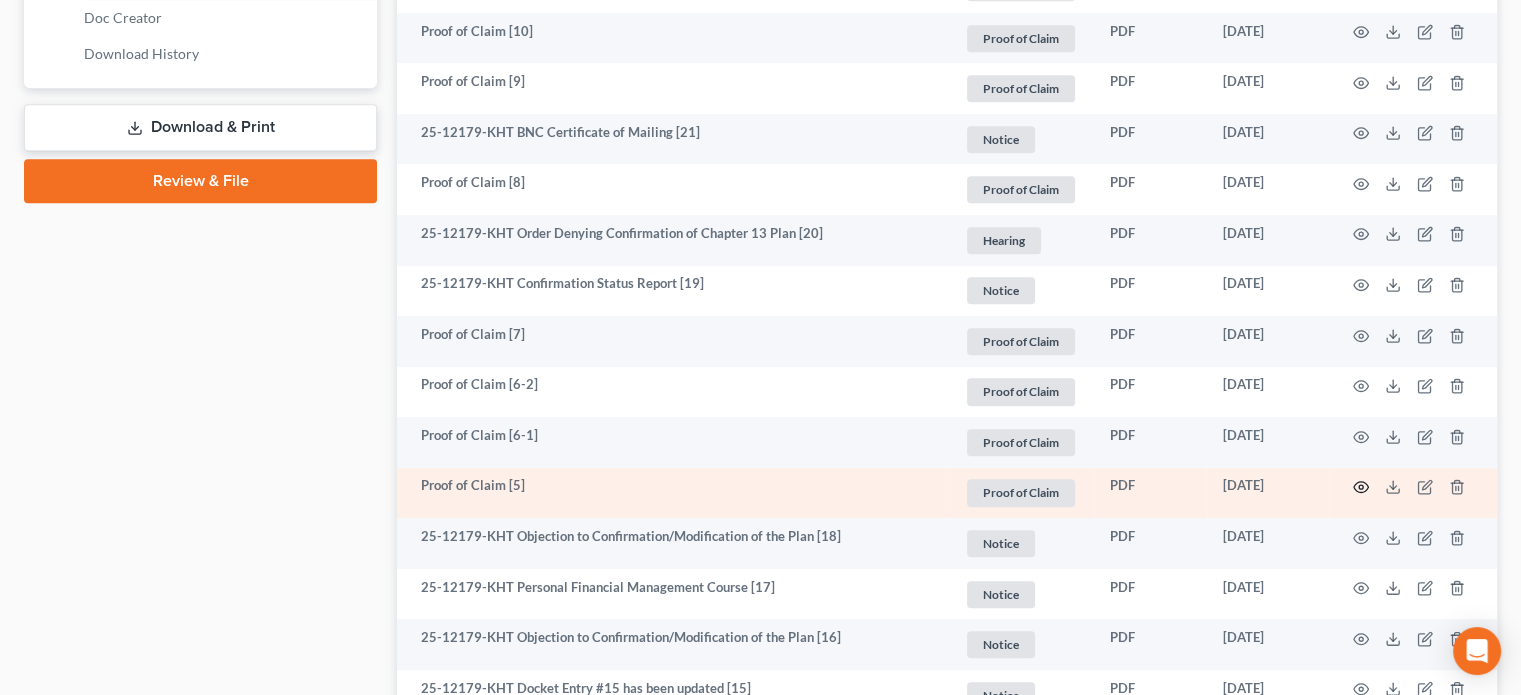 click 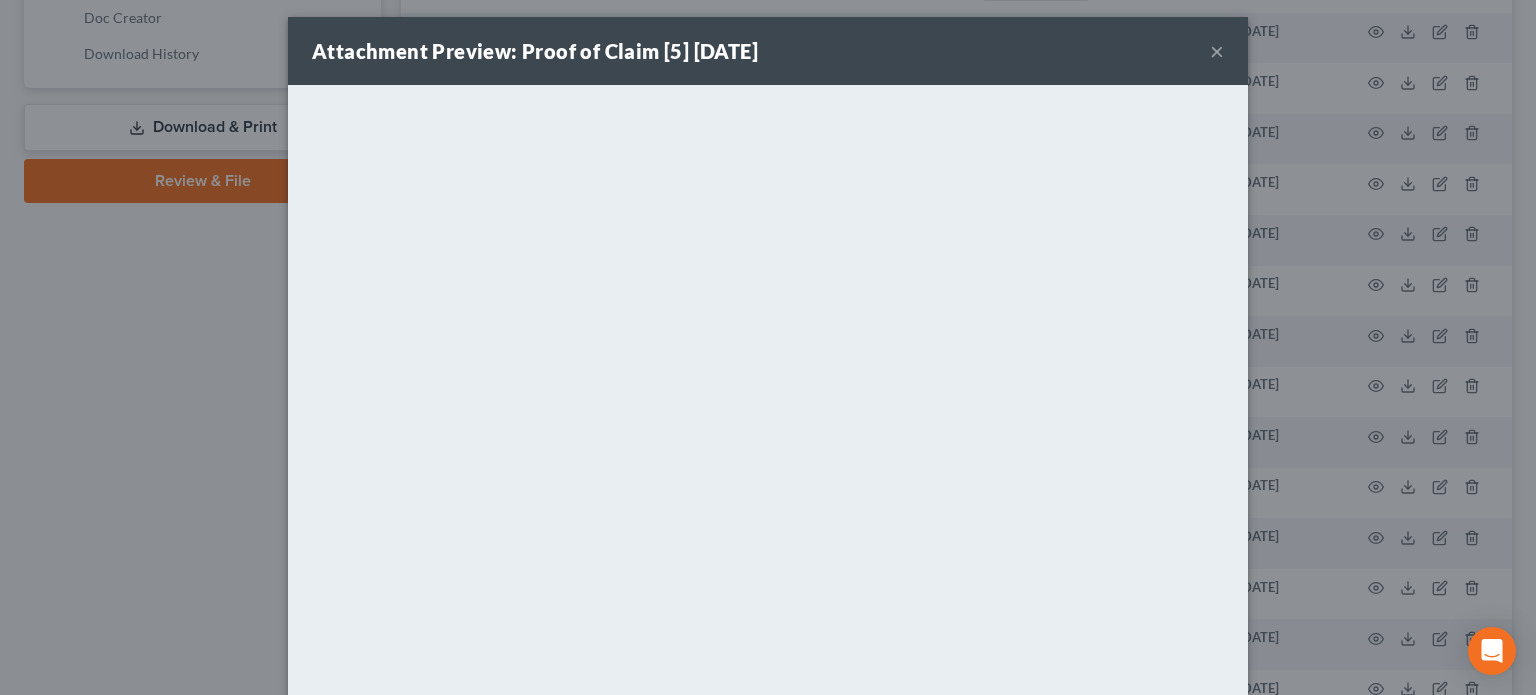 scroll, scrollTop: 0, scrollLeft: 0, axis: both 